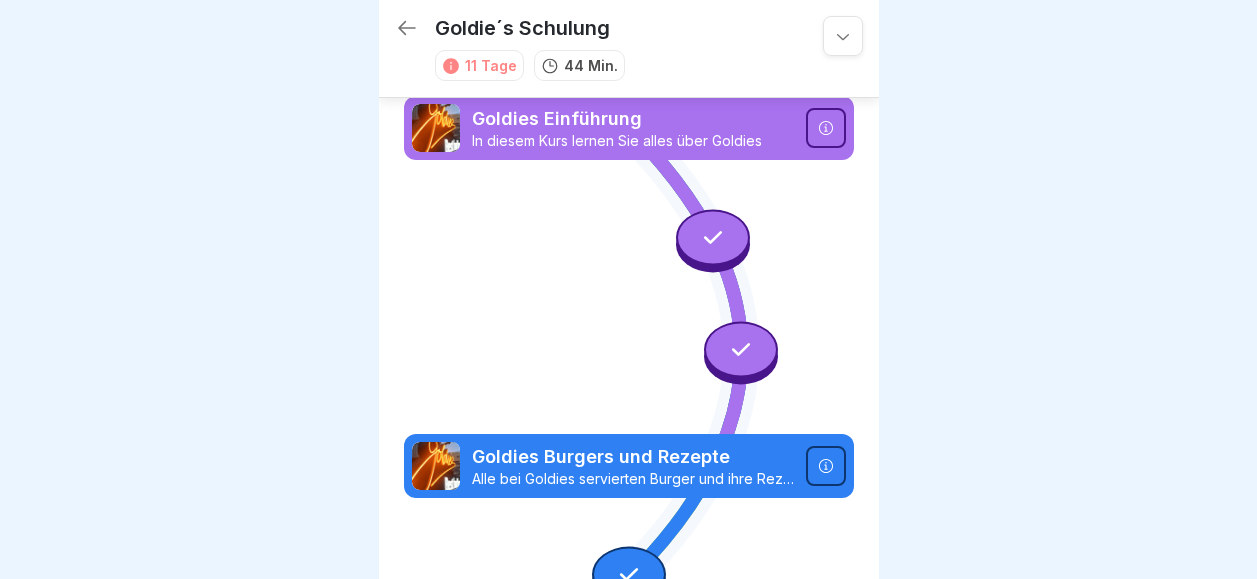 scroll, scrollTop: 0, scrollLeft: 0, axis: both 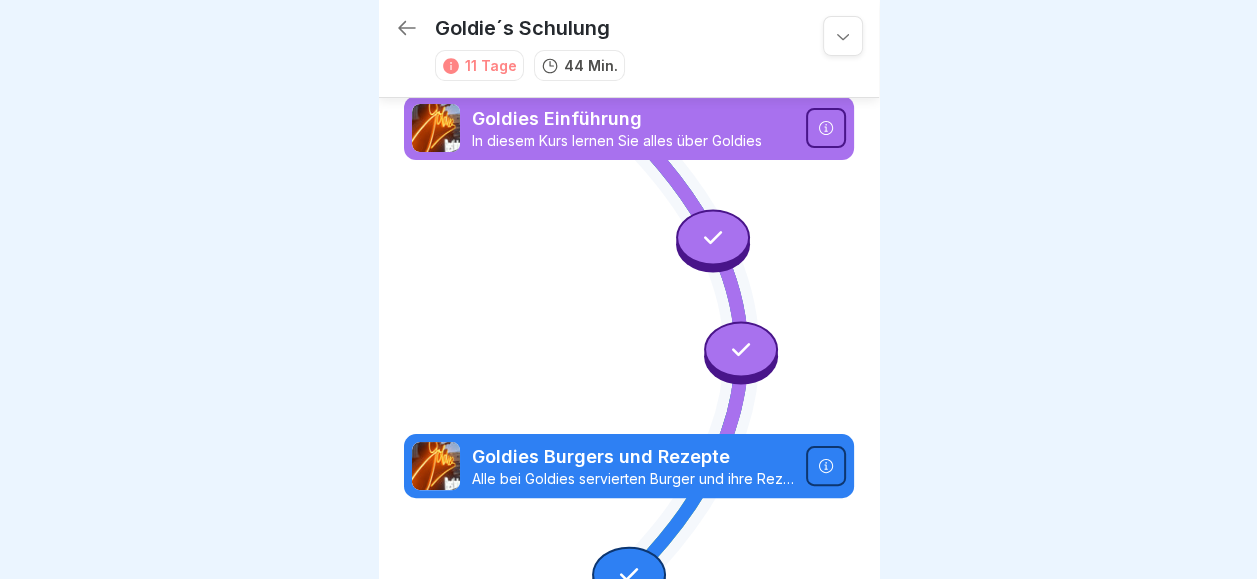 click 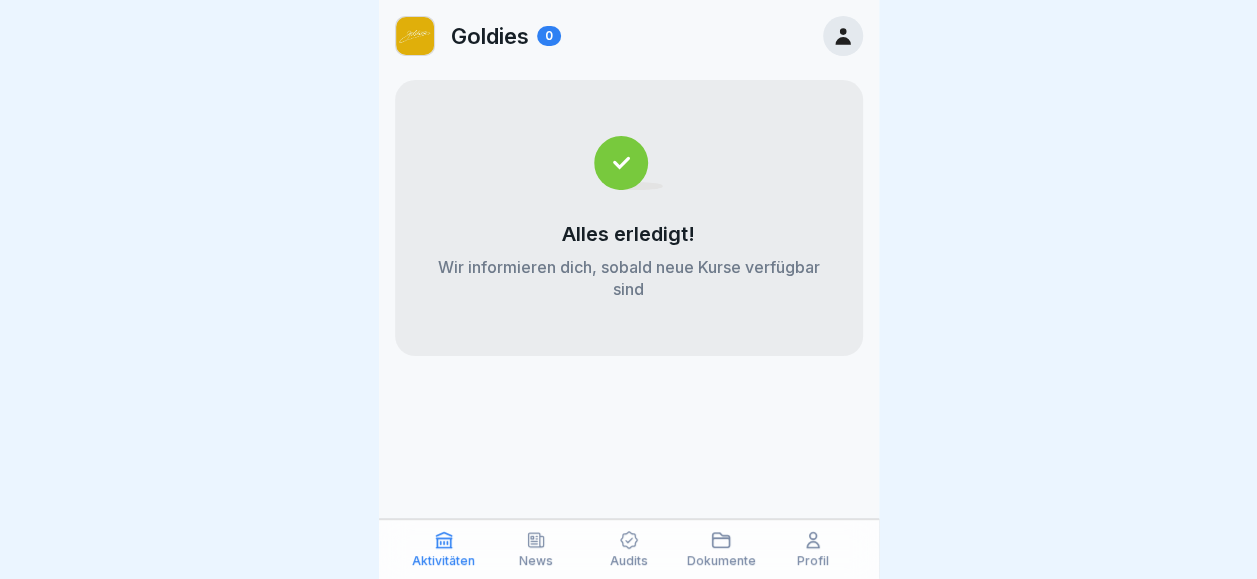 click on "News" at bounding box center (536, 561) 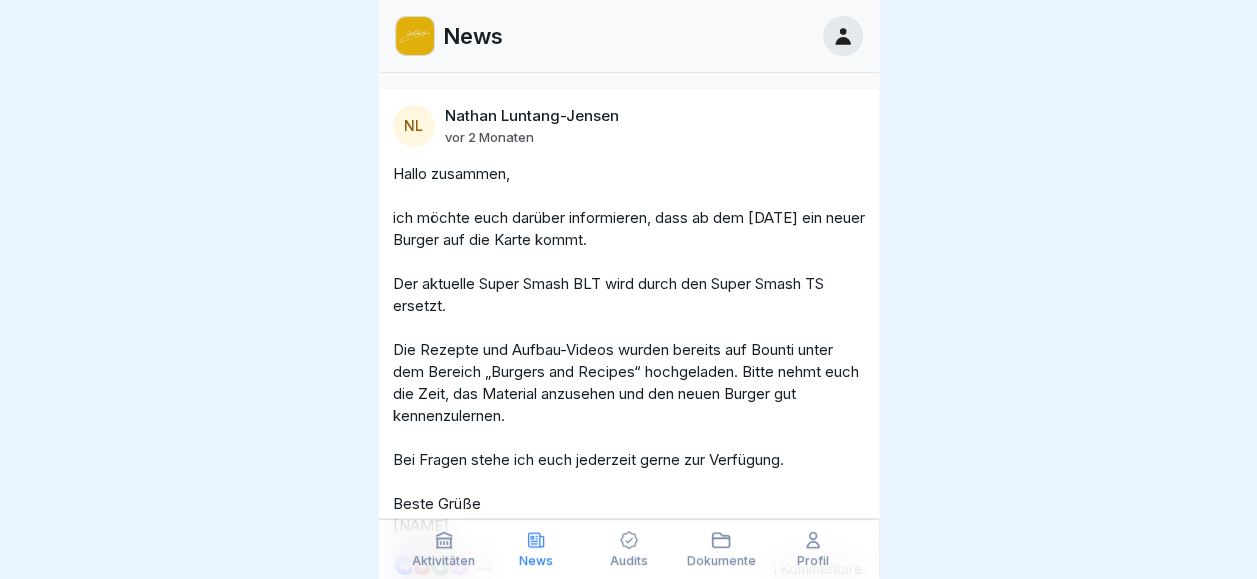 click on "Audits" at bounding box center (629, 561) 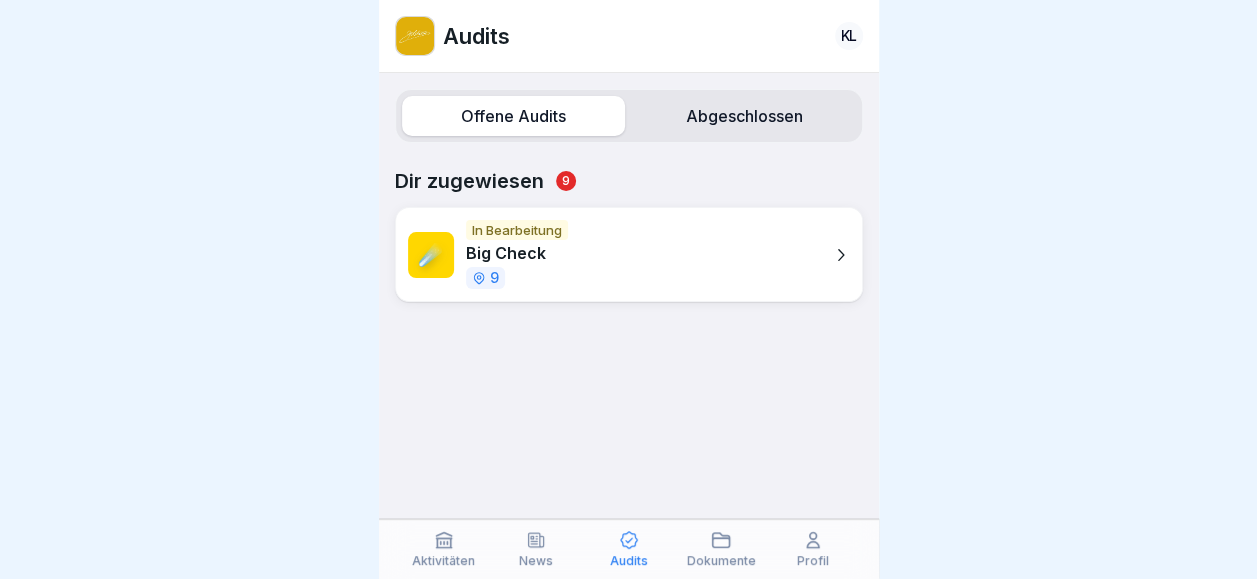 click on "Dokumente" at bounding box center (720, 561) 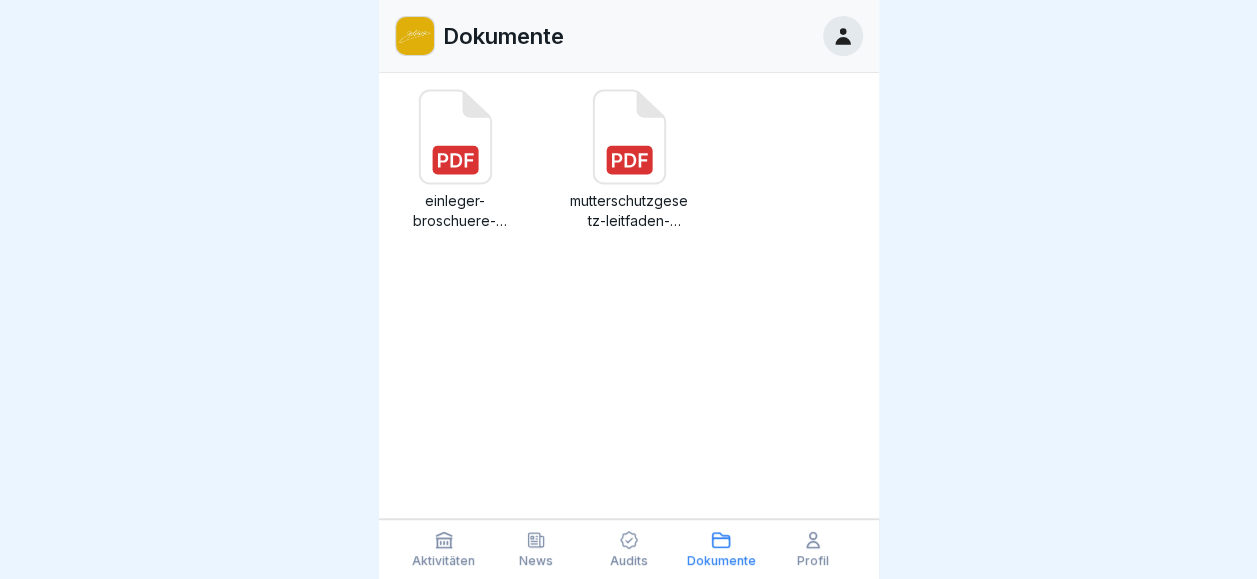 click on "Profil" at bounding box center (813, 549) 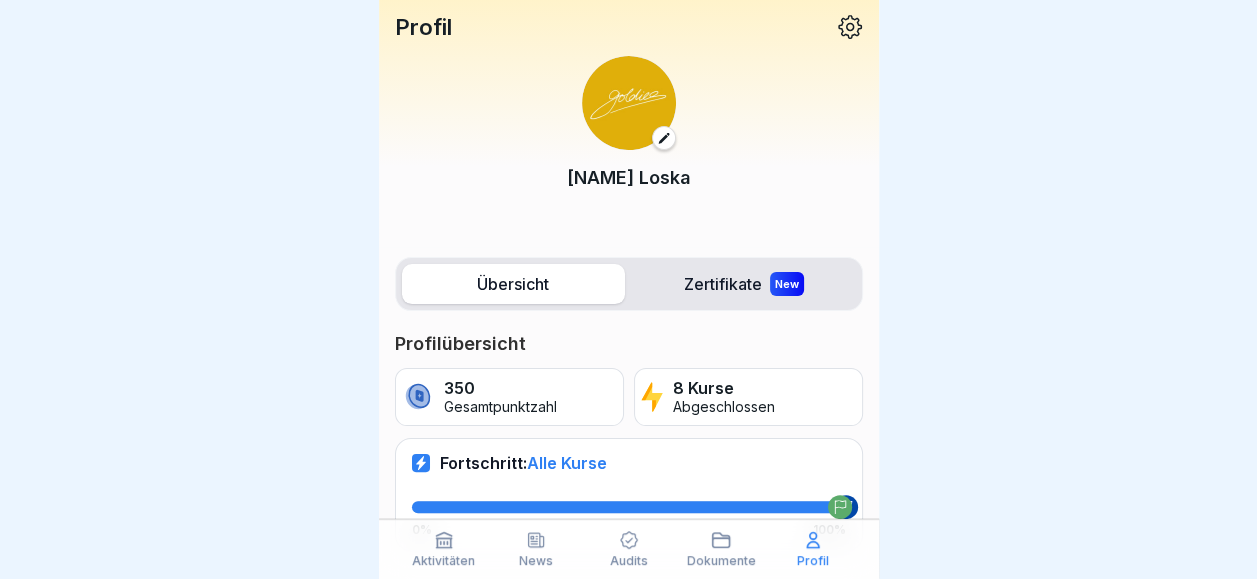 scroll, scrollTop: 0, scrollLeft: 0, axis: both 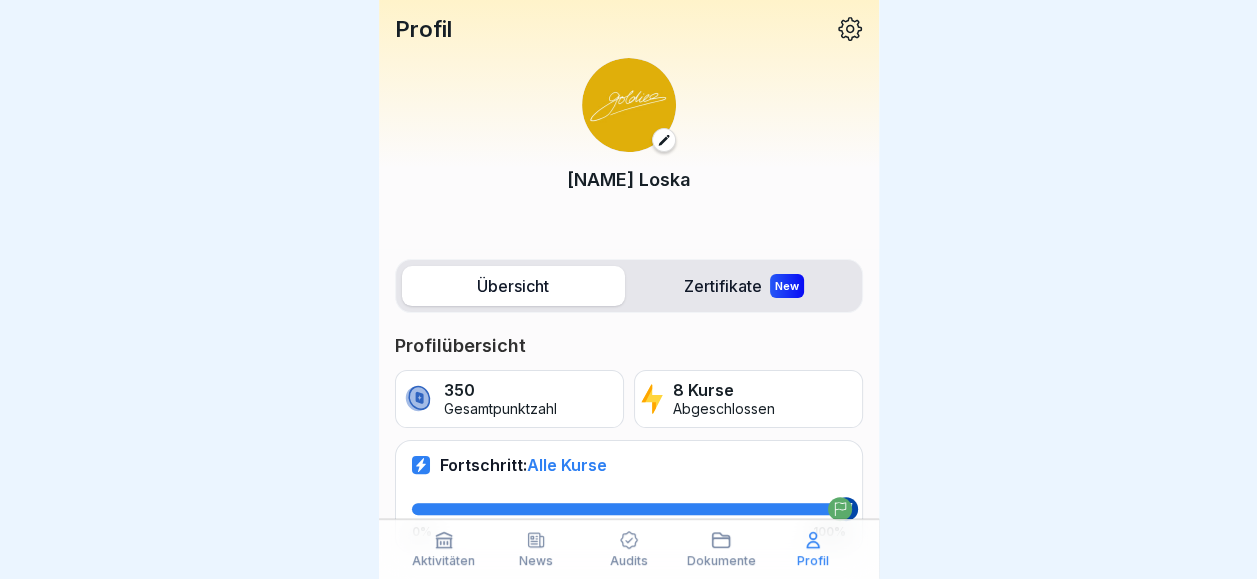 click 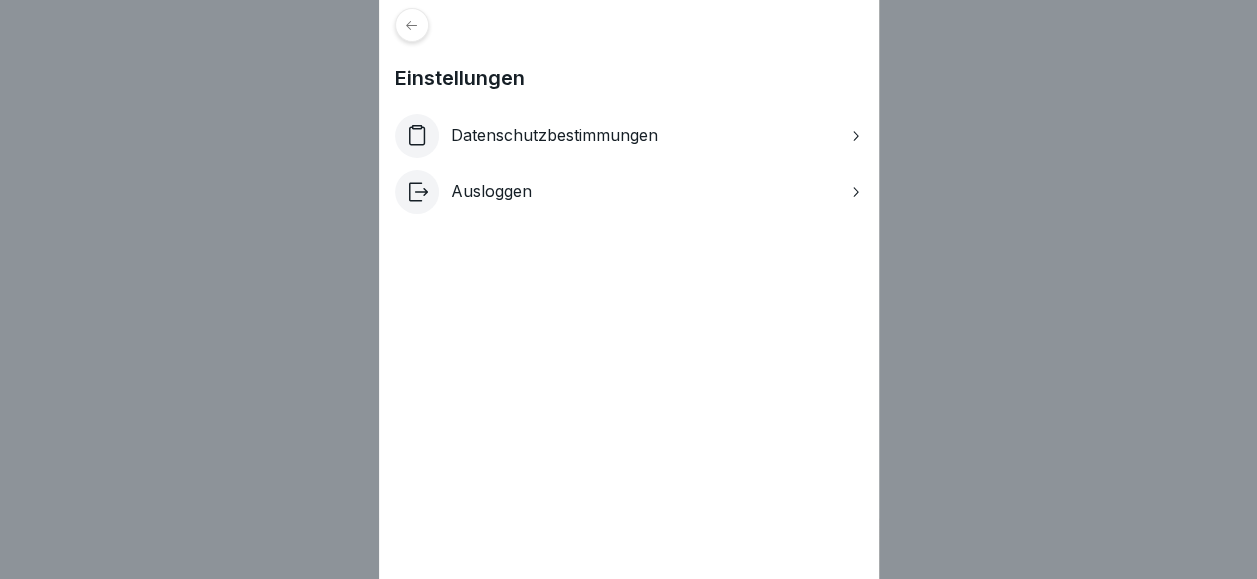 click on "Einstellungen Datenschutzbestimmungen Ausloggen" at bounding box center [628, 289] 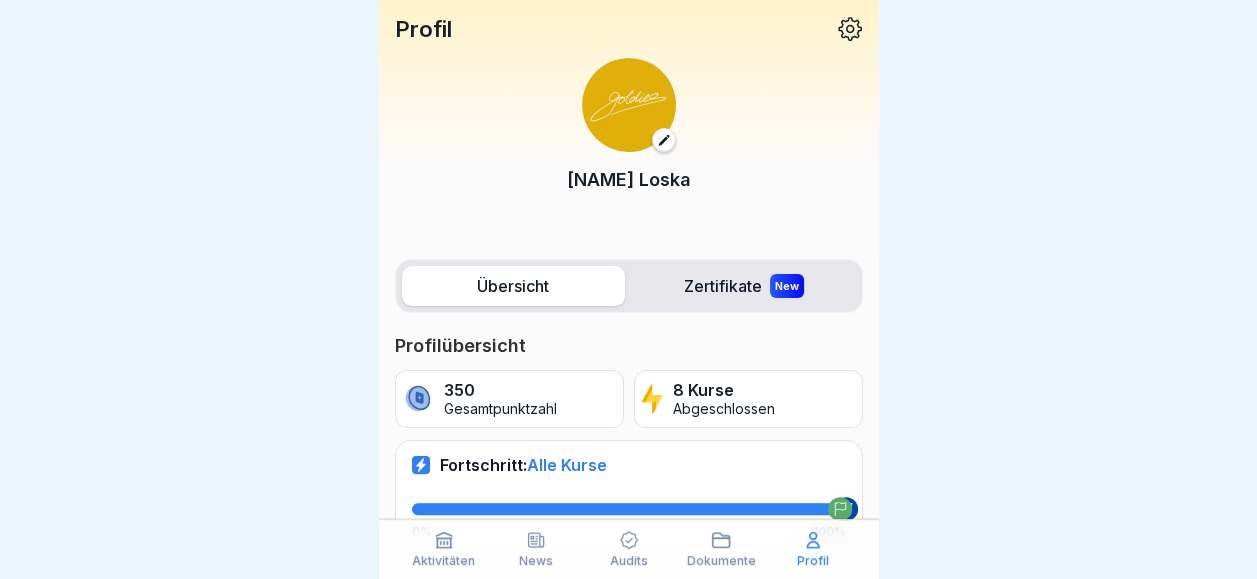 click 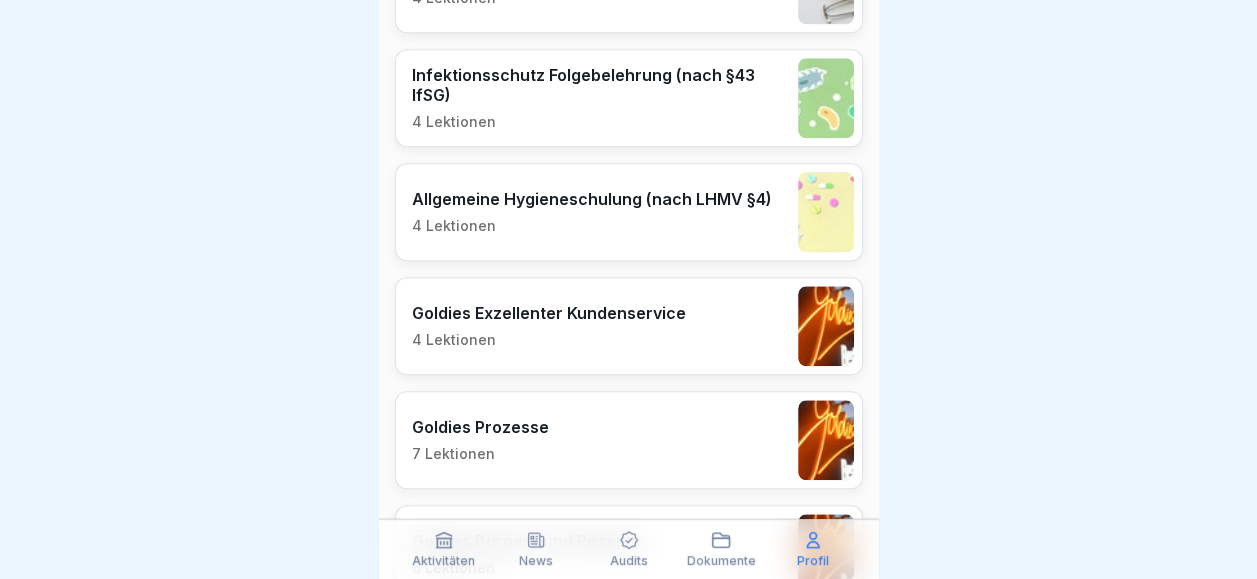 scroll, scrollTop: 1027, scrollLeft: 0, axis: vertical 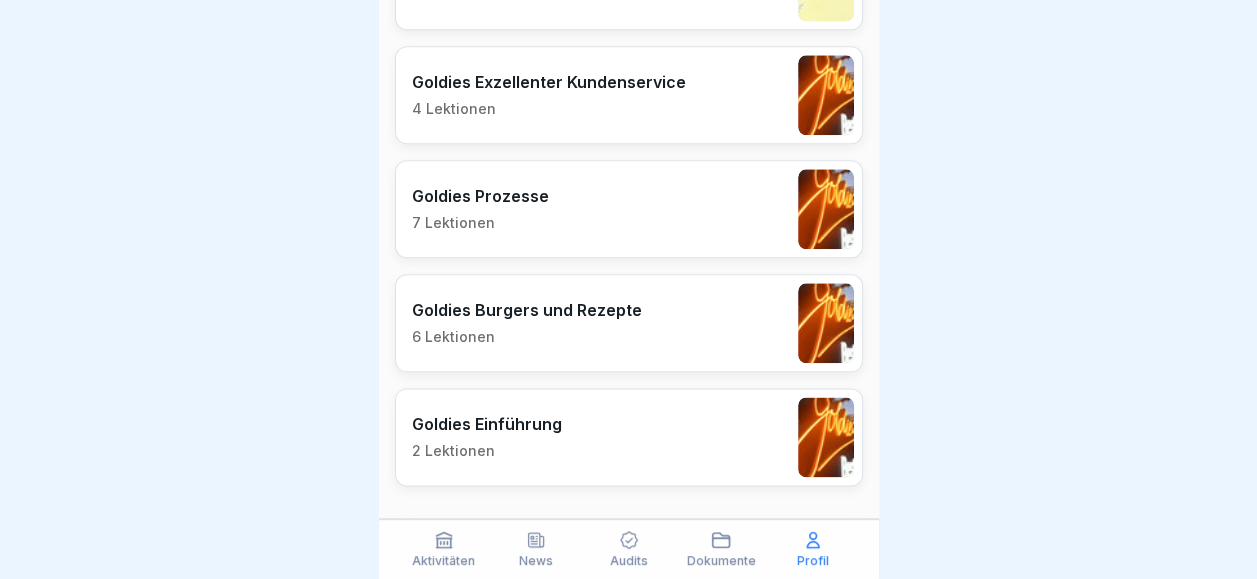 click on "Aktivitäten" at bounding box center (444, 549) 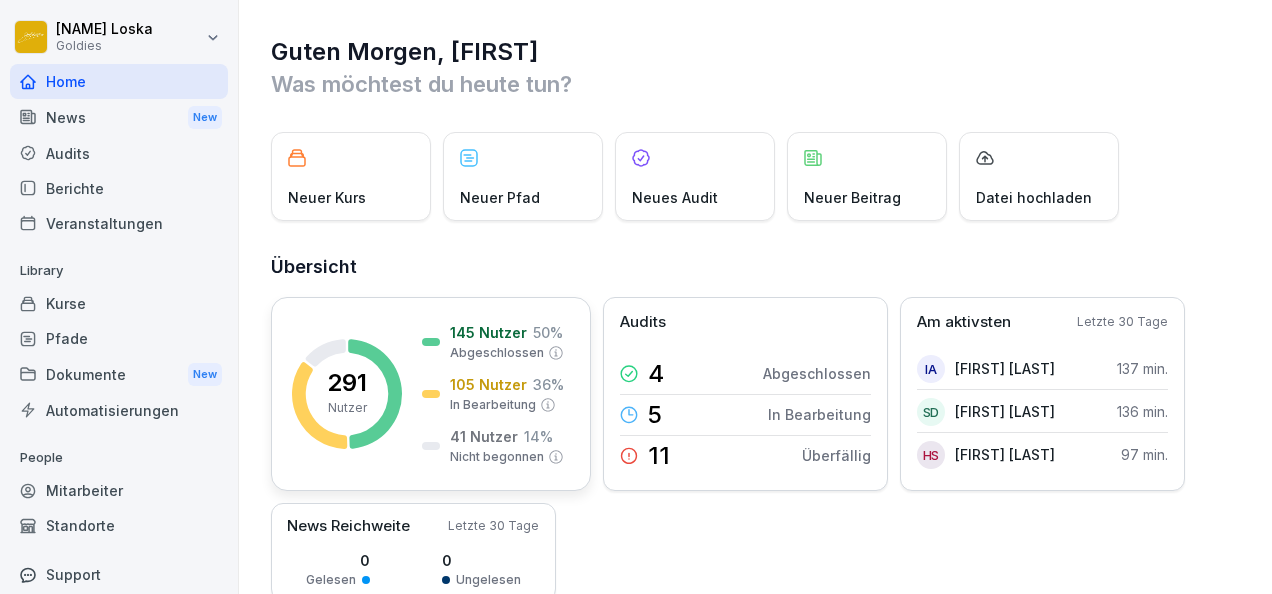 scroll, scrollTop: 0, scrollLeft: 0, axis: both 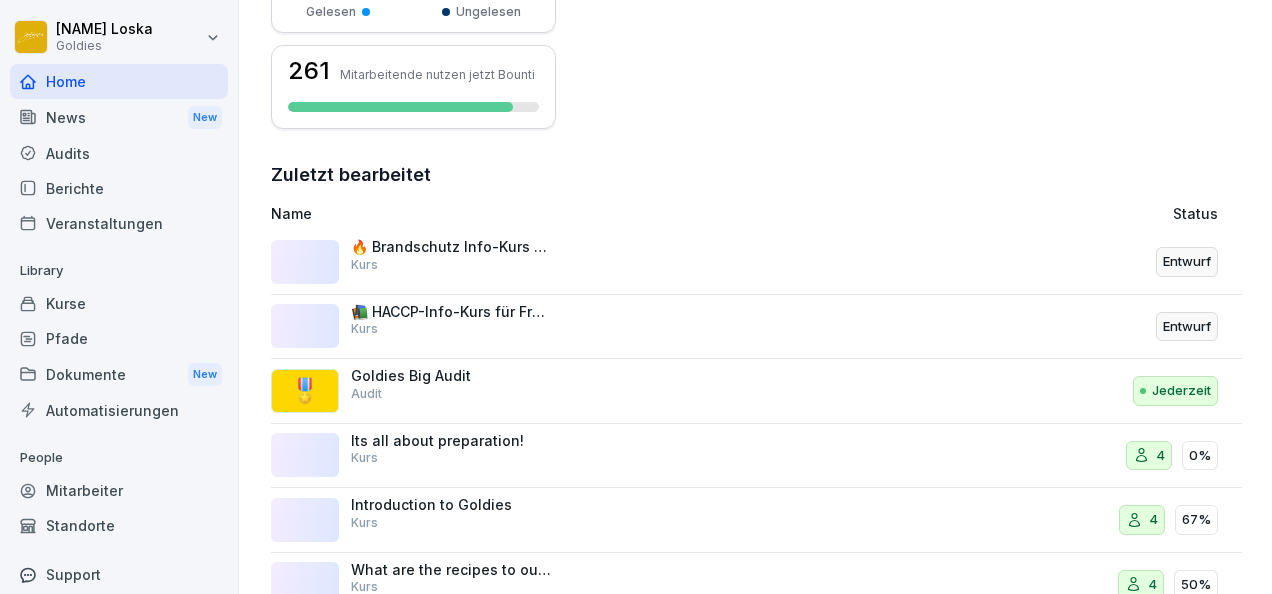 click on "Kurse" at bounding box center (119, 303) 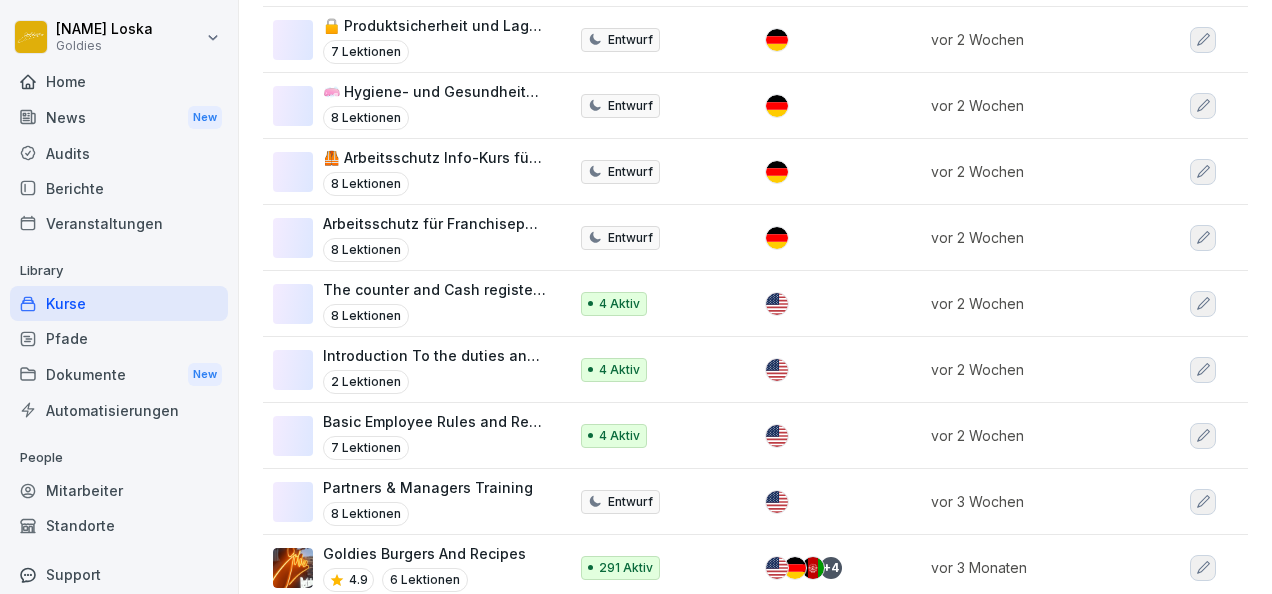scroll, scrollTop: 727, scrollLeft: 0, axis: vertical 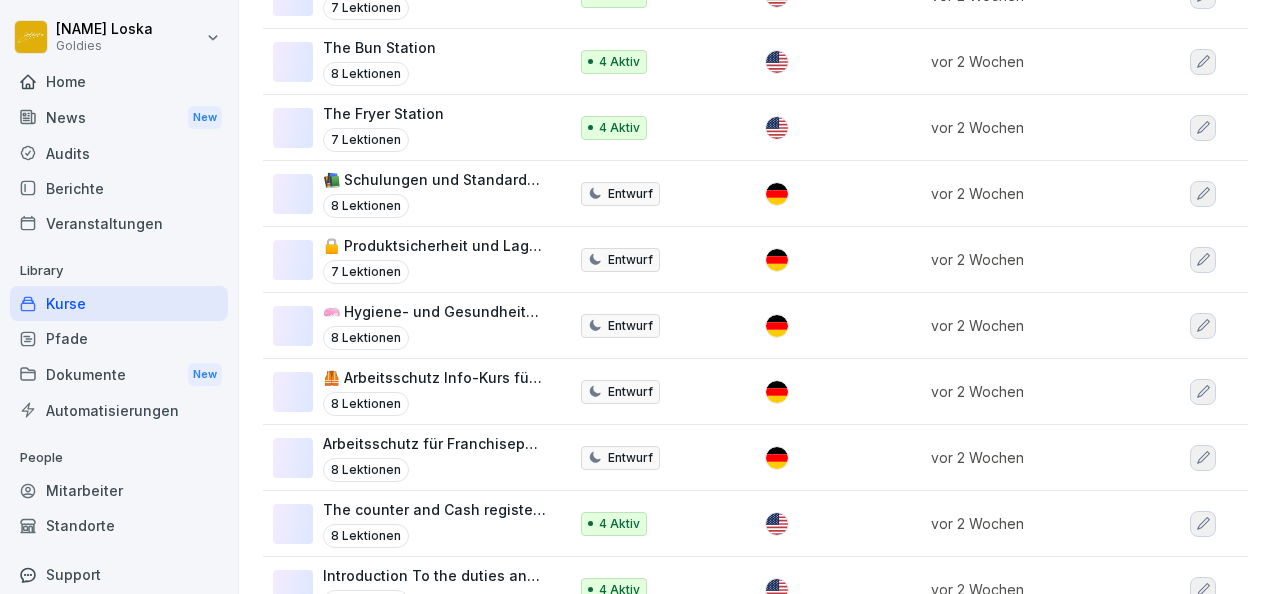 click on "📚 Schulungen und Standardprozesse für Franchisepartner:innen" at bounding box center [435, 179] 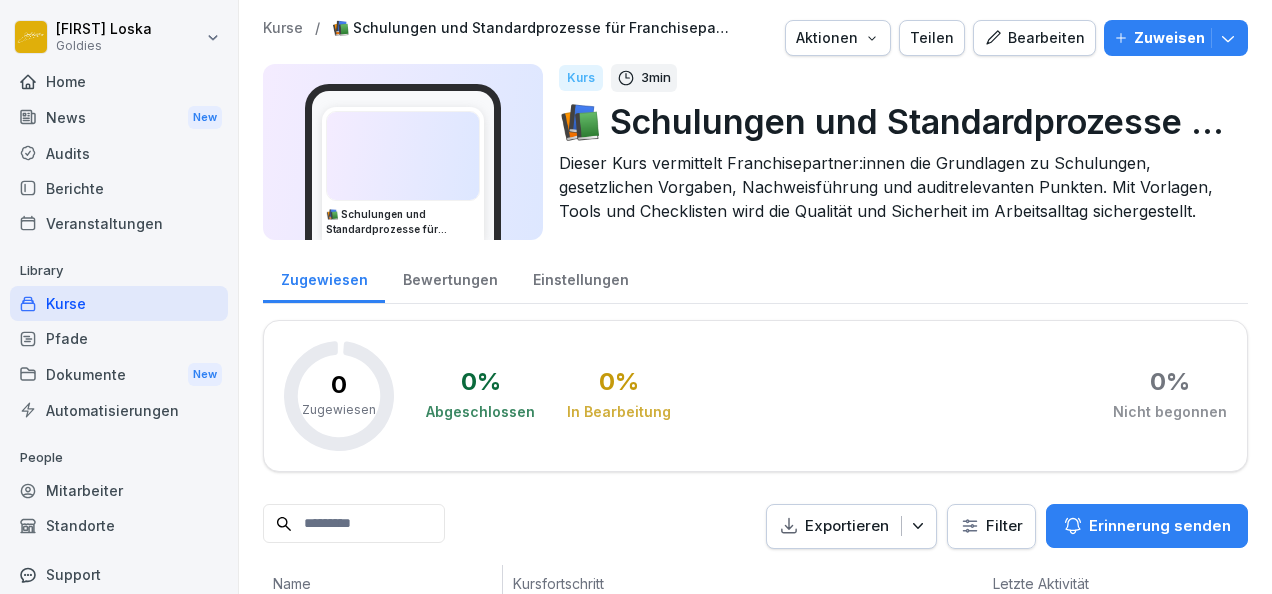 scroll, scrollTop: 0, scrollLeft: 0, axis: both 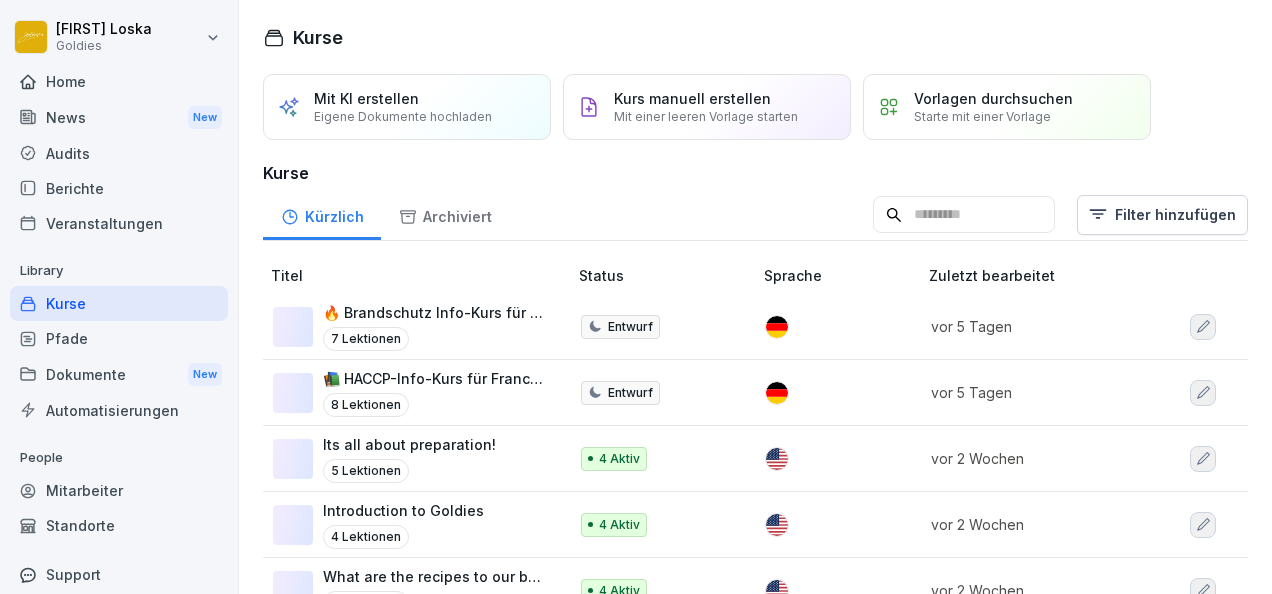 click 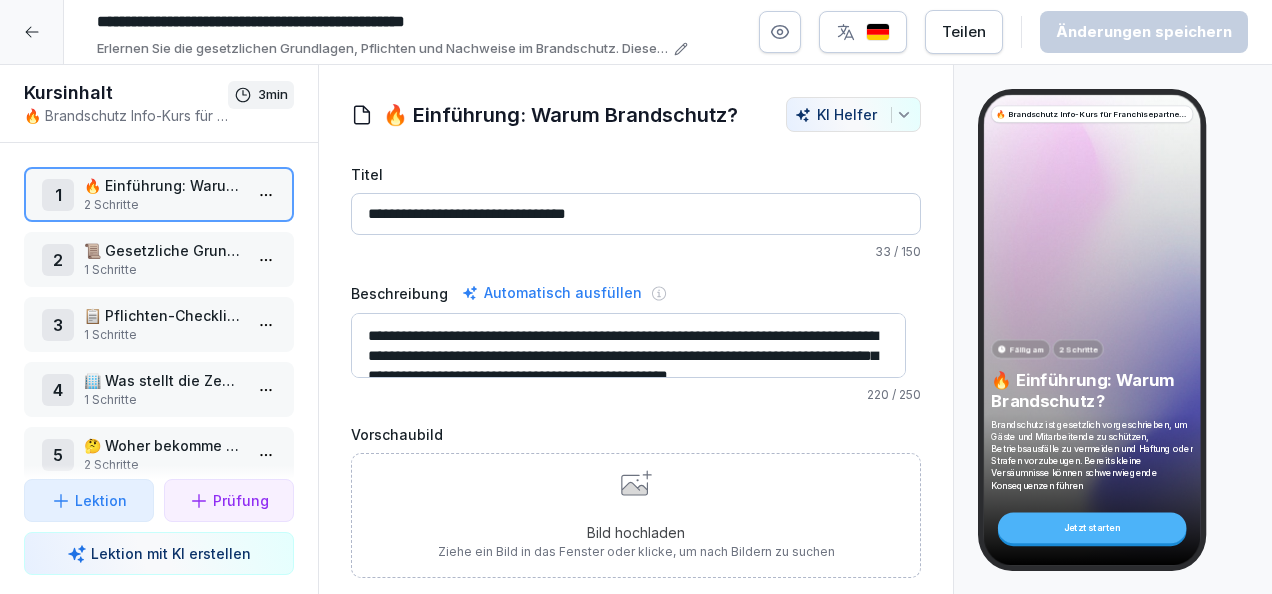 scroll, scrollTop: 40, scrollLeft: 0, axis: vertical 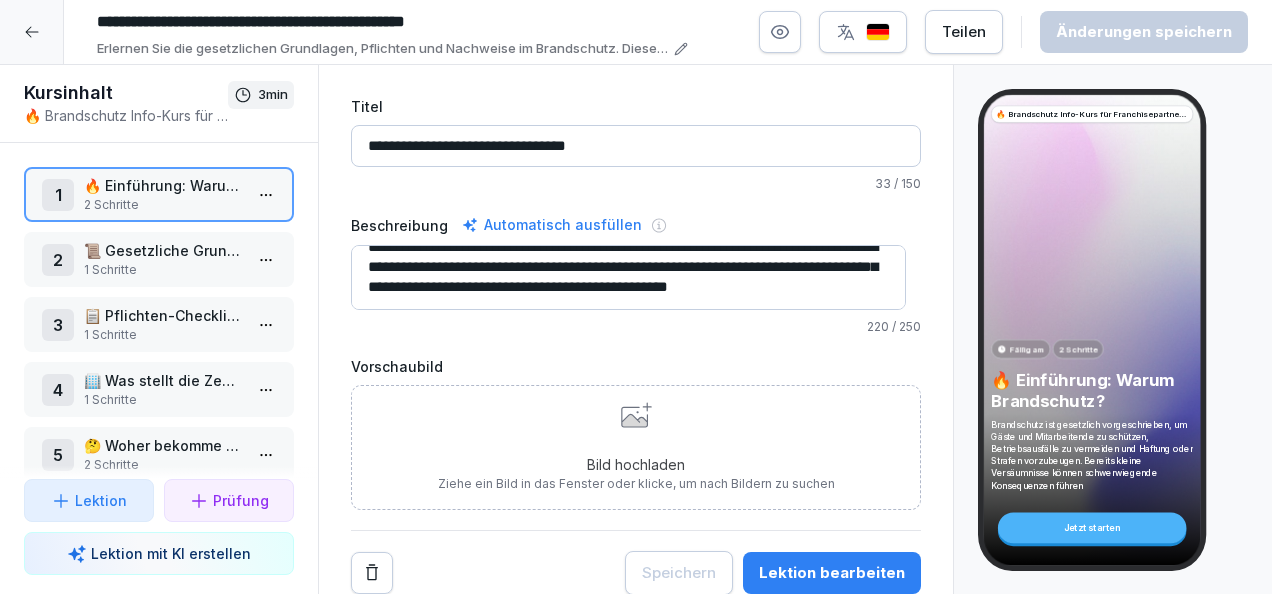 click on "📜 Gesetzliche Grundlagen" at bounding box center [163, 250] 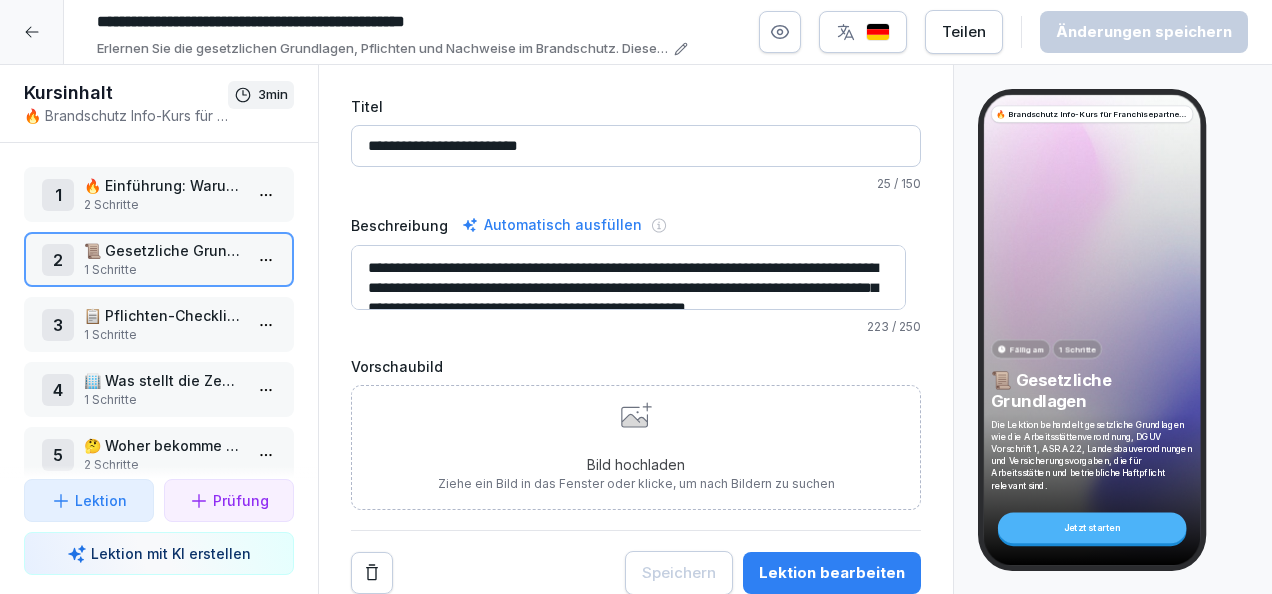click on "1 Schritte" at bounding box center [163, 335] 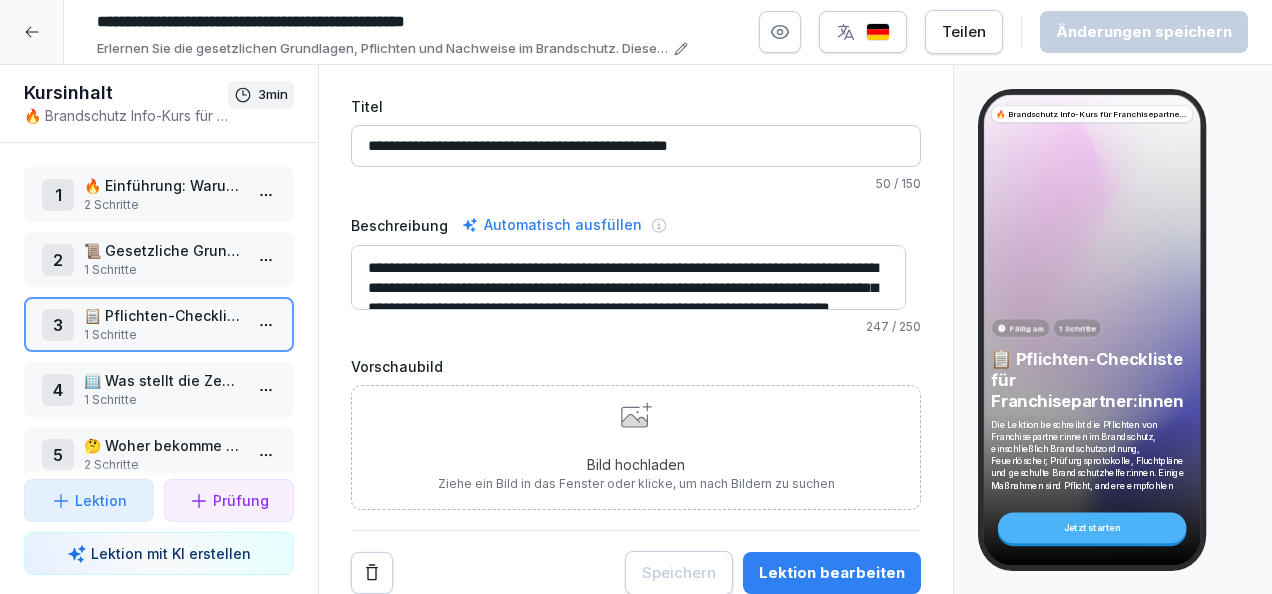 scroll, scrollTop: 60, scrollLeft: 0, axis: vertical 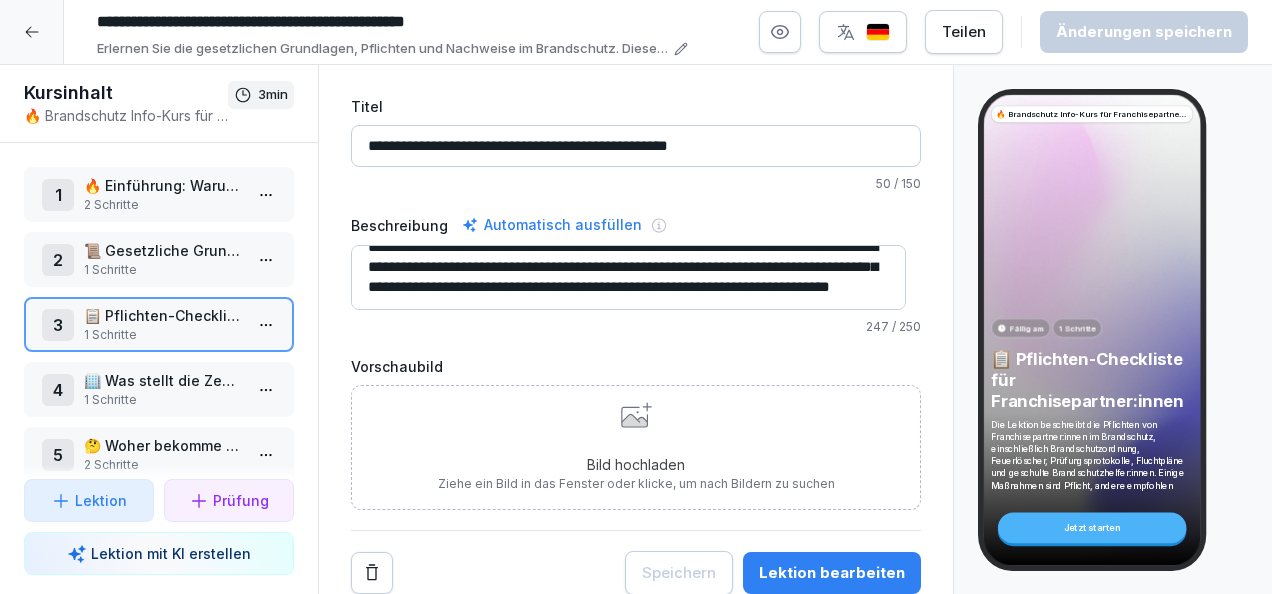click on "**********" at bounding box center [636, 297] 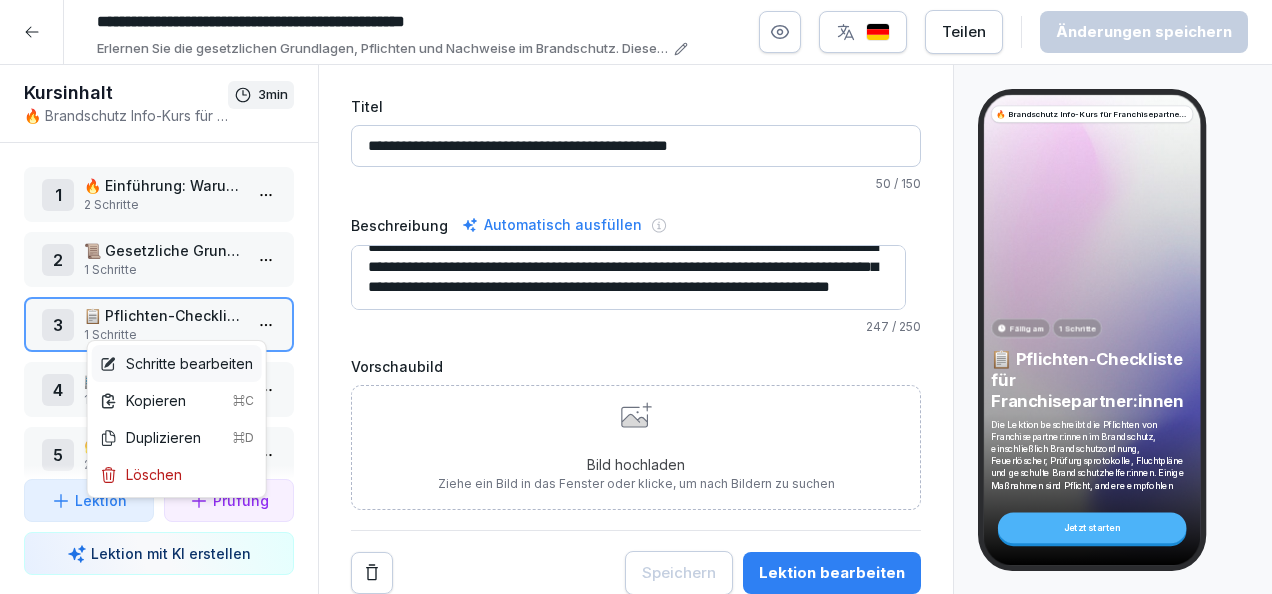 click on "Schritte bearbeiten" at bounding box center [176, 363] 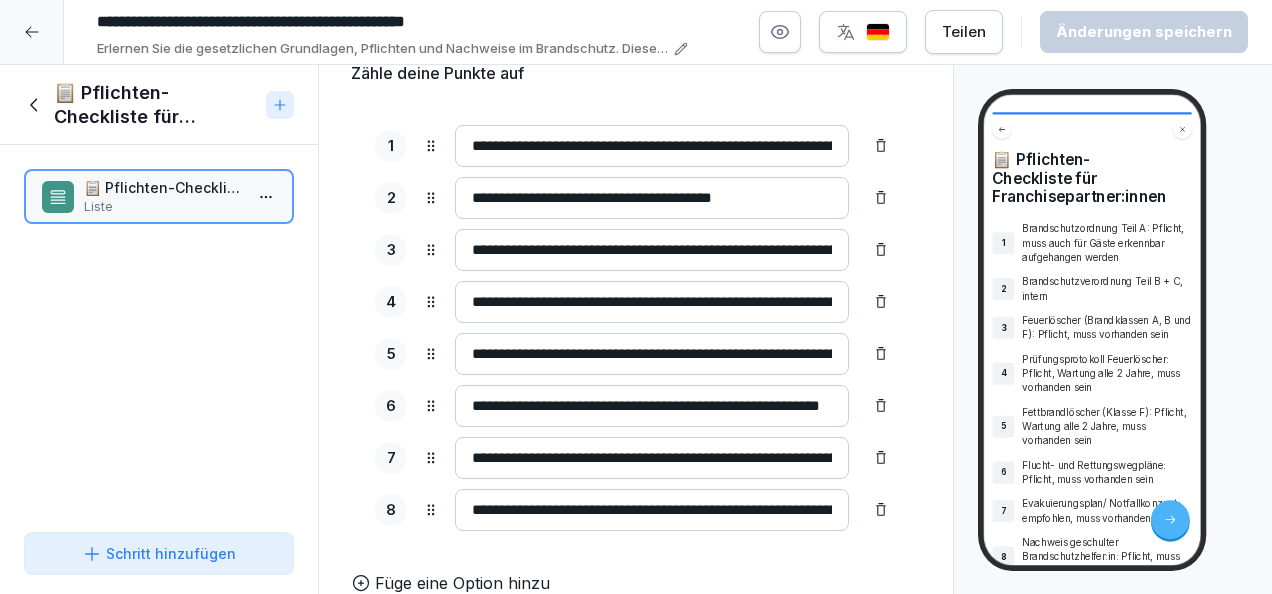 scroll, scrollTop: 216, scrollLeft: 0, axis: vertical 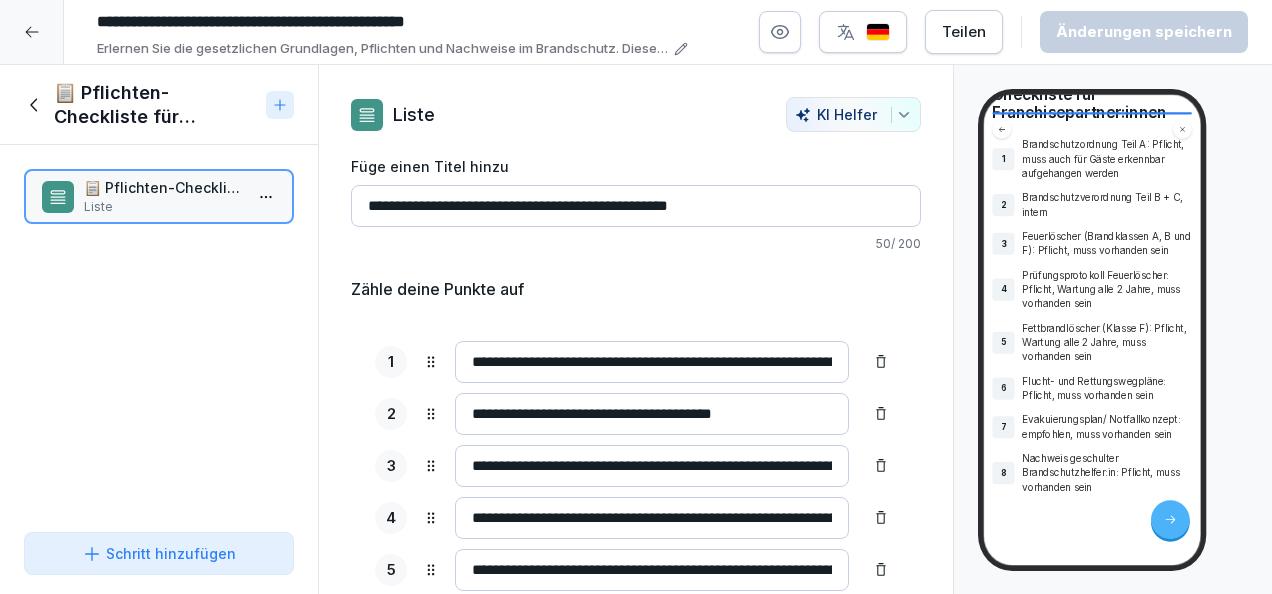 click at bounding box center [32, 32] 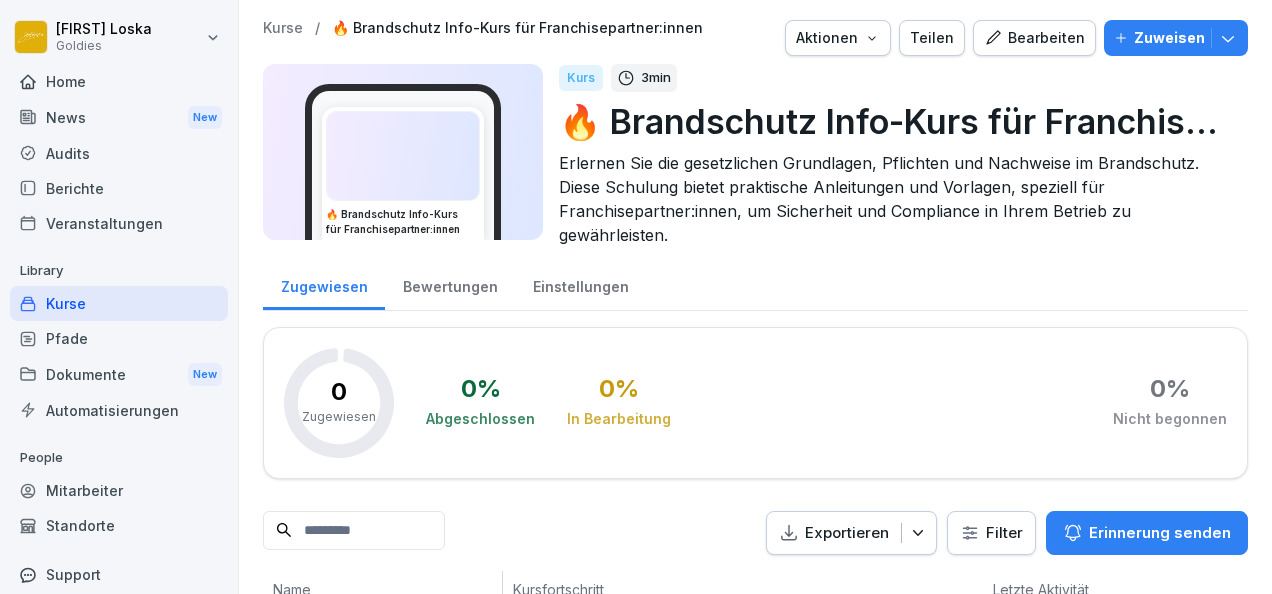 click 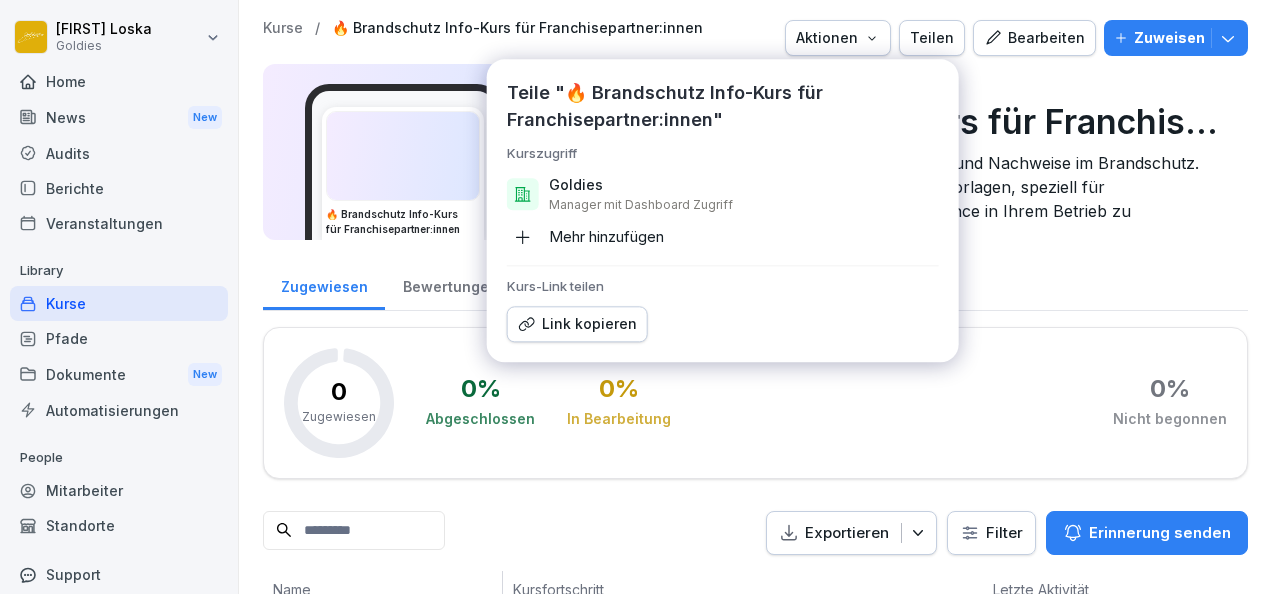 click on "Mehr hinzufügen" at bounding box center (585, 237) 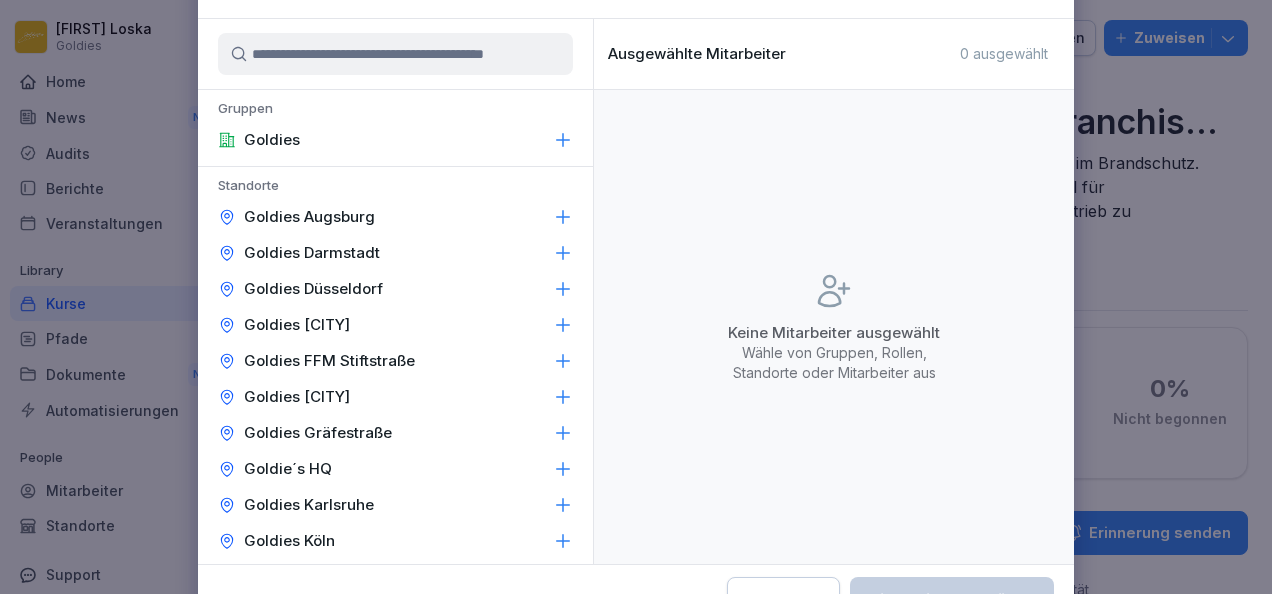 click at bounding box center [395, 54] 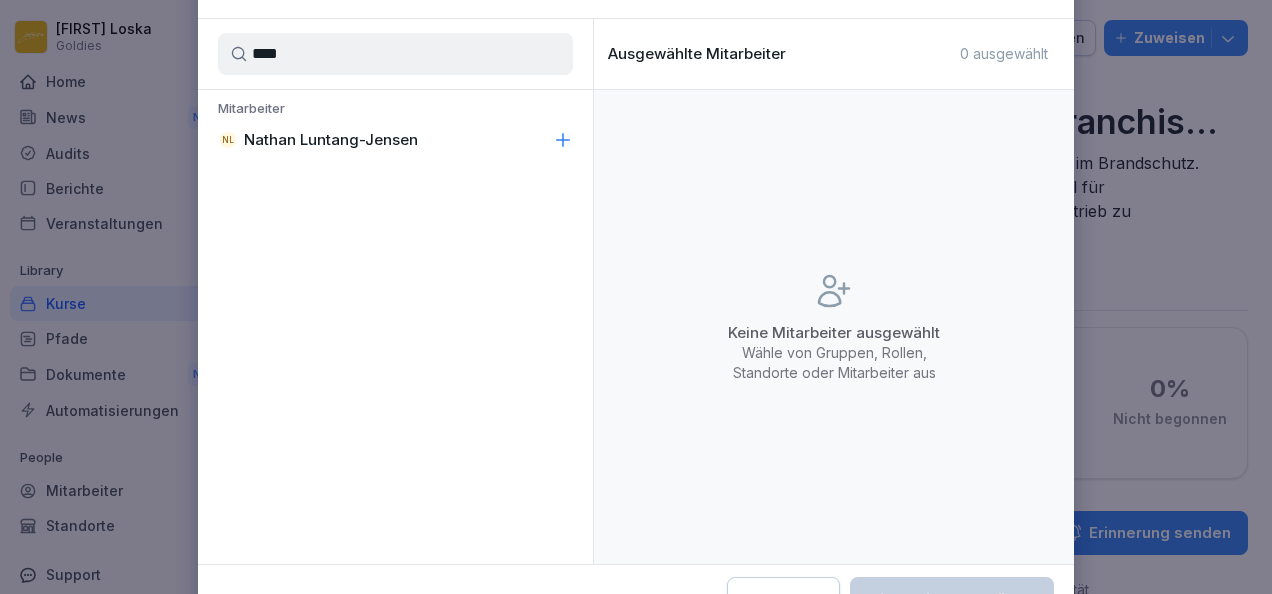 click 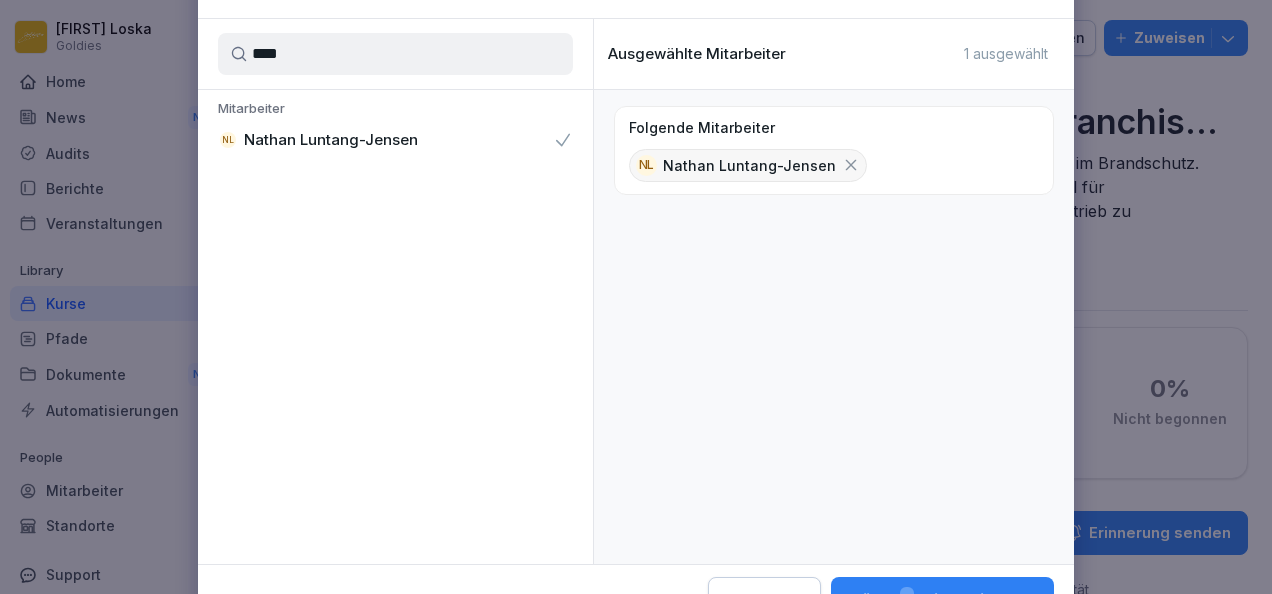 click on "****" at bounding box center [395, 54] 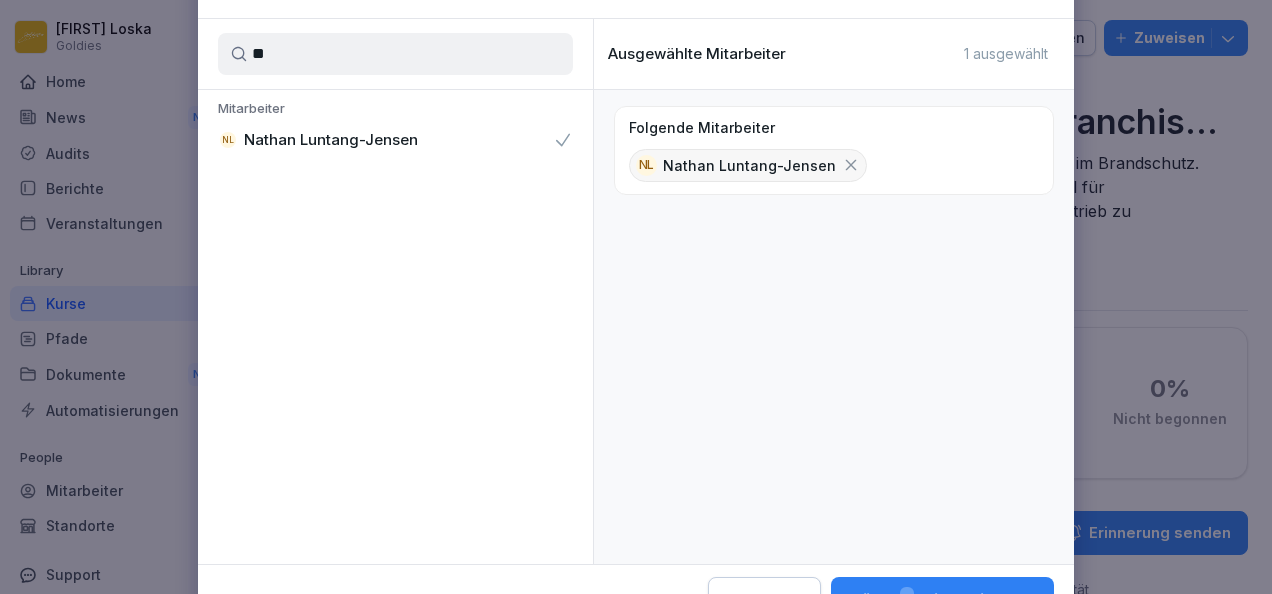 type on "*" 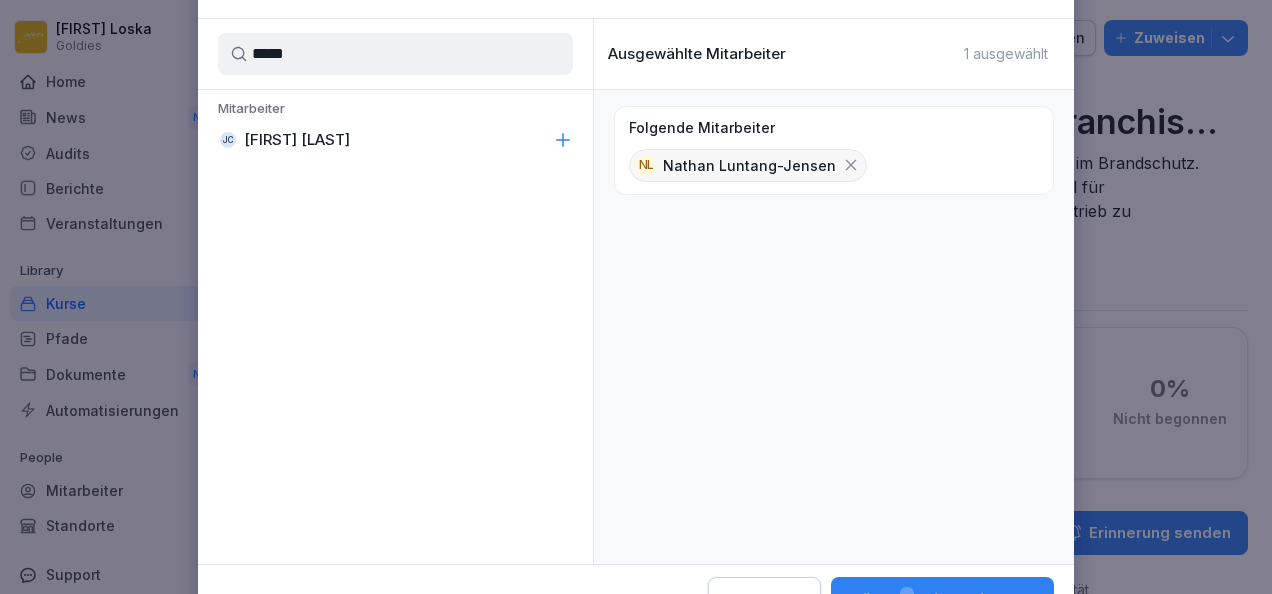 click 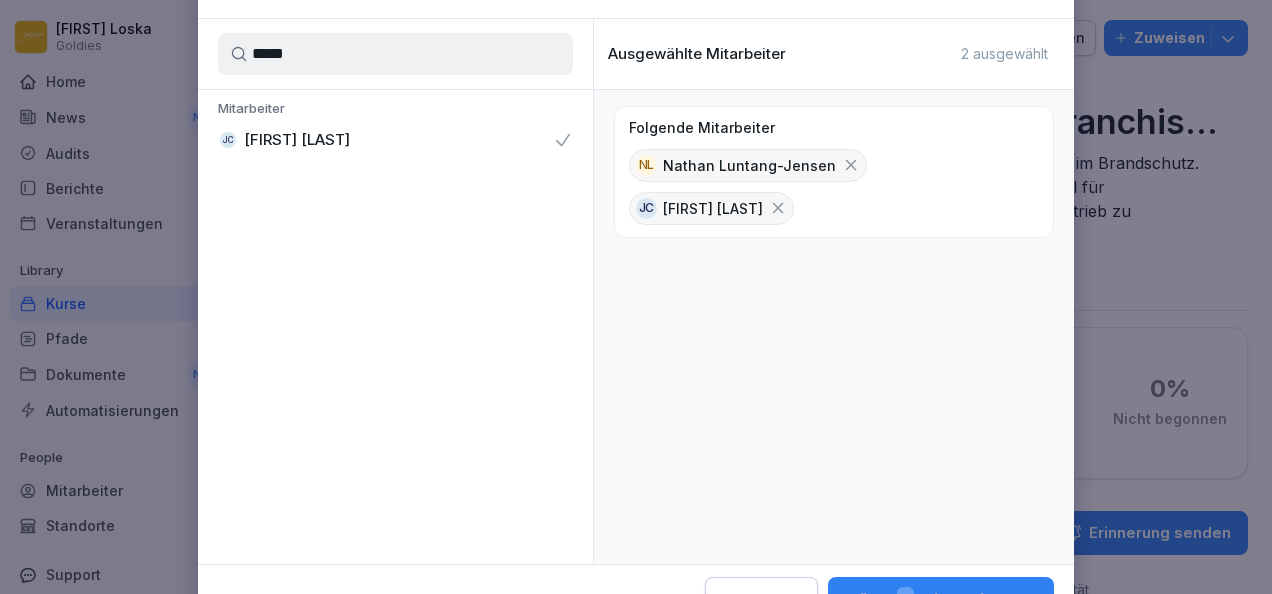 click on "*****" at bounding box center [395, 54] 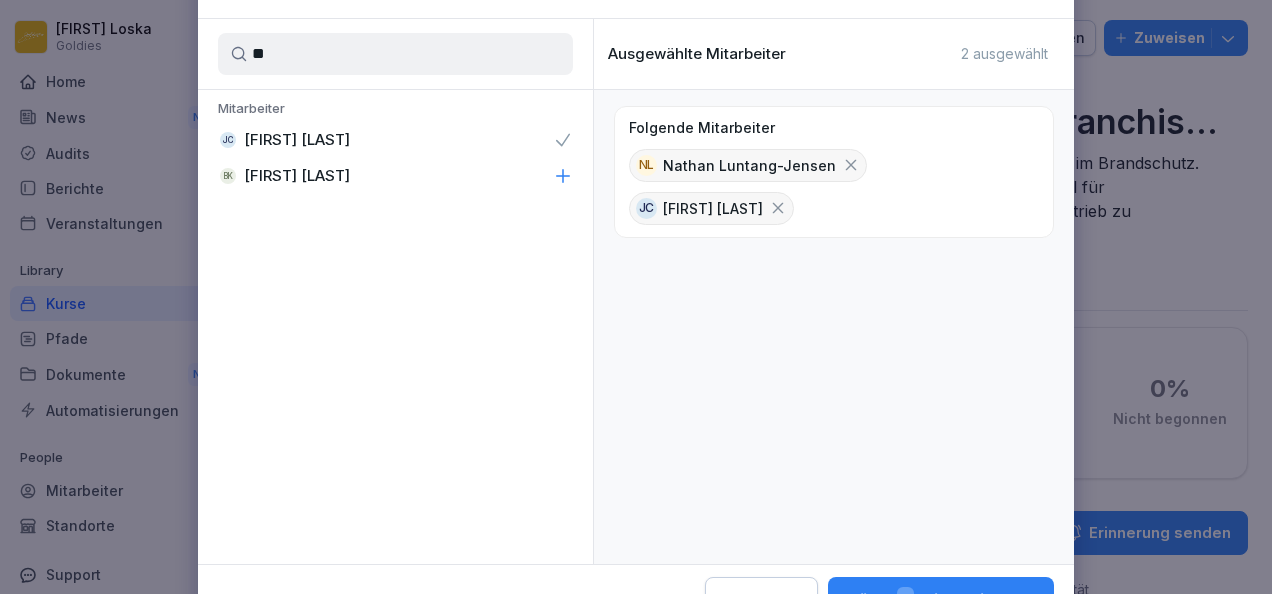 type on "*" 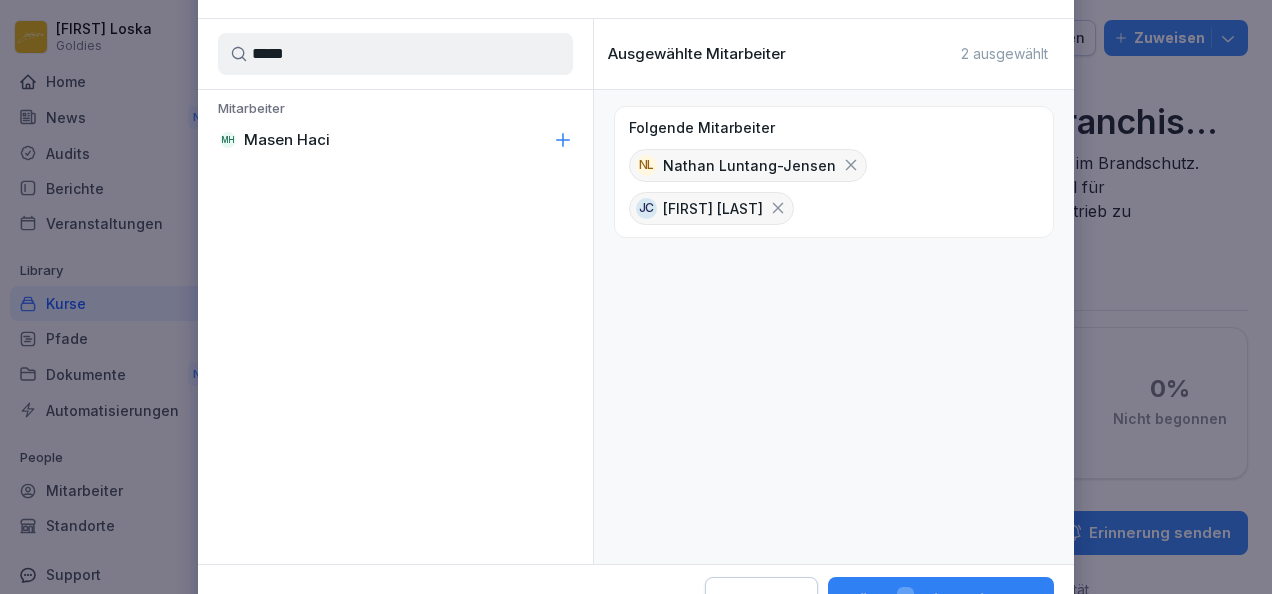type on "*****" 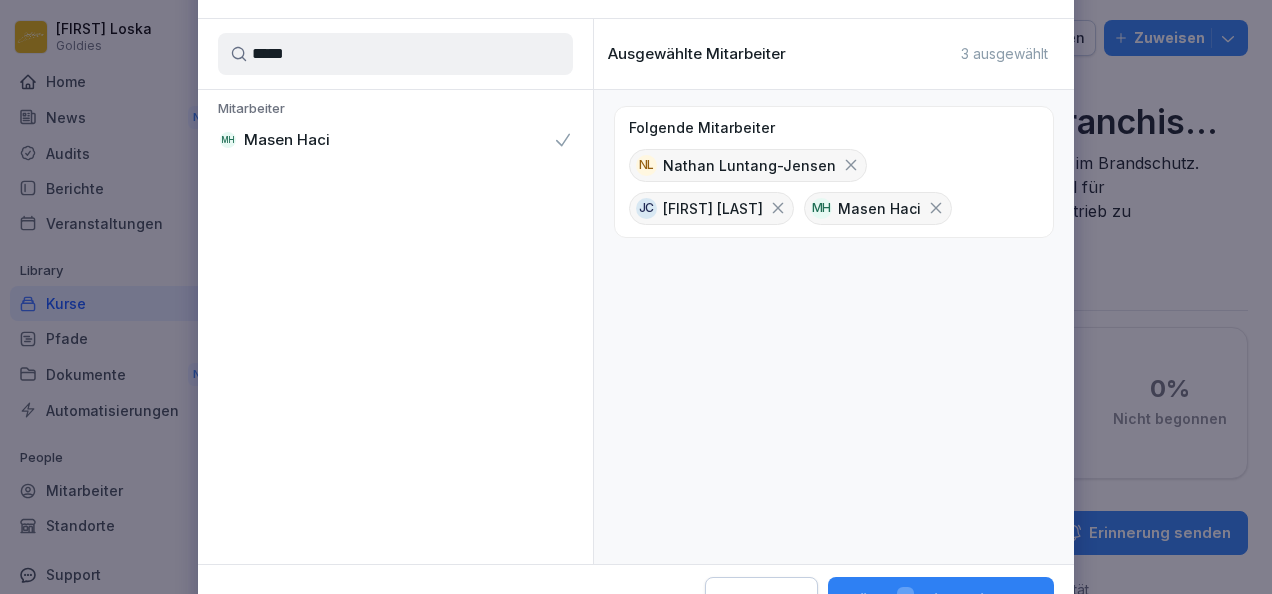 click on "Wähle  3  Mitarbeiter aus" at bounding box center (941, 600) 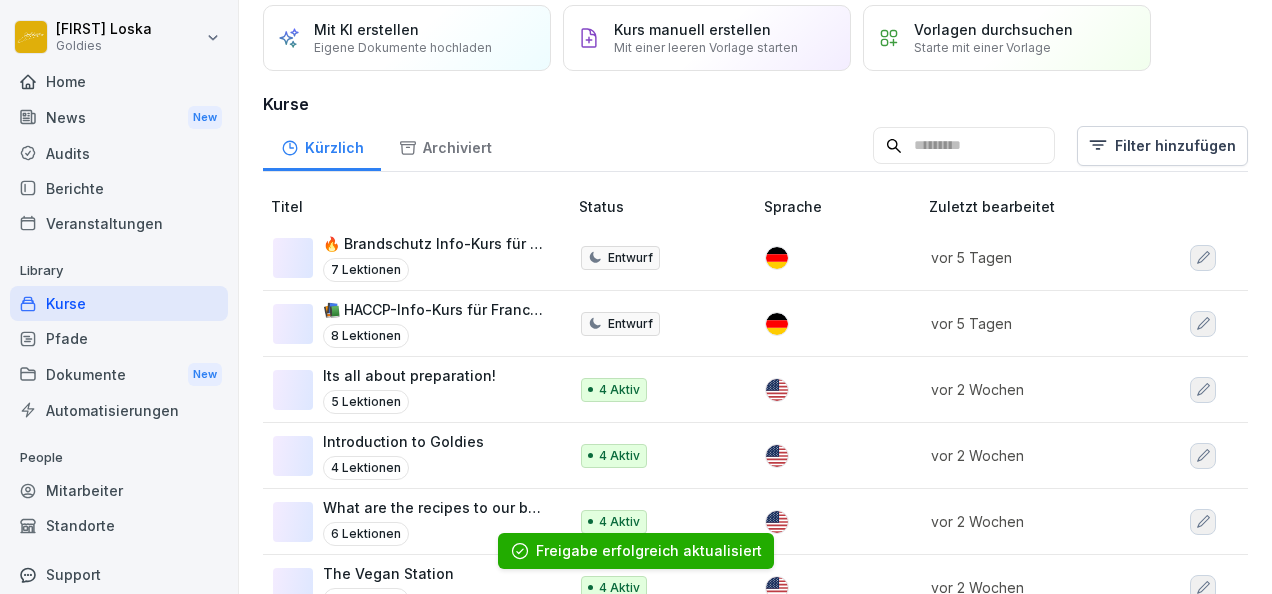 scroll, scrollTop: 70, scrollLeft: 0, axis: vertical 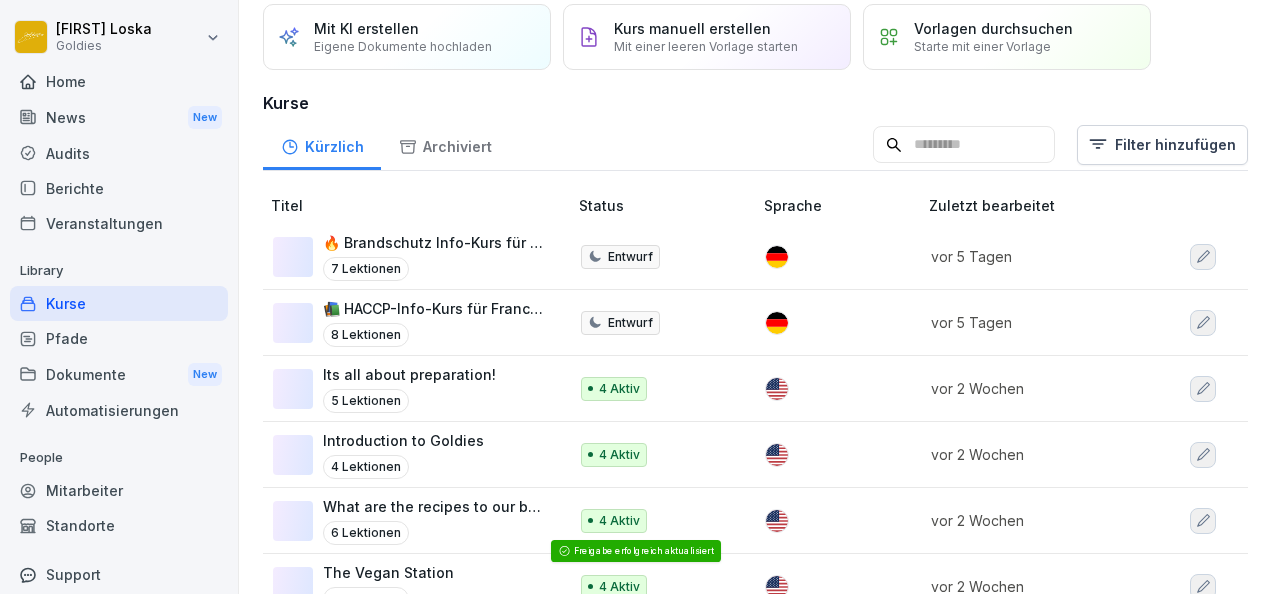 click on "📚 HACCP-Info-Kurs für Franchisepartner:innen" at bounding box center [435, 308] 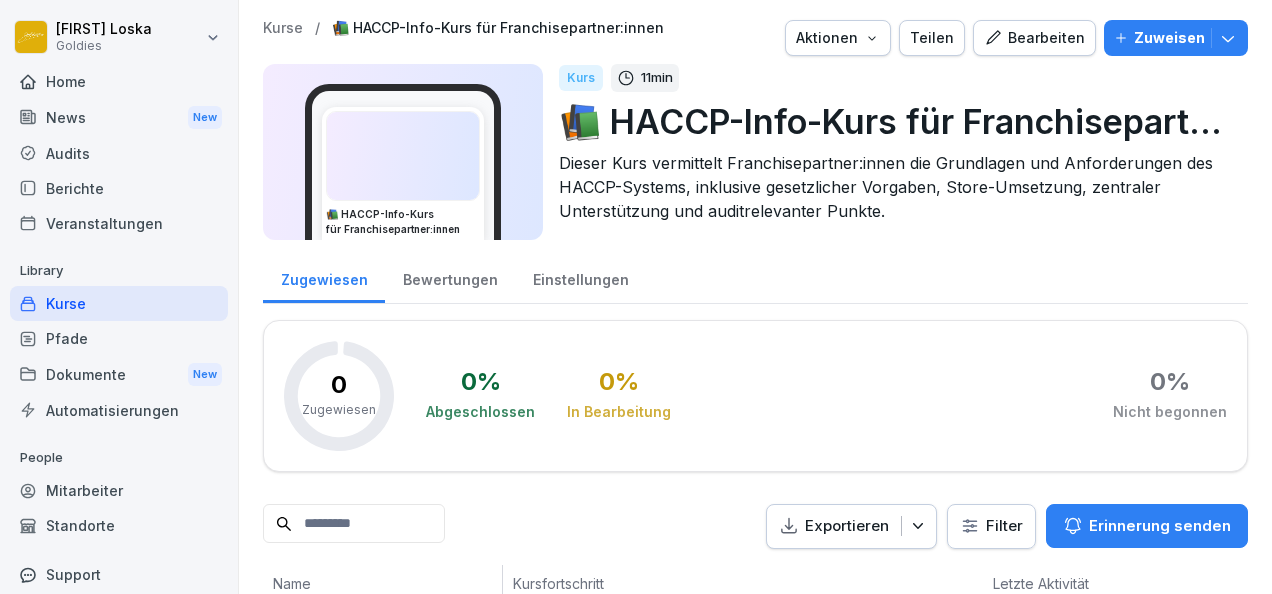 scroll, scrollTop: 0, scrollLeft: 0, axis: both 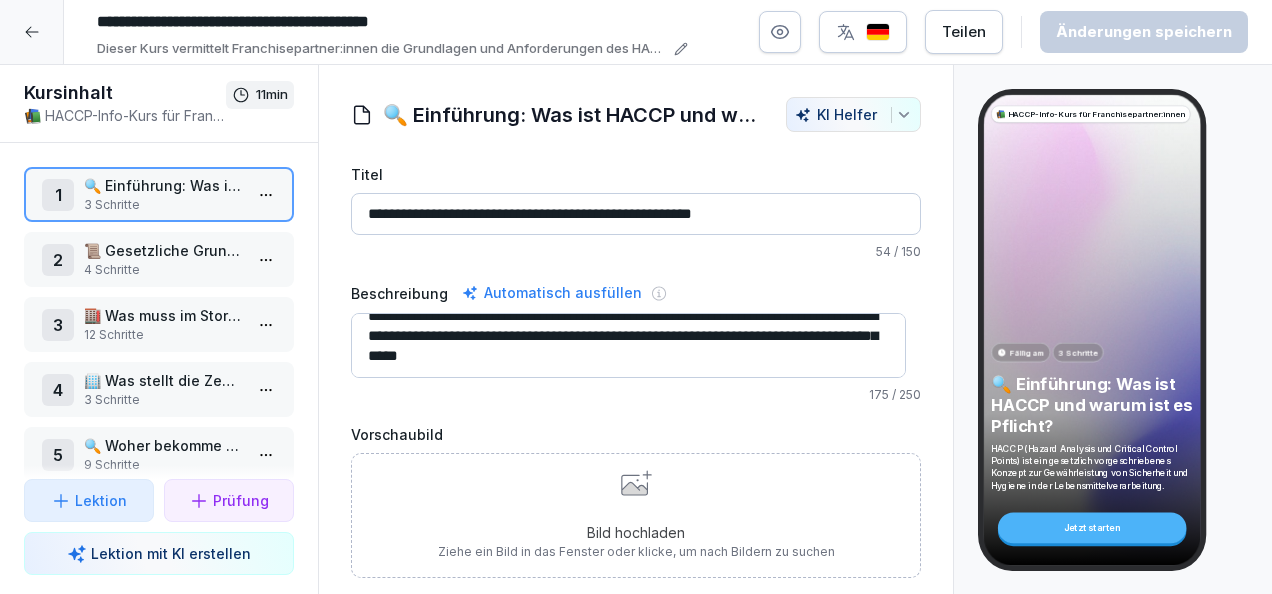 click on "Teilen" at bounding box center (964, 32) 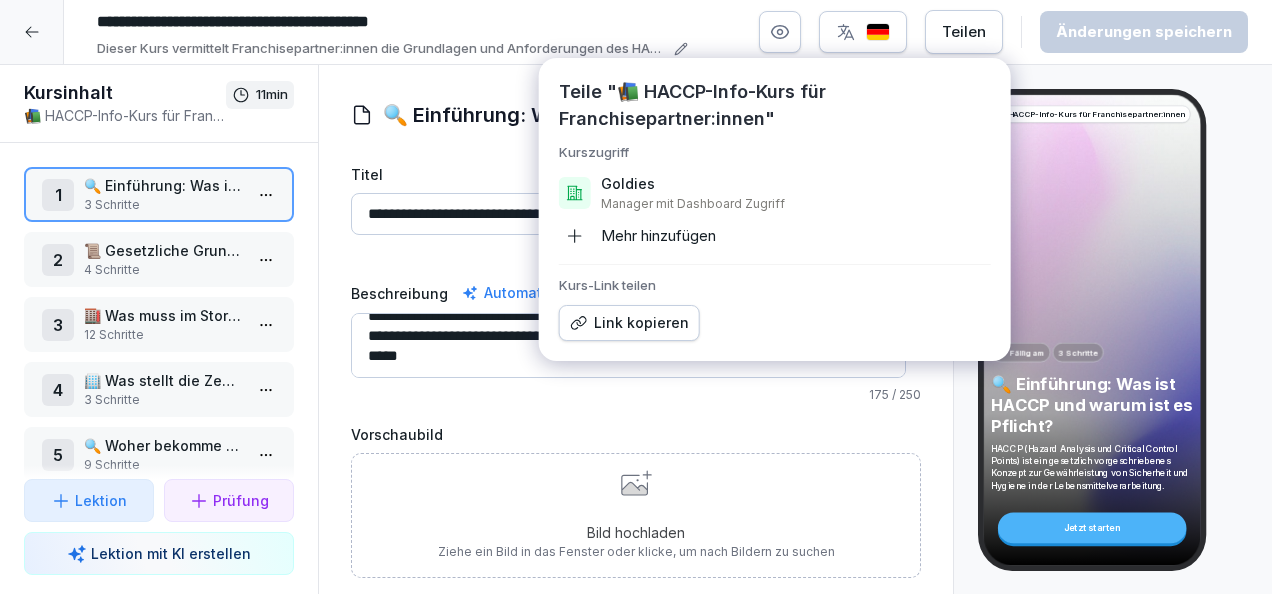 click on "Mehr hinzufügen" at bounding box center (637, 236) 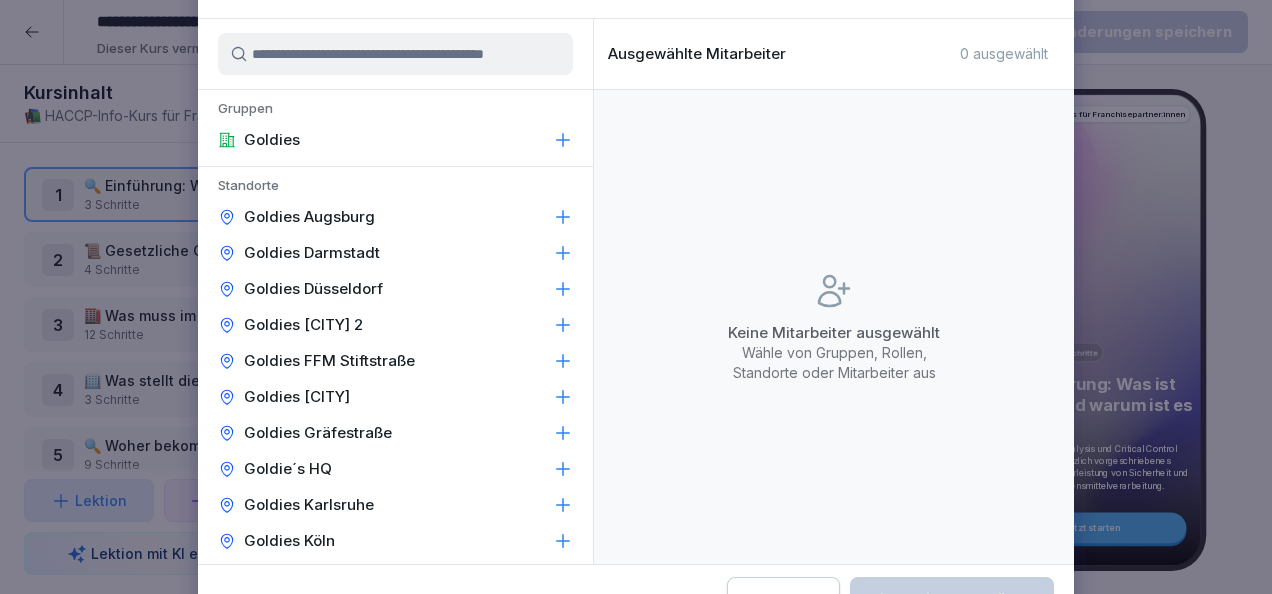 click at bounding box center (395, 54) 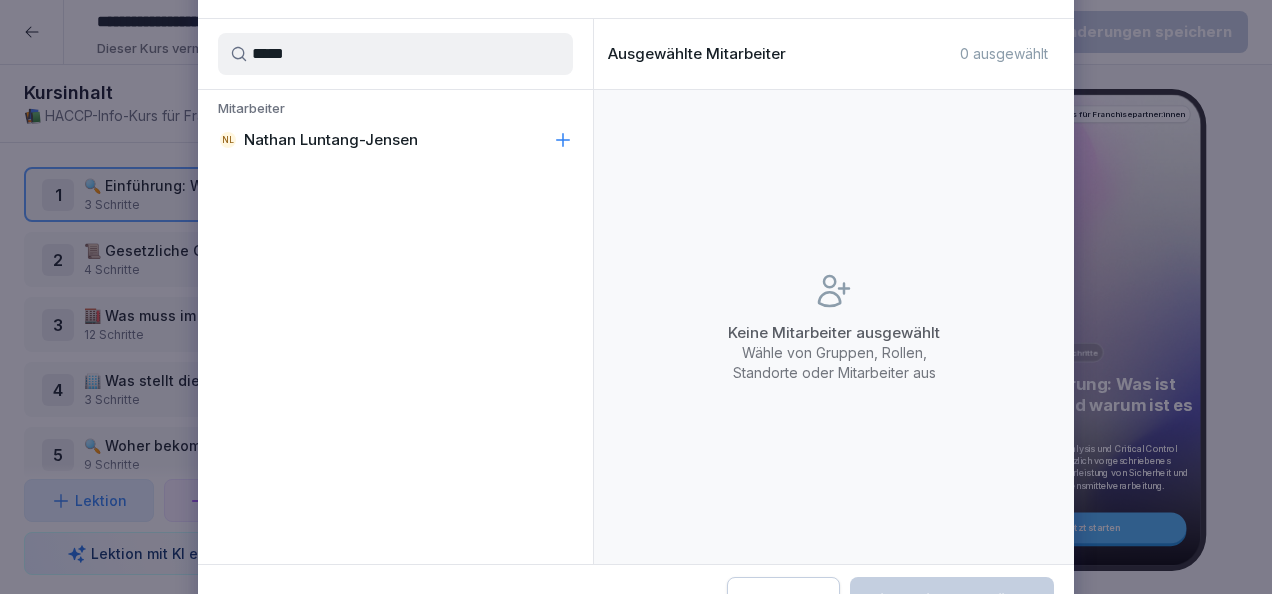 click on "NL Nathan Luntang-Jensen" at bounding box center [395, 140] 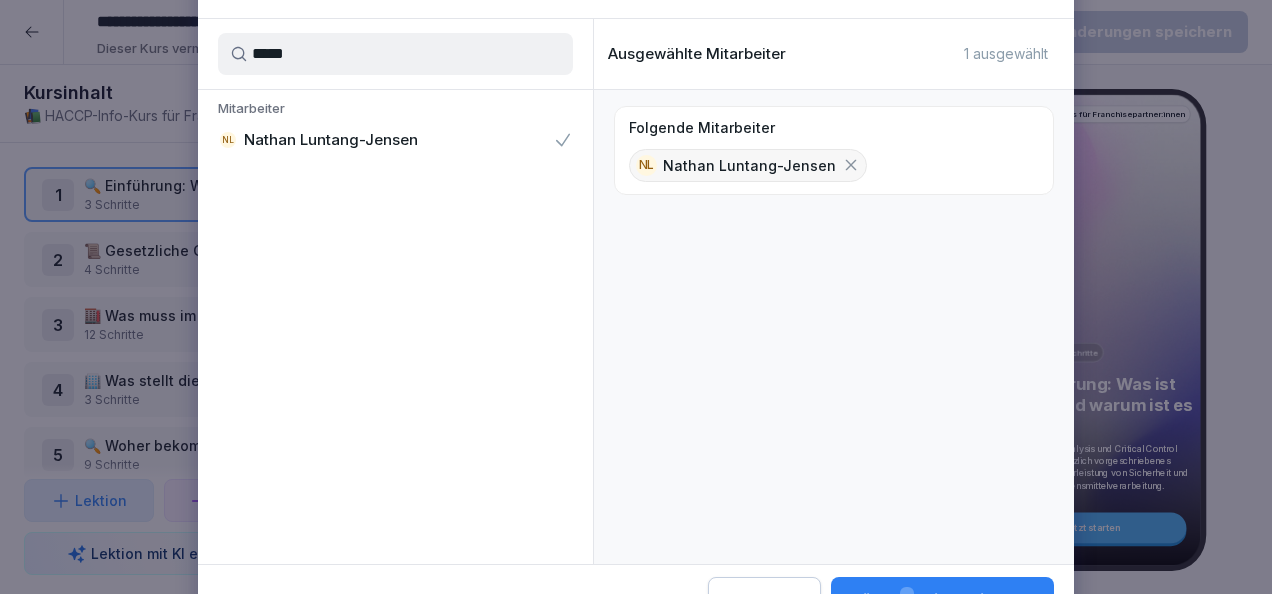 drag, startPoint x: 385, startPoint y: 53, endPoint x: 213, endPoint y: 38, distance: 172.65283 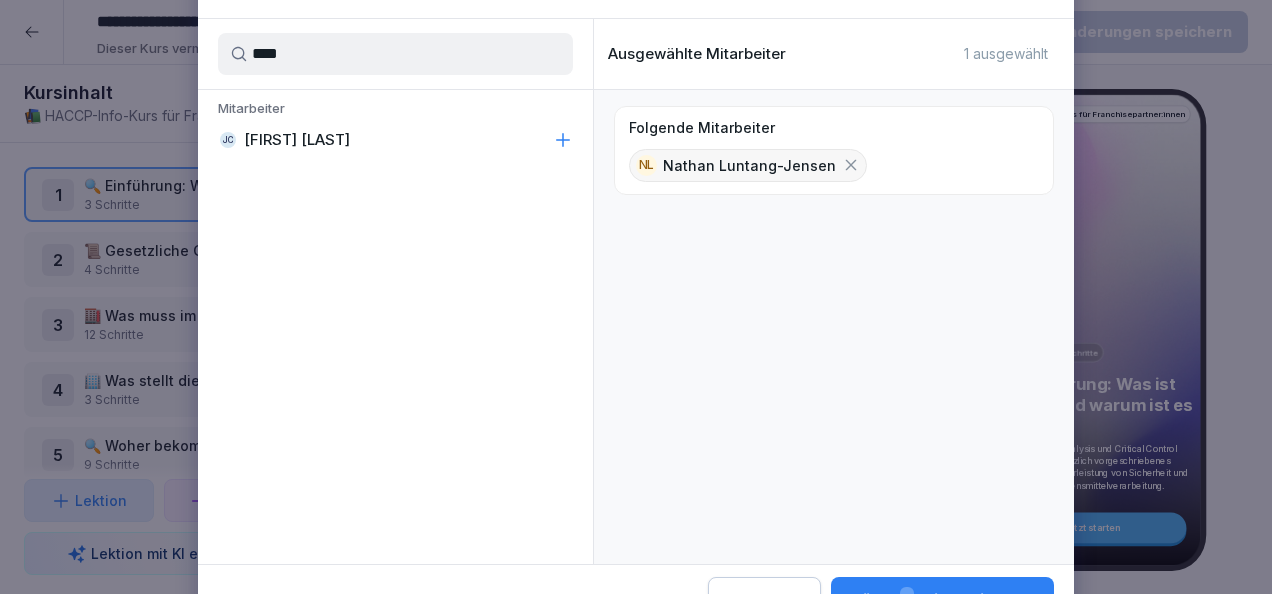 click 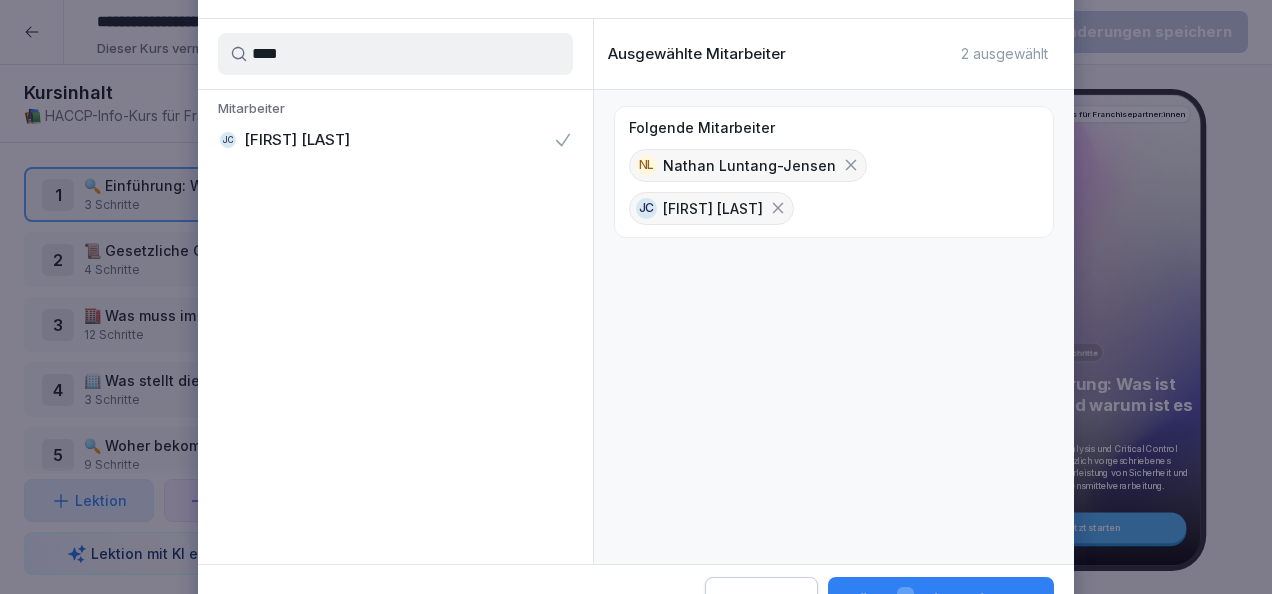 click on "****" at bounding box center [395, 54] 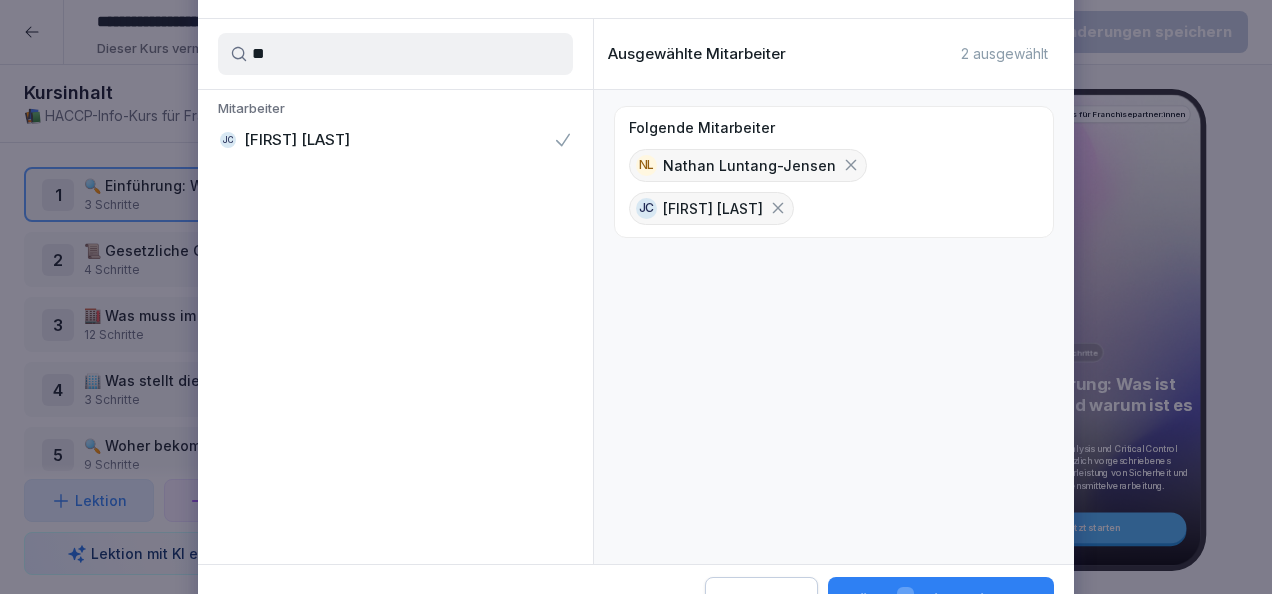 type on "*" 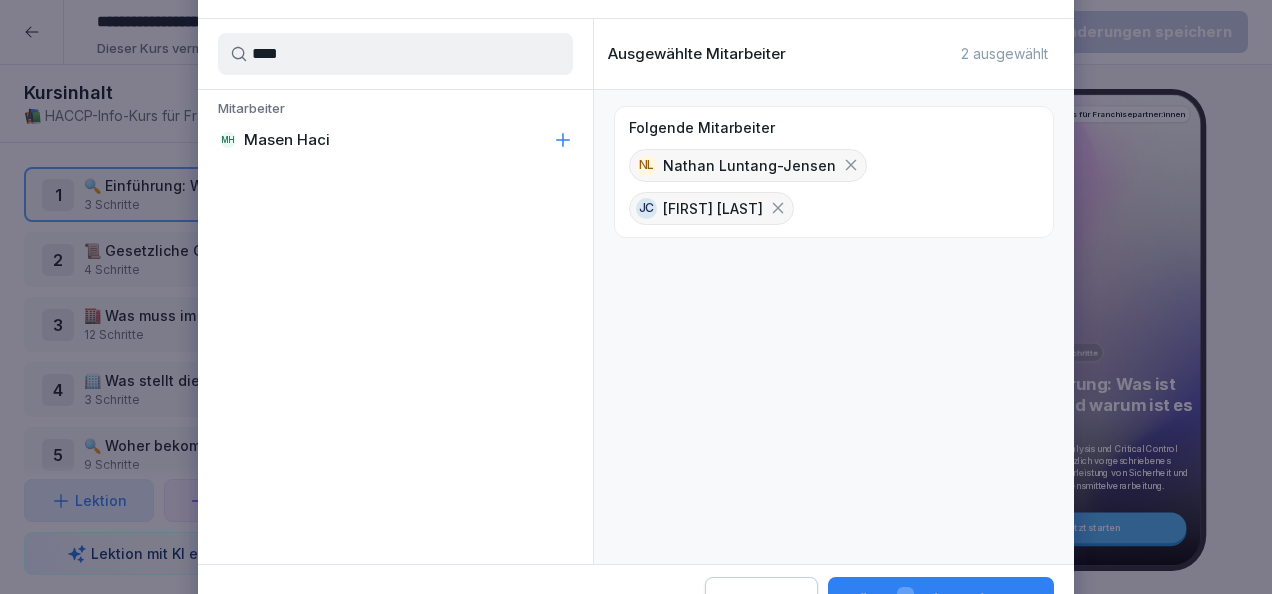 type on "****" 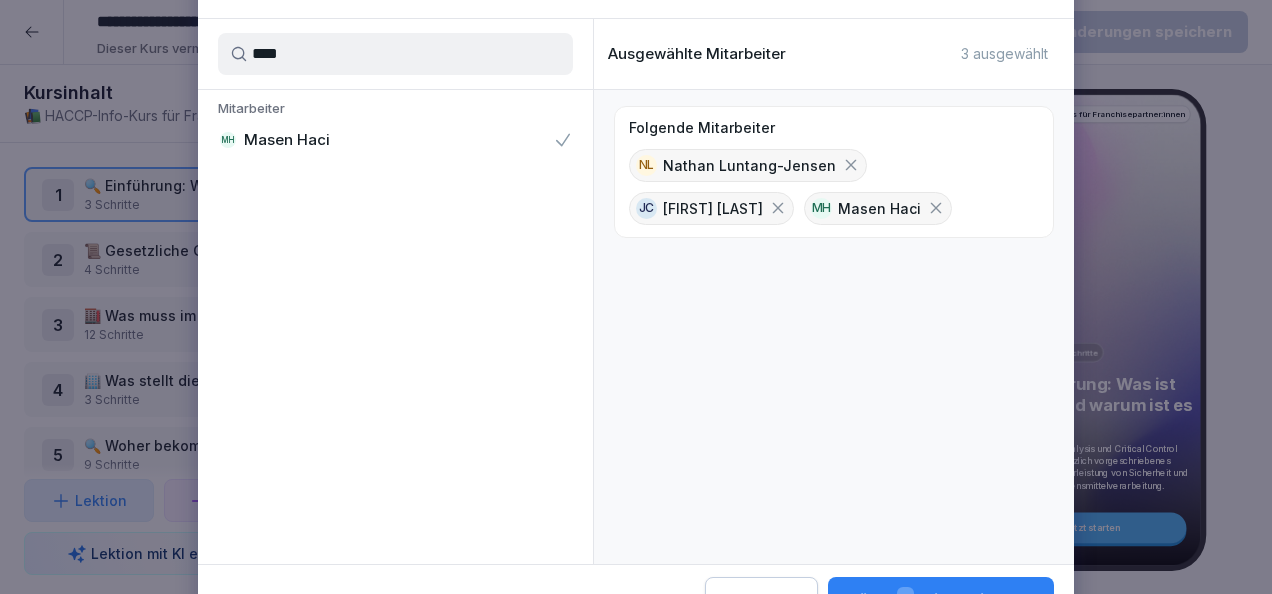 click on "Wähle  3  Mitarbeiter aus" at bounding box center (941, 600) 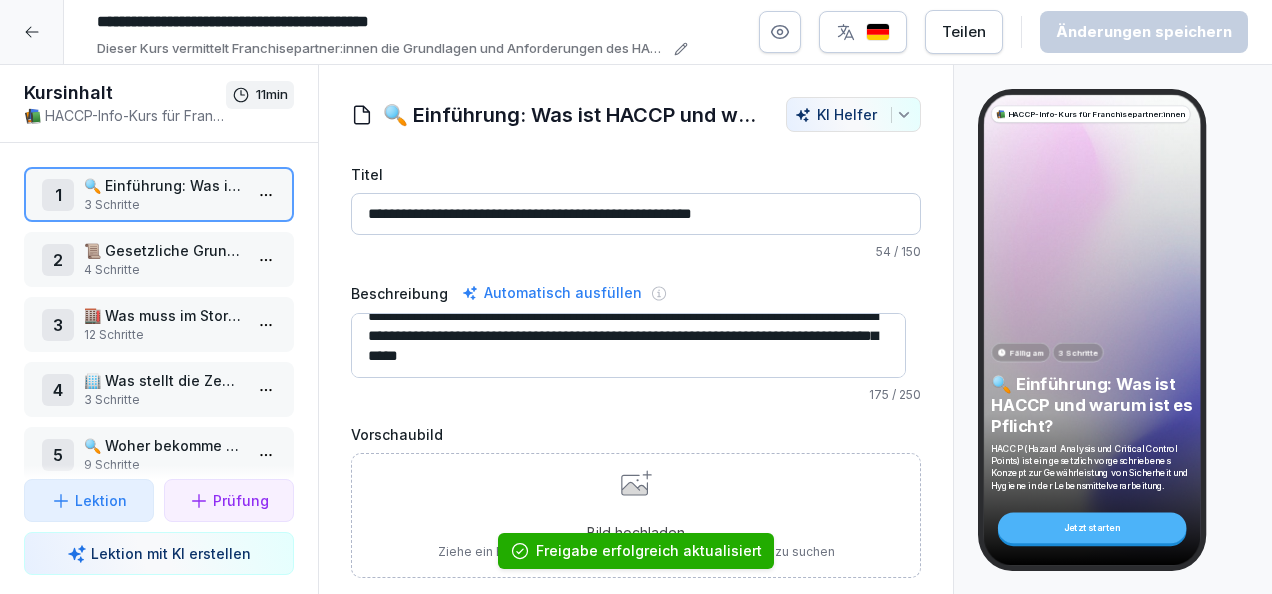click at bounding box center (32, 32) 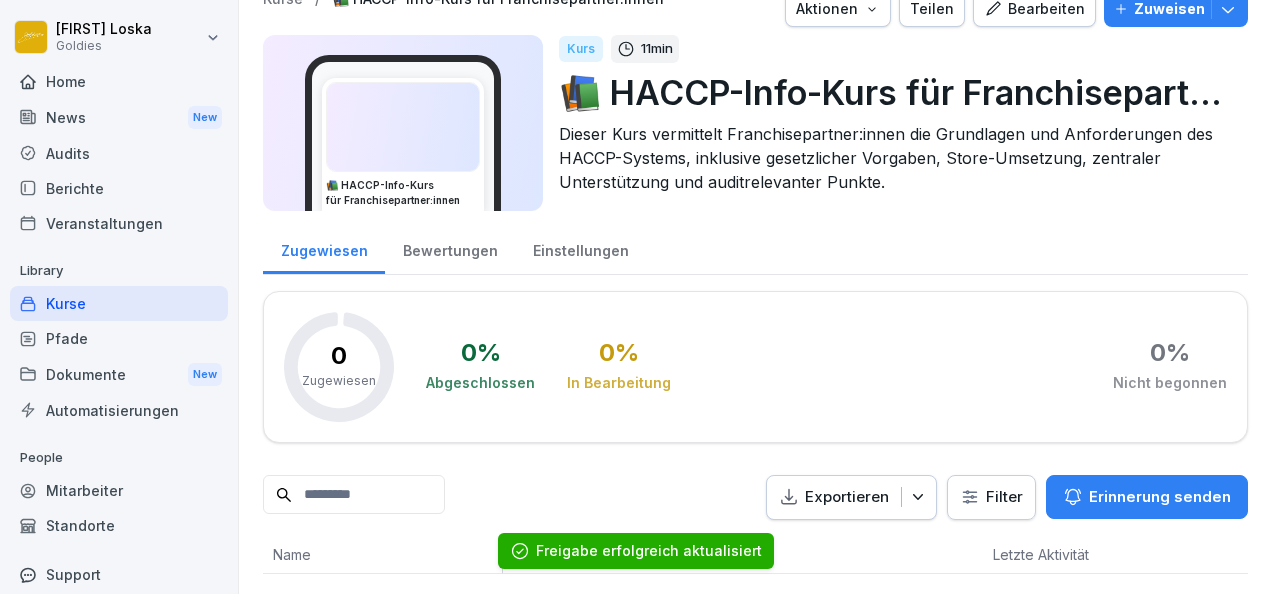scroll, scrollTop: 56, scrollLeft: 0, axis: vertical 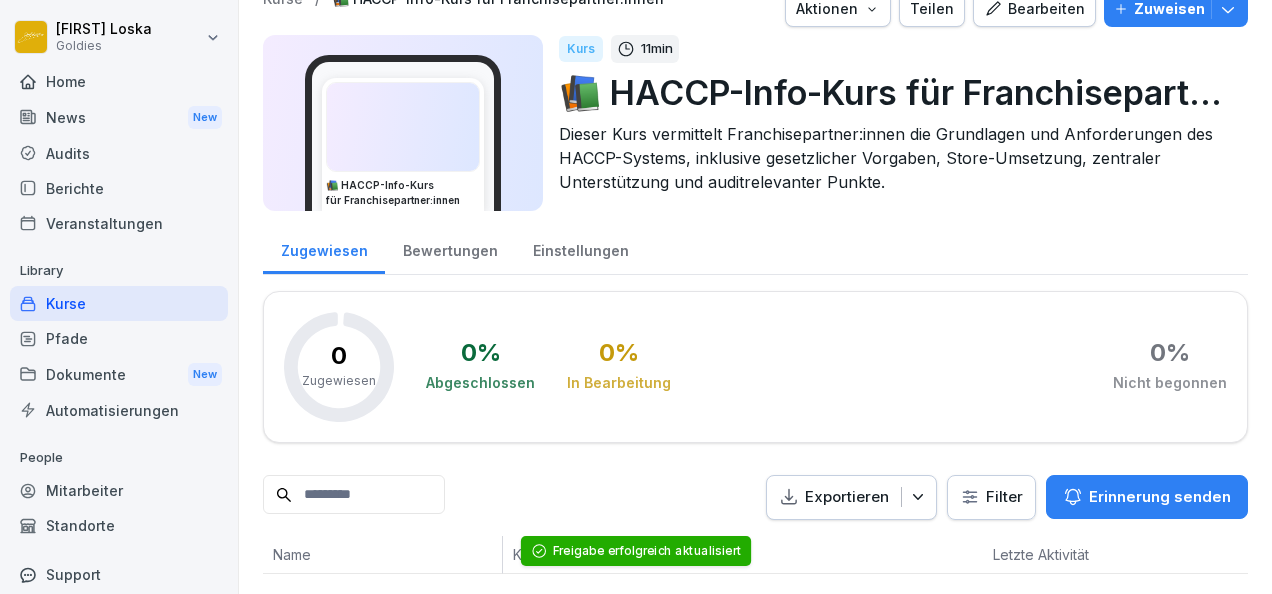 click on "Kurse" at bounding box center [119, 303] 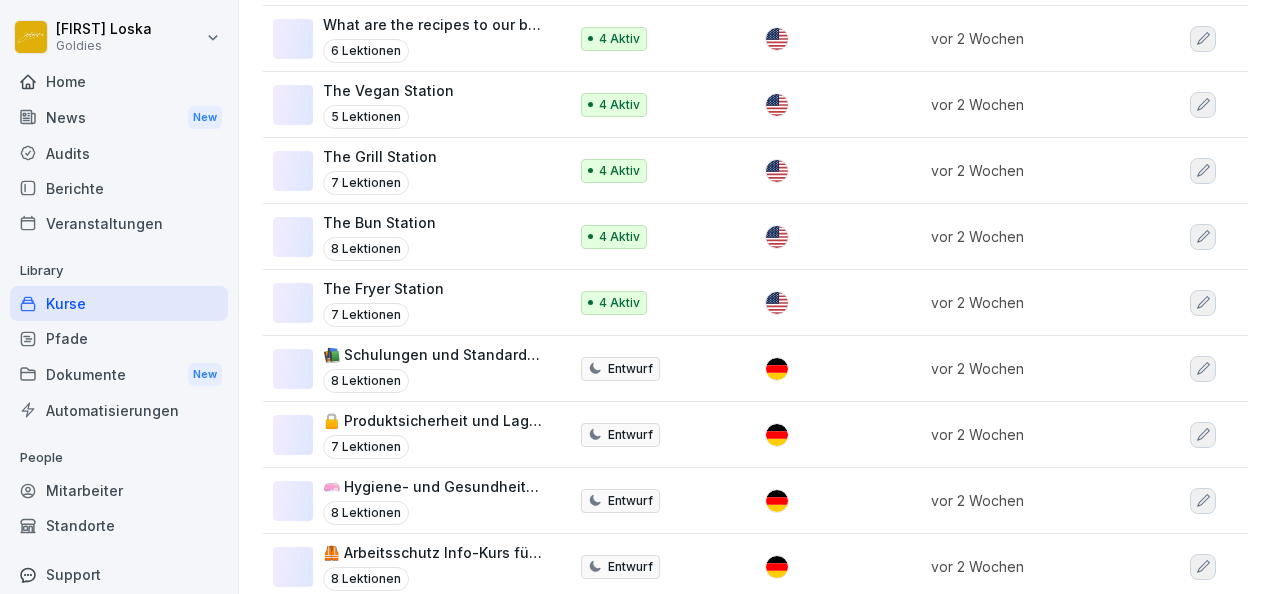 scroll, scrollTop: 560, scrollLeft: 0, axis: vertical 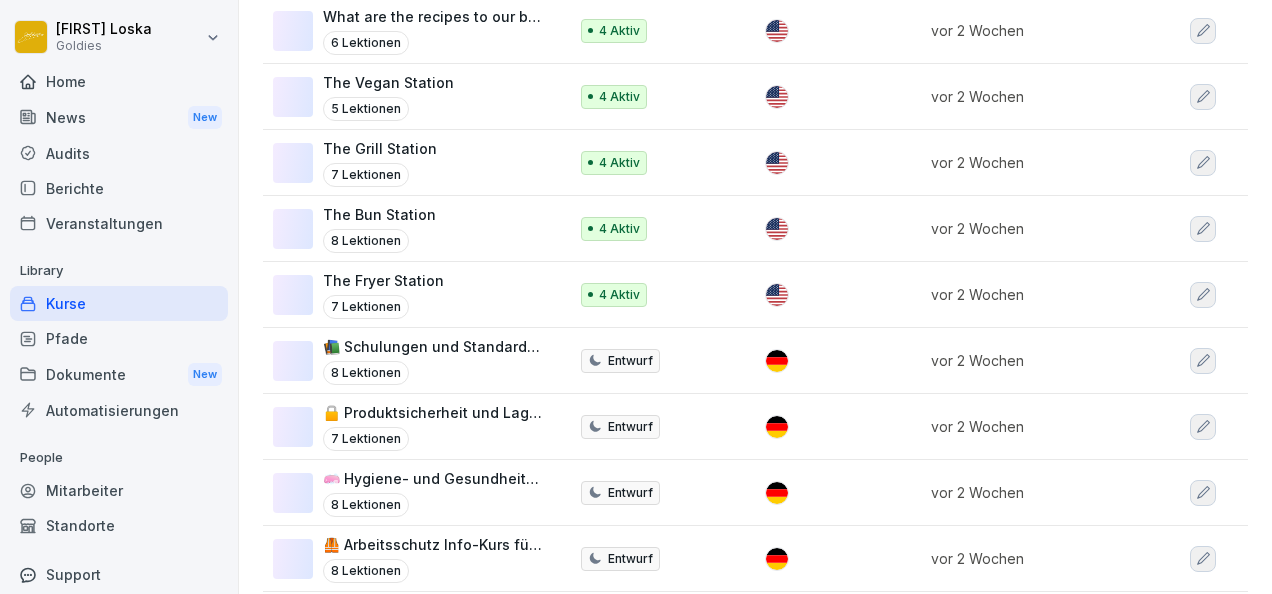 click on "7 Lektionen" at bounding box center (435, 439) 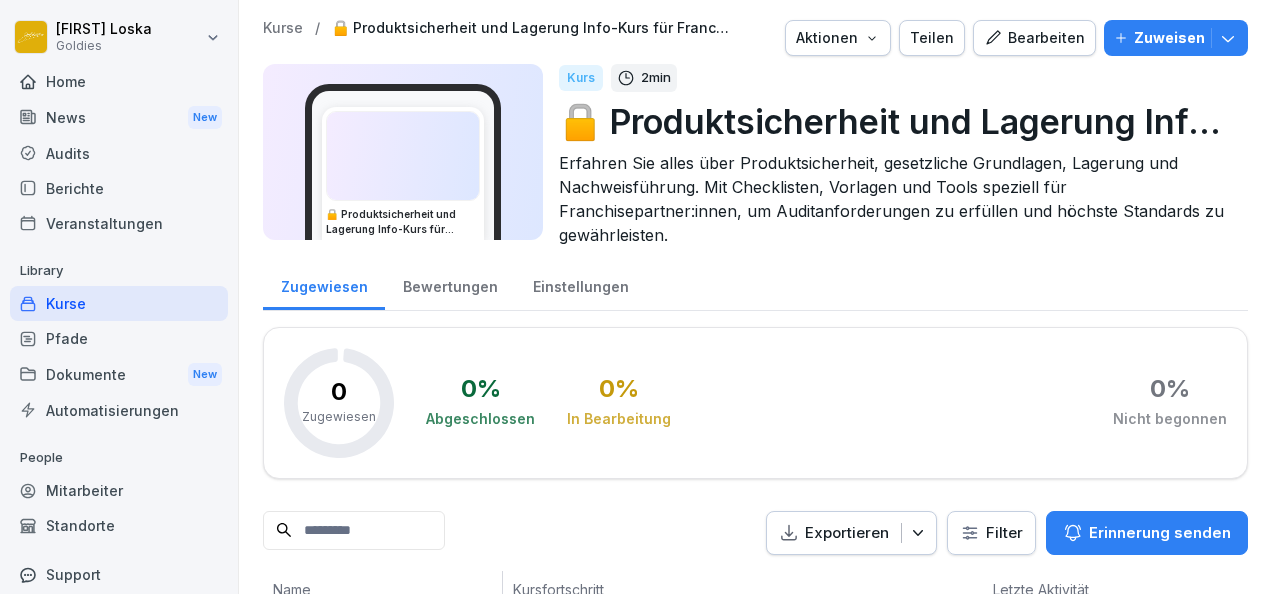 scroll, scrollTop: 0, scrollLeft: 0, axis: both 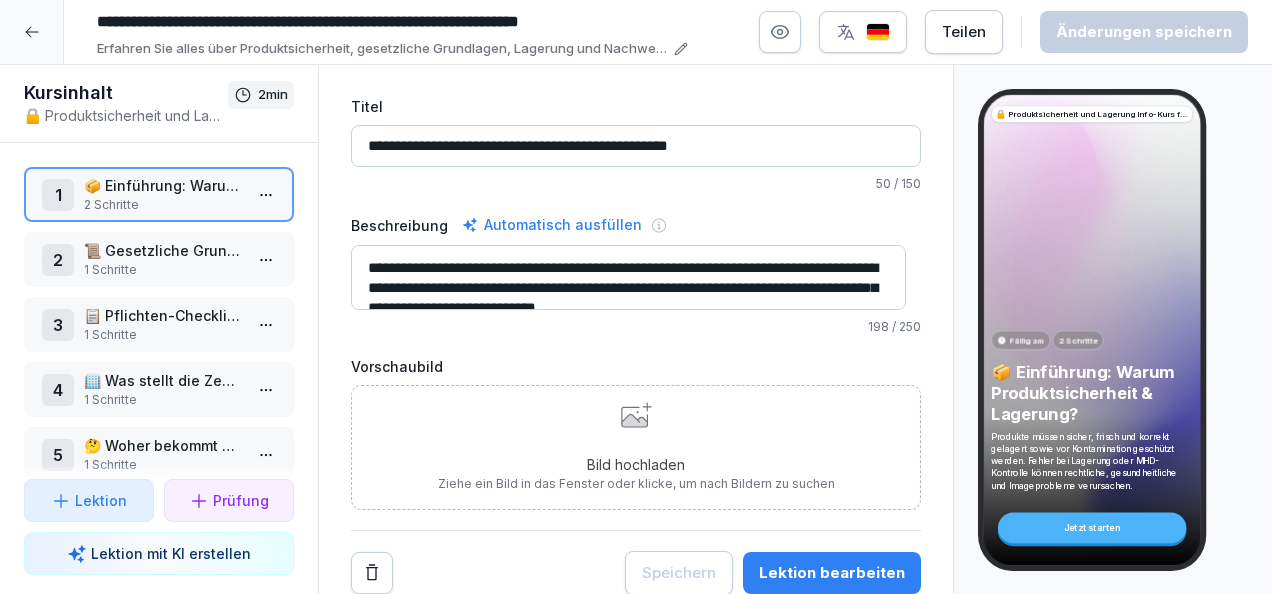 click on "**********" at bounding box center (636, 297) 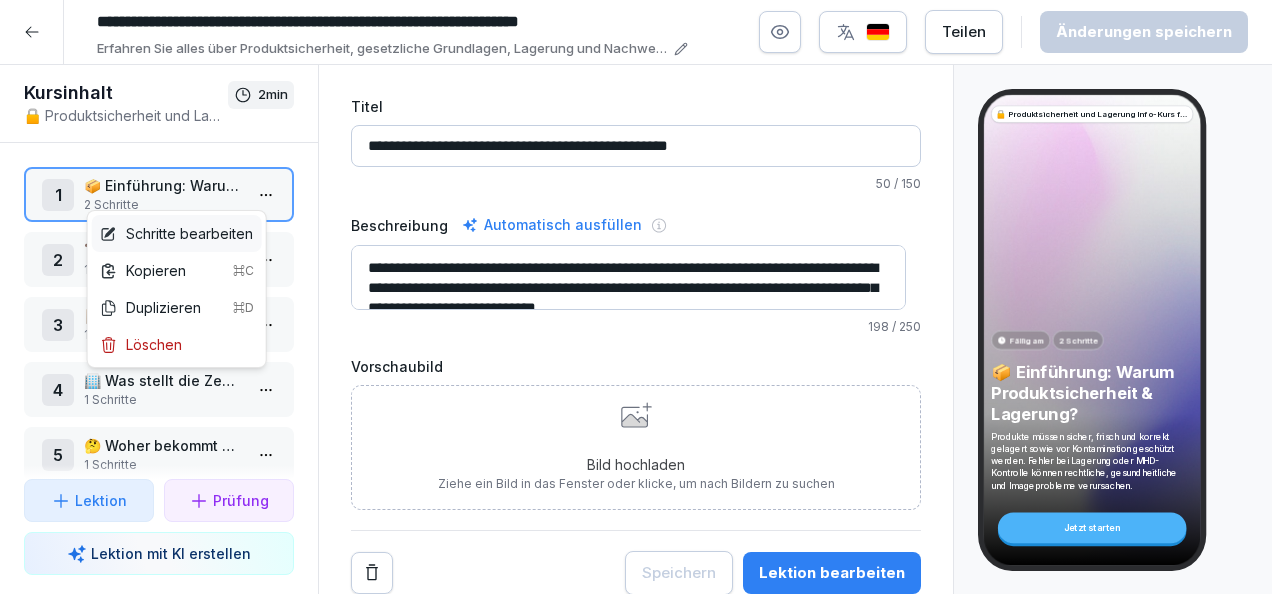 click on "Schritte bearbeiten" at bounding box center (176, 233) 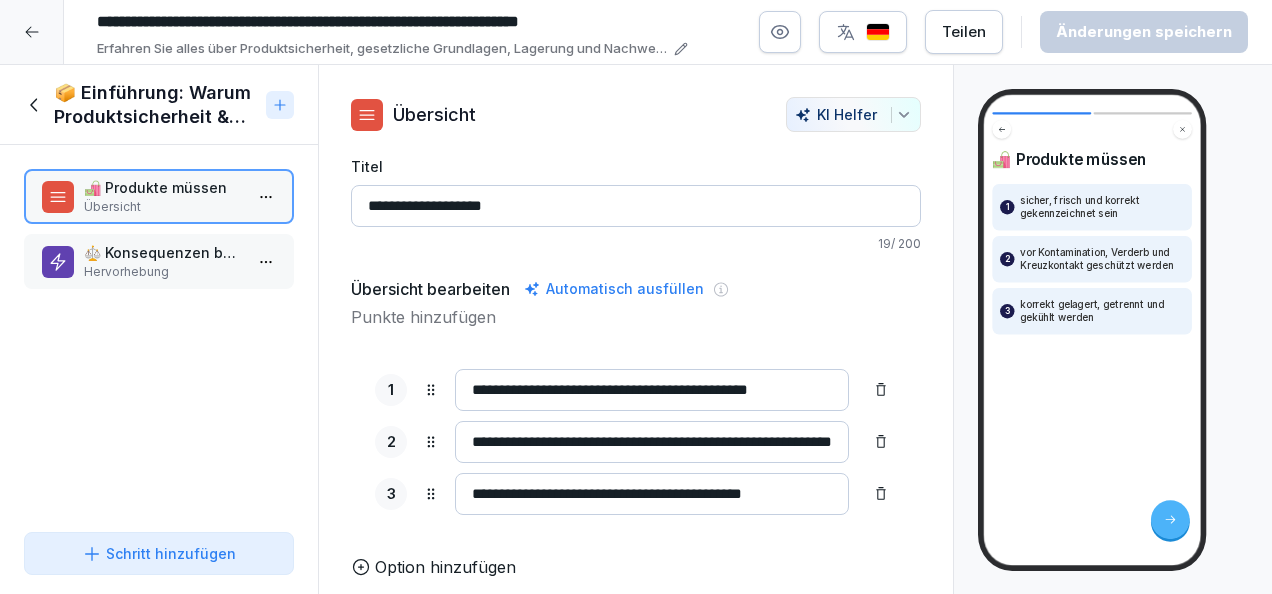 click on "Hervorhebung" at bounding box center (163, 272) 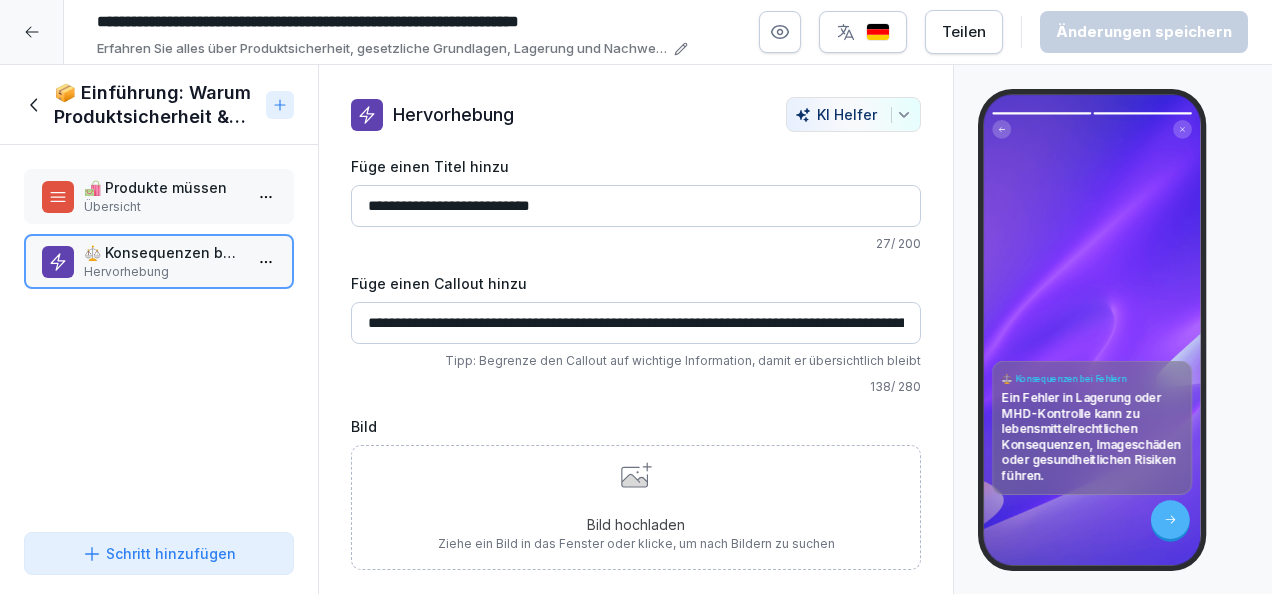 click 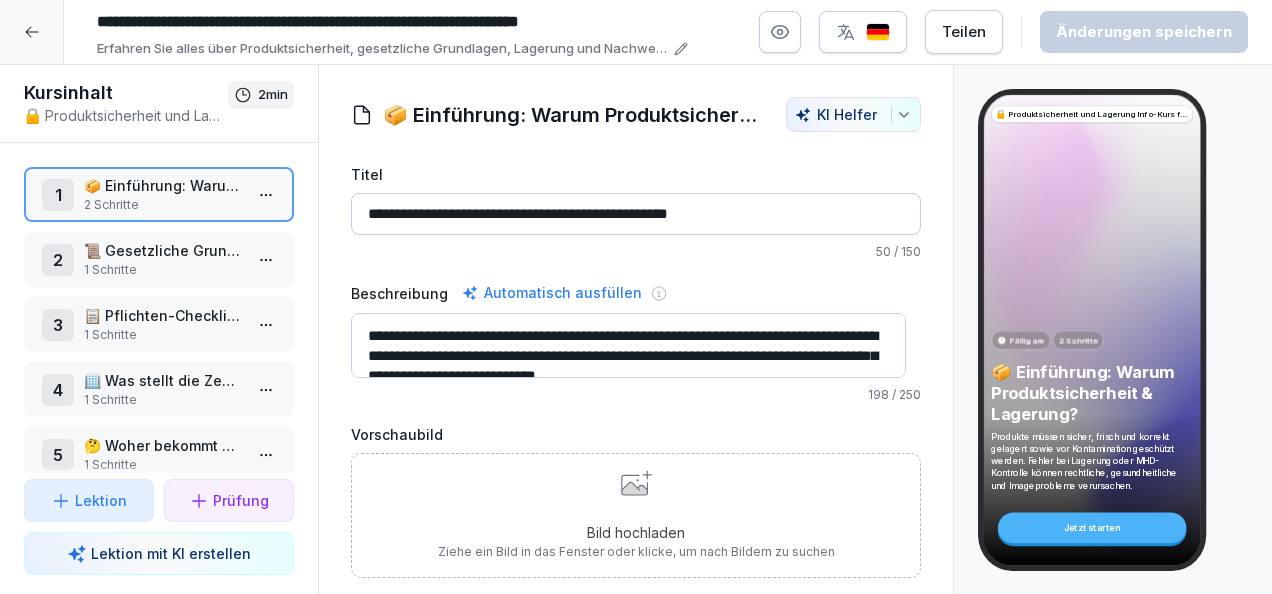 click on "1 Schritte" at bounding box center (163, 270) 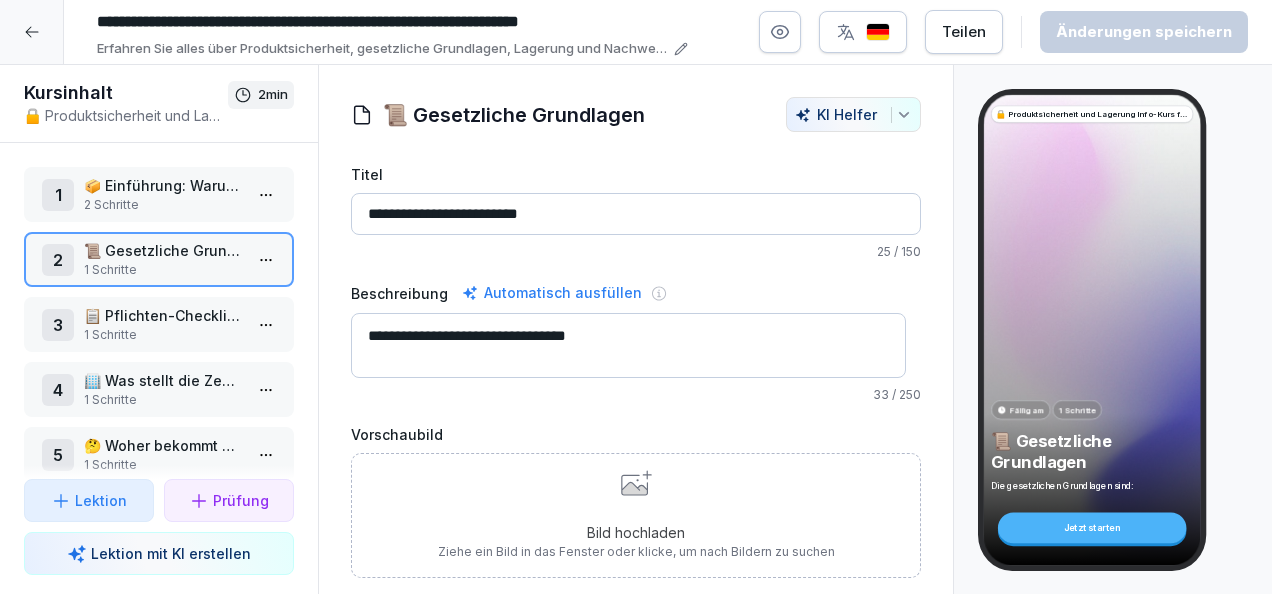click on "**********" at bounding box center [636, 297] 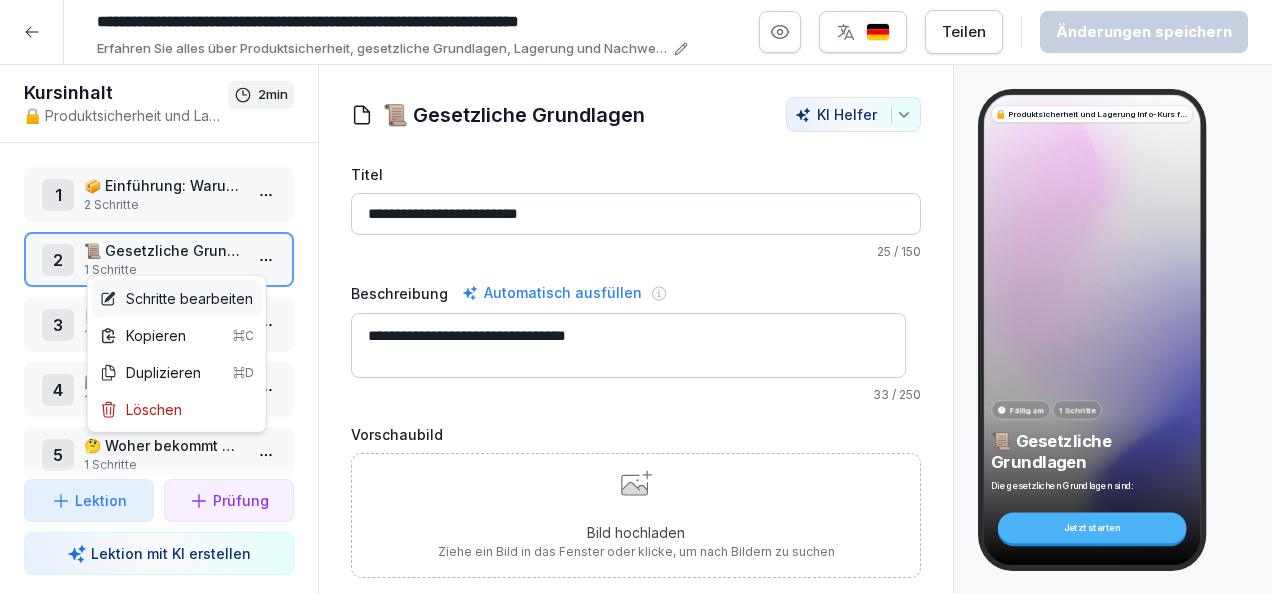 click on "Schritte bearbeiten" at bounding box center [176, 298] 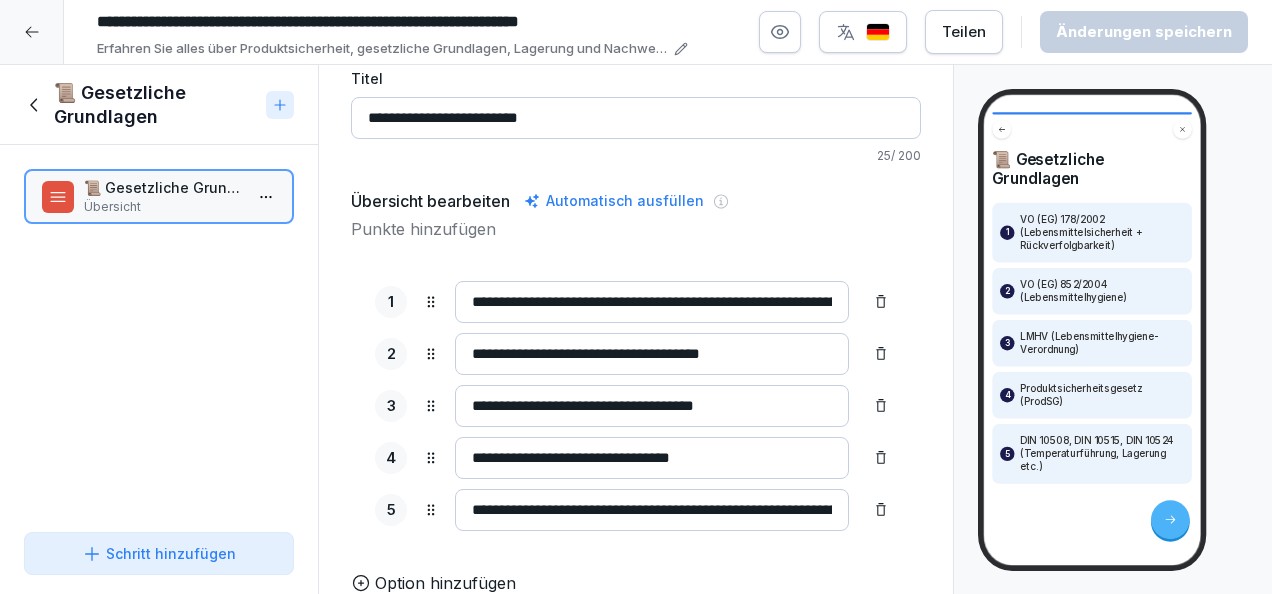 scroll, scrollTop: 0, scrollLeft: 0, axis: both 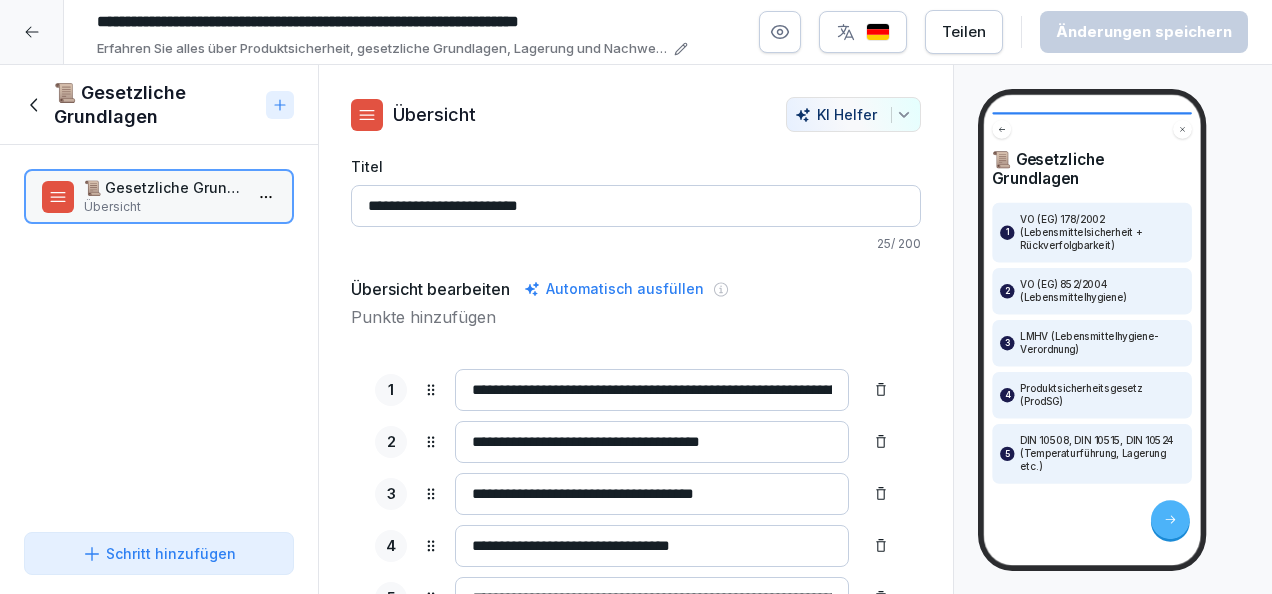 click 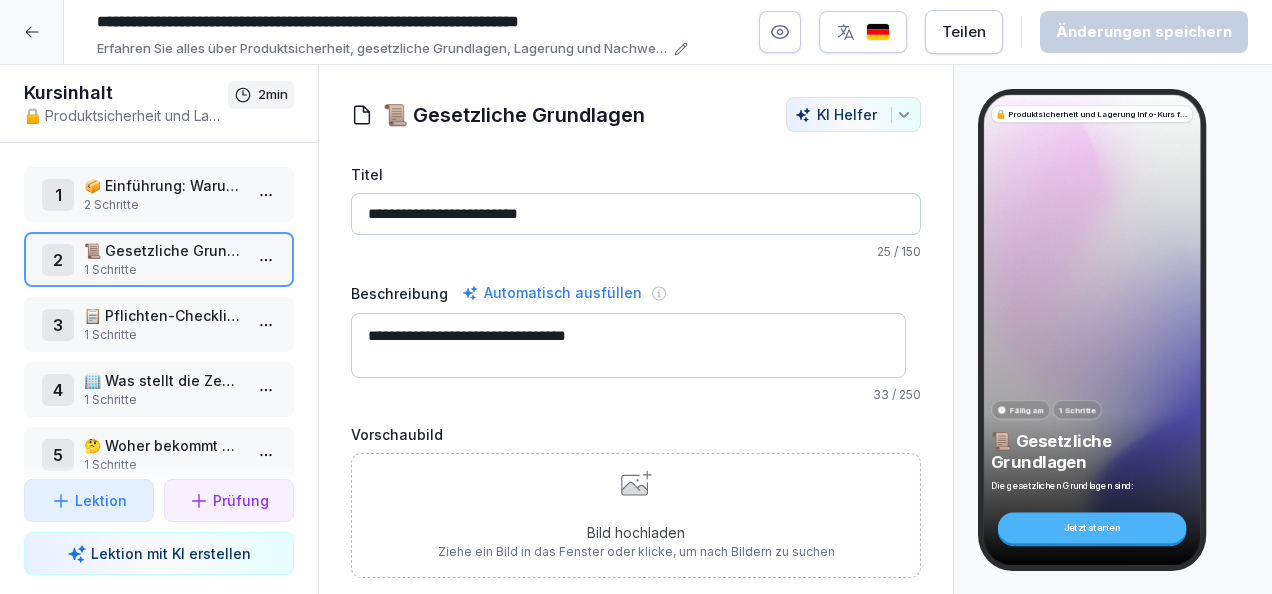 click on "1 Schritte" at bounding box center (163, 335) 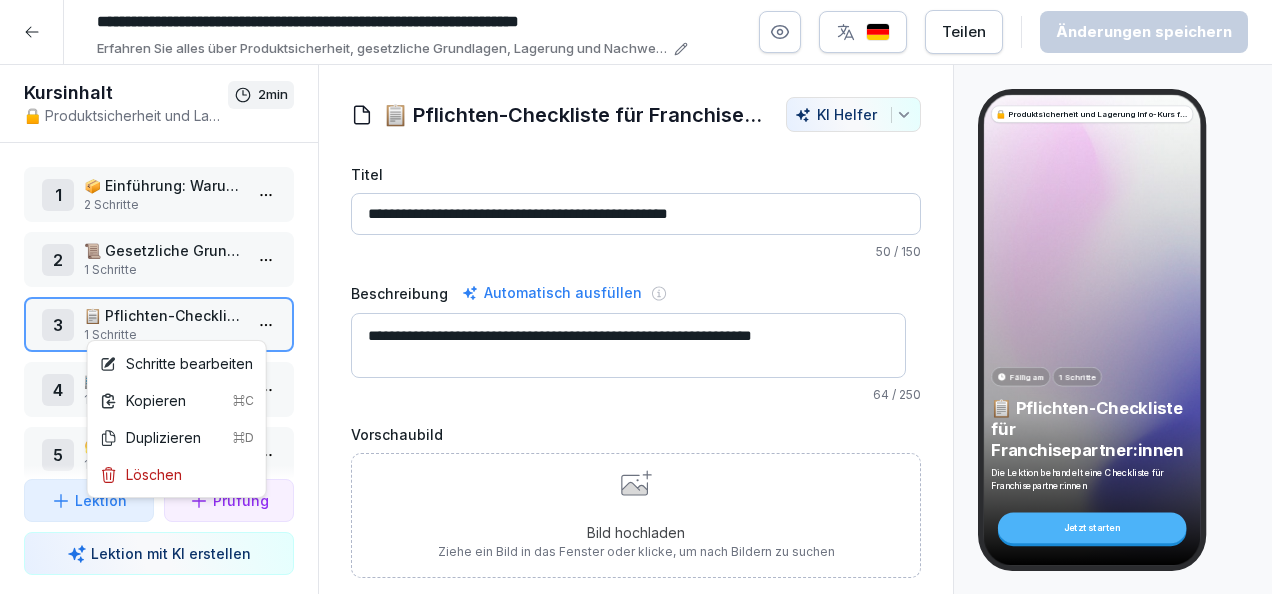 click on "**********" at bounding box center [636, 297] 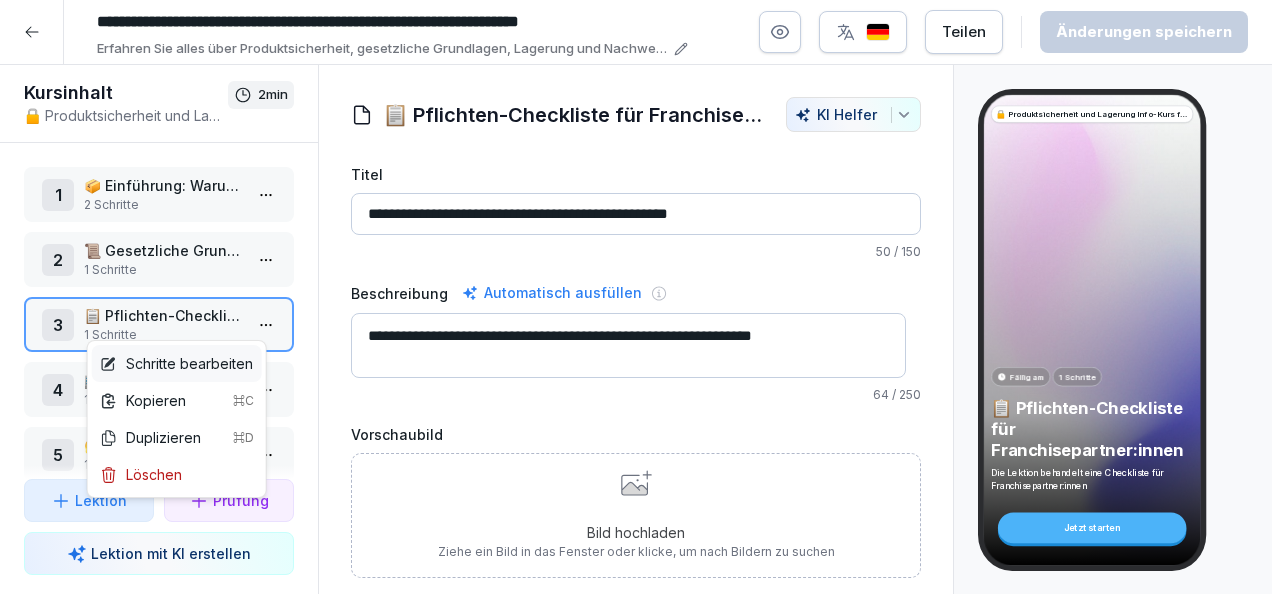 click on "Schritte bearbeiten" at bounding box center [176, 363] 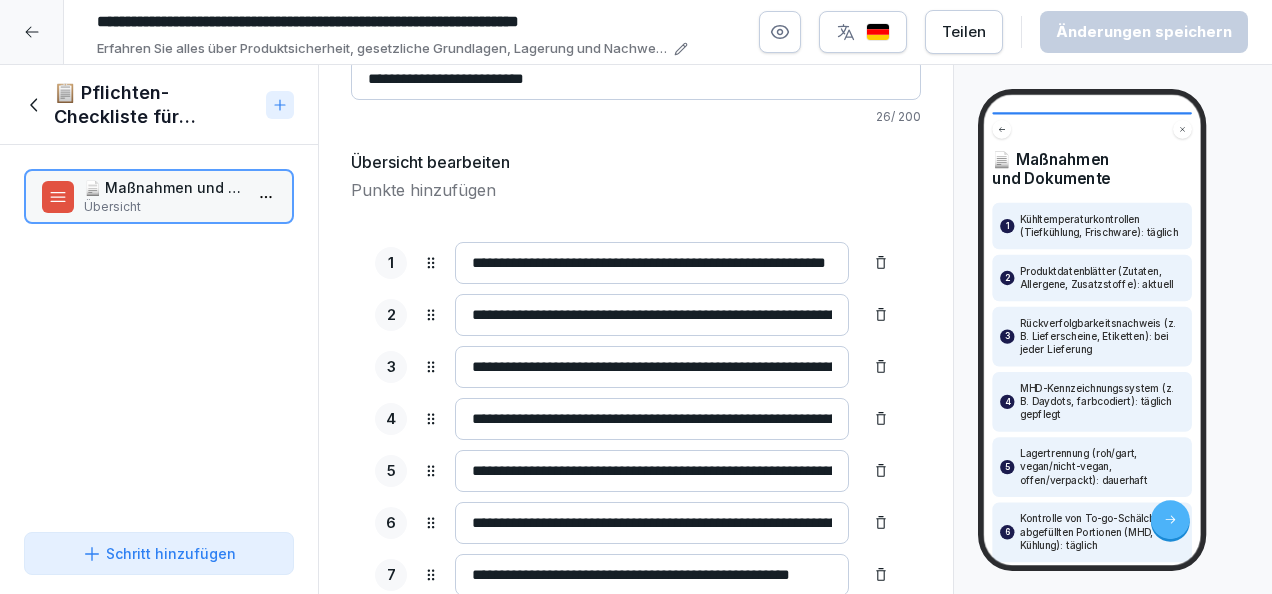scroll, scrollTop: 160, scrollLeft: 0, axis: vertical 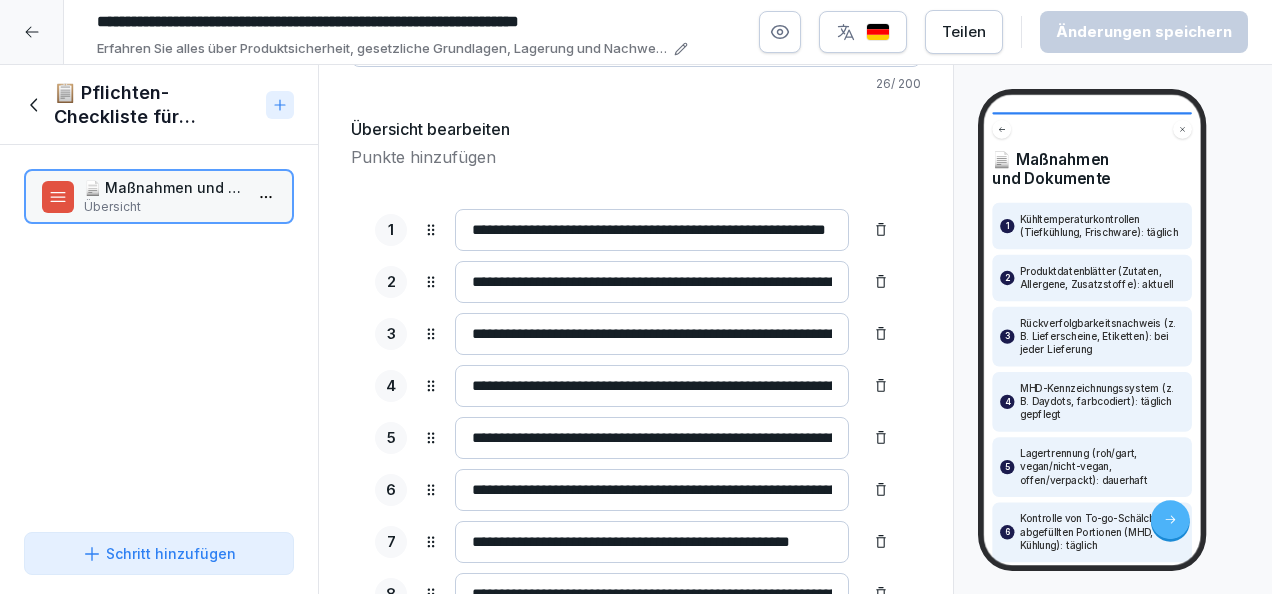 click 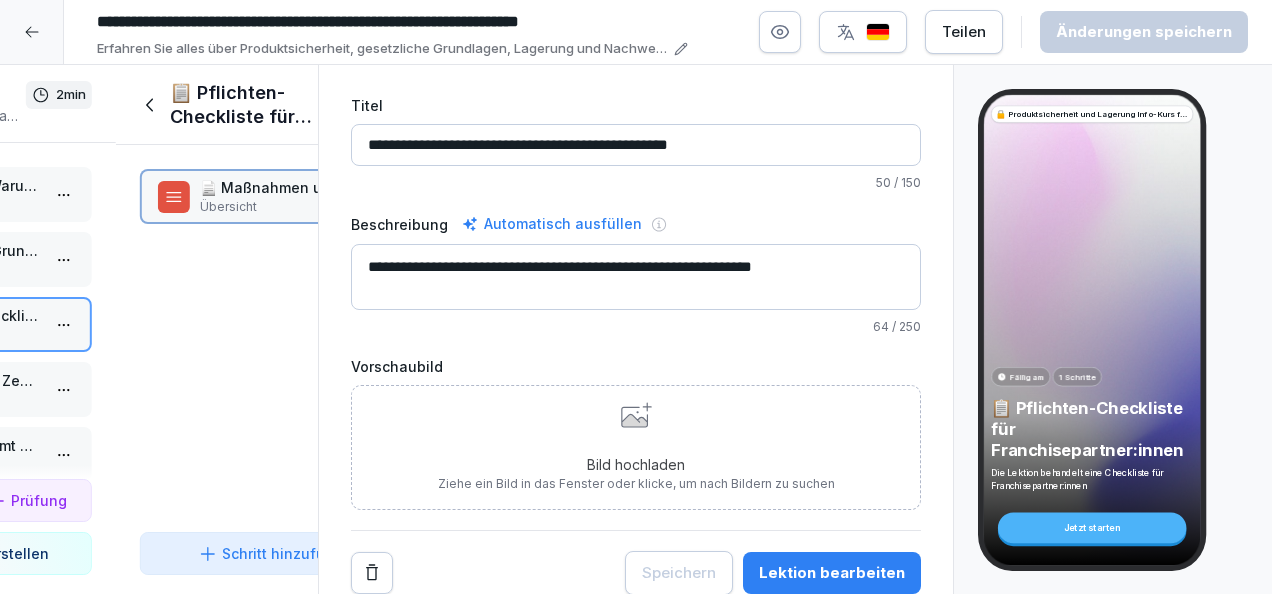 scroll, scrollTop: 80, scrollLeft: 0, axis: vertical 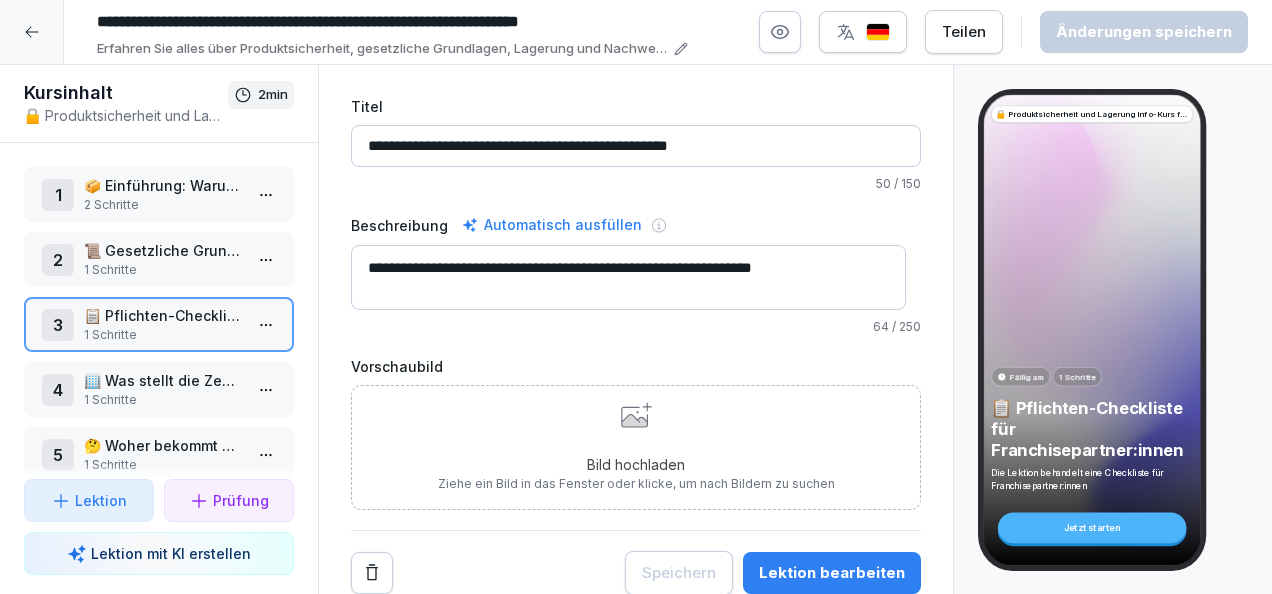 click at bounding box center (32, 32) 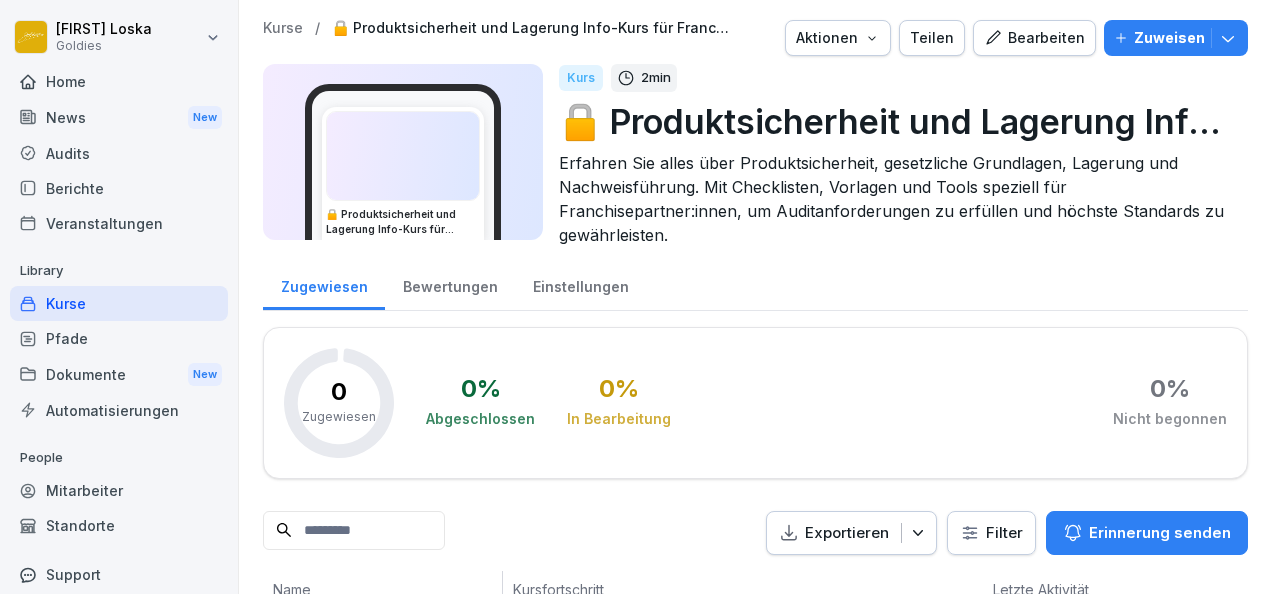 click on "Teilen" at bounding box center (932, 38) 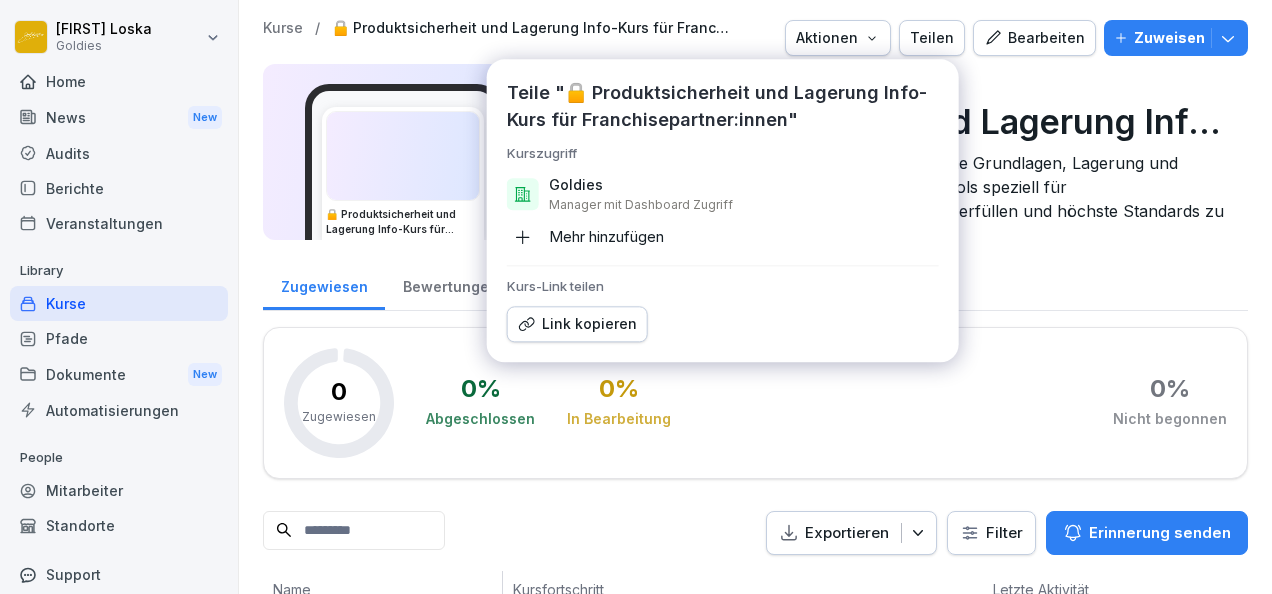 click on "Mehr hinzufügen" at bounding box center [585, 237] 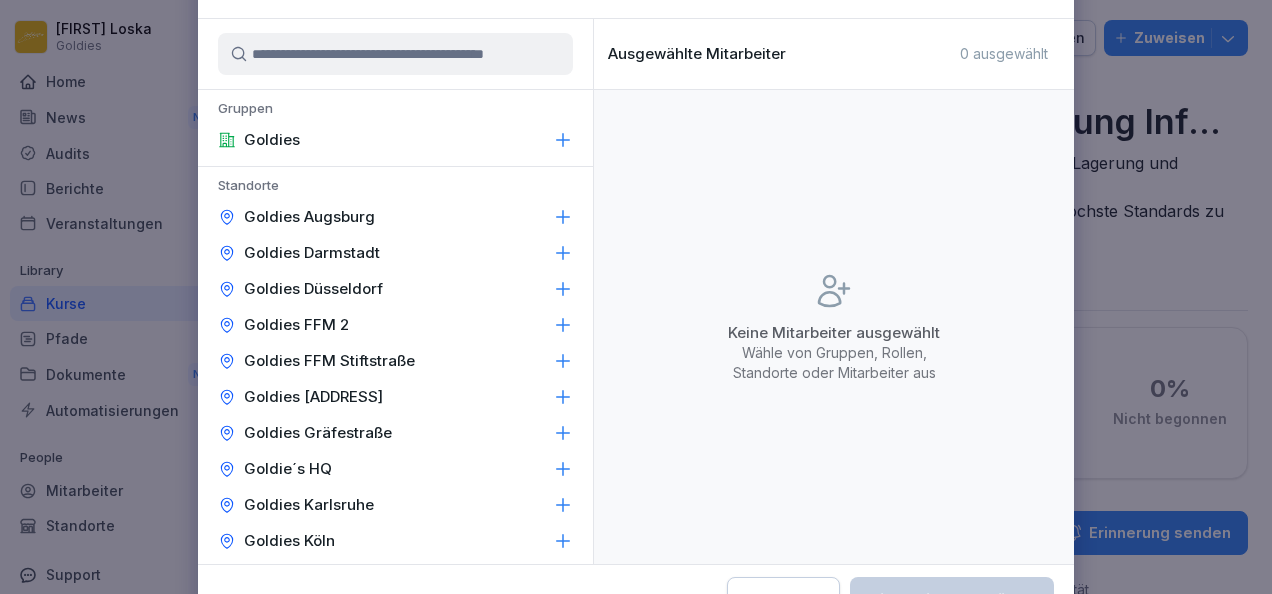 click at bounding box center (395, 54) 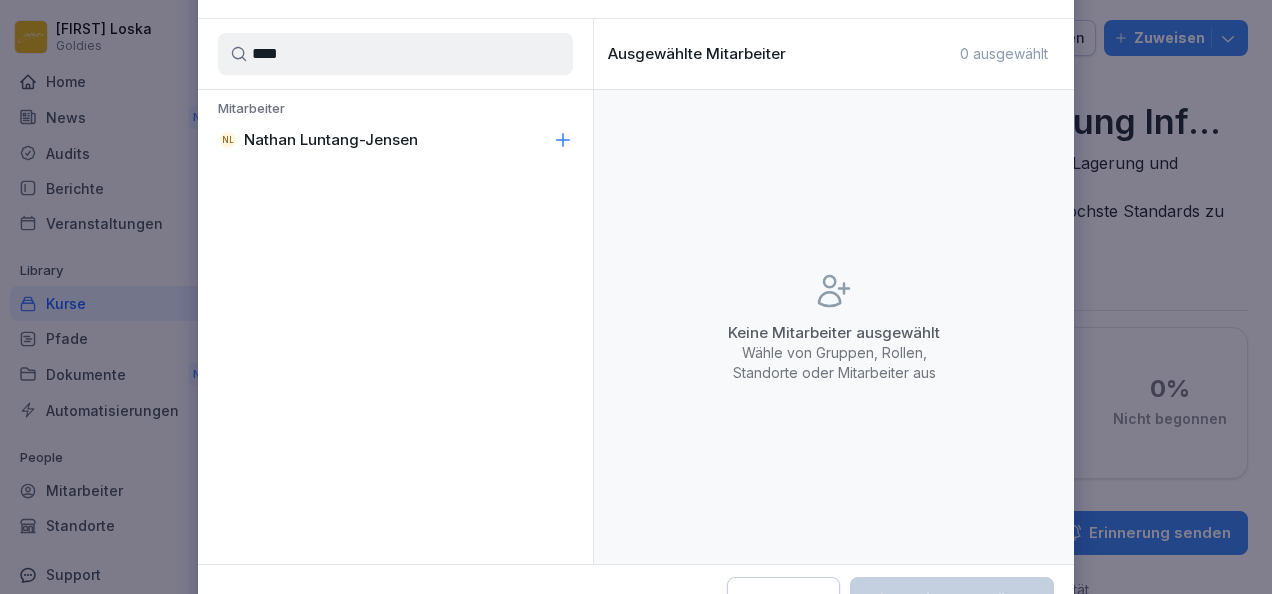click on "NL [LAST]" at bounding box center [395, 140] 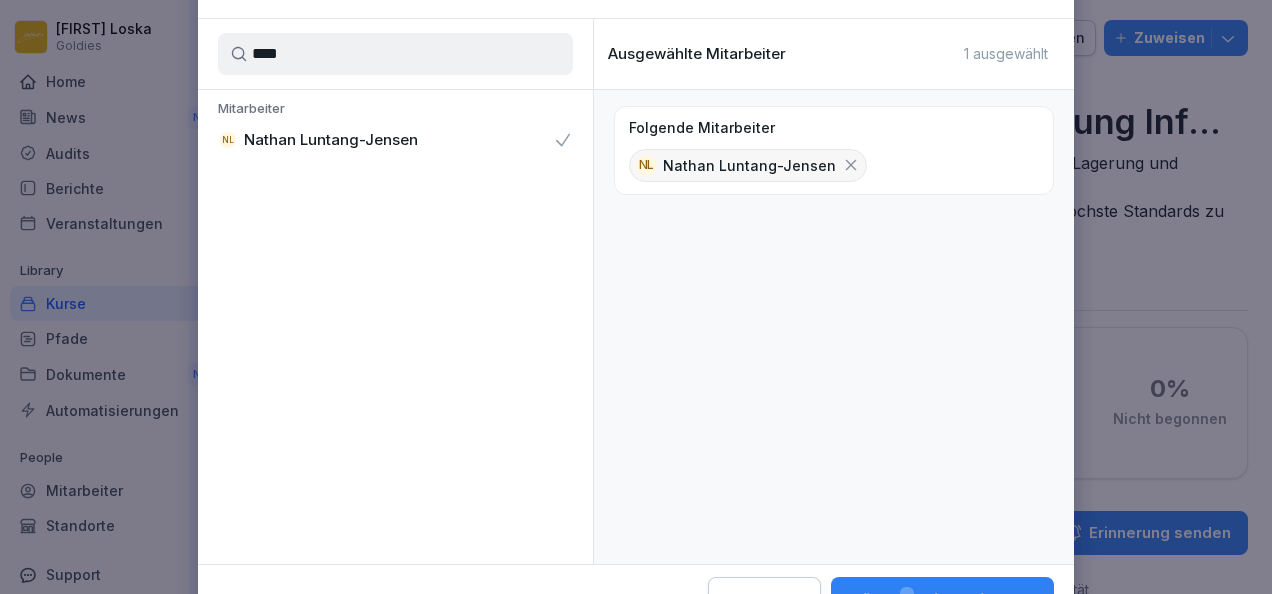 drag, startPoint x: 419, startPoint y: 42, endPoint x: 222, endPoint y: 42, distance: 197 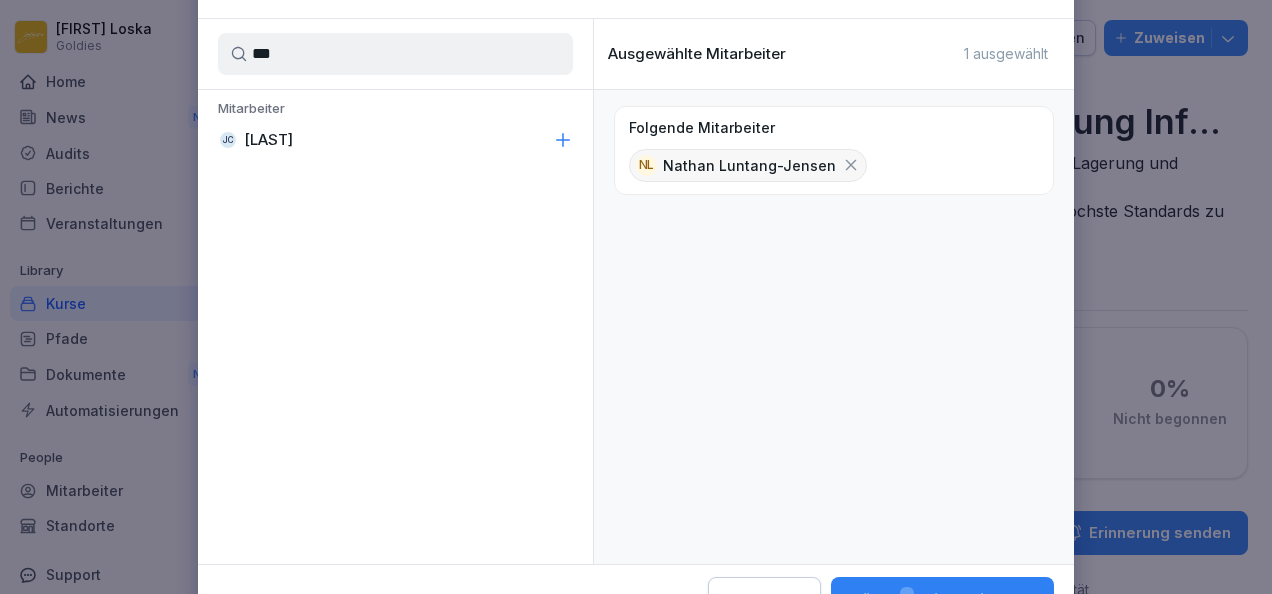 click on "JC Jasko Celebic" at bounding box center [395, 140] 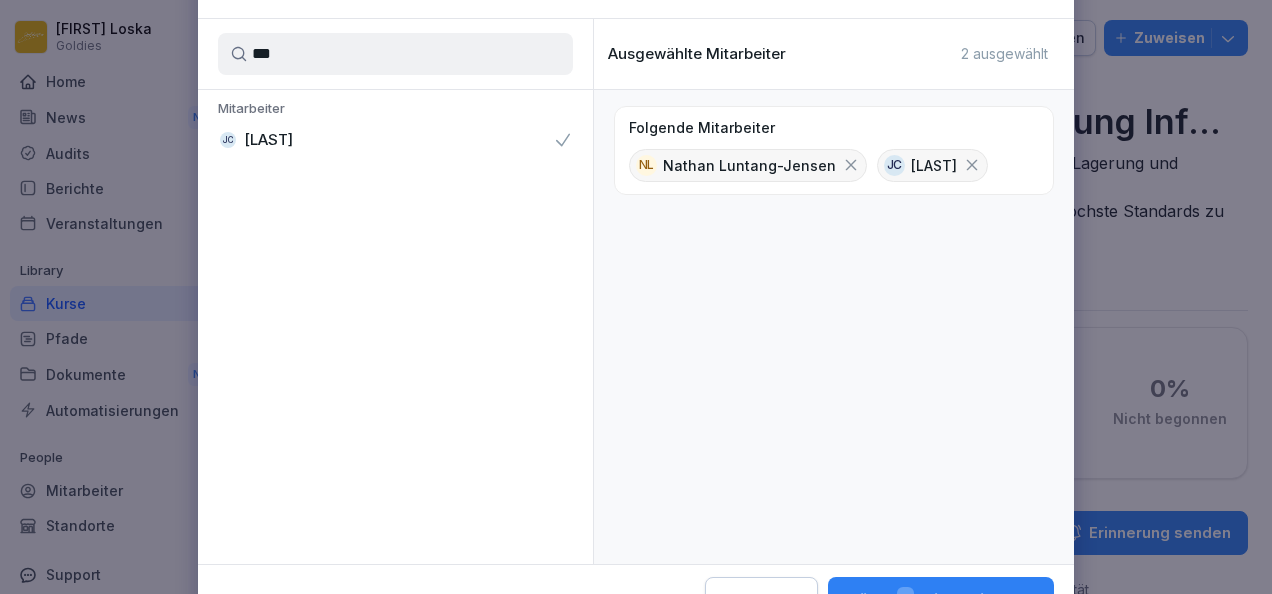 drag, startPoint x: 381, startPoint y: 58, endPoint x: 214, endPoint y: 28, distance: 169.67322 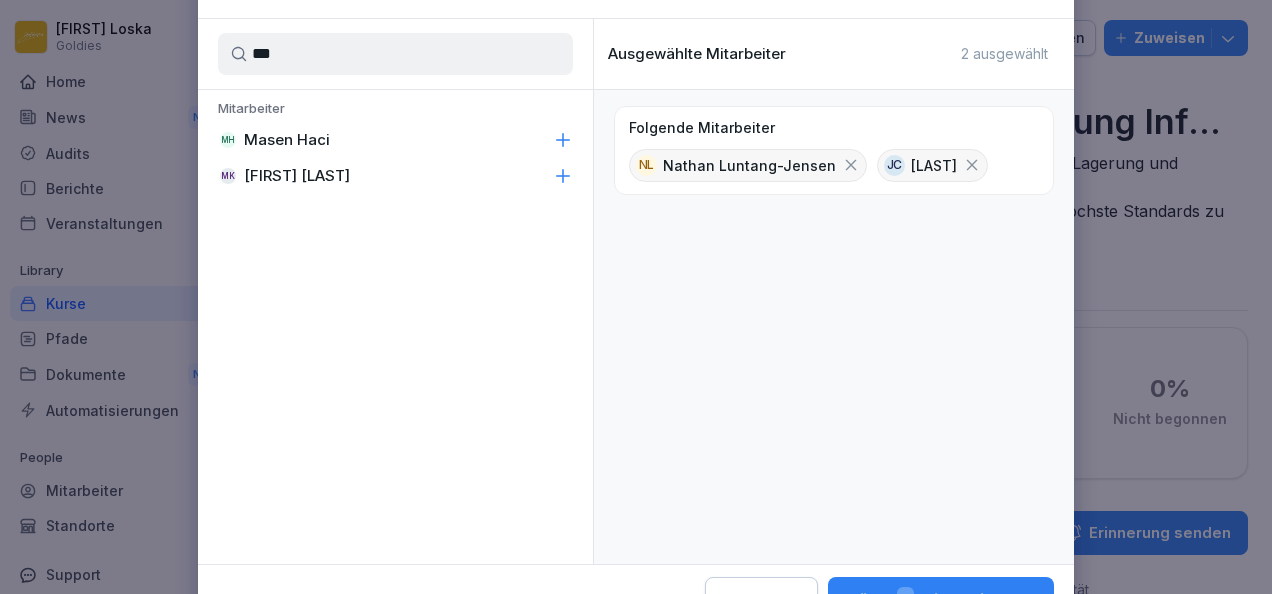 type on "***" 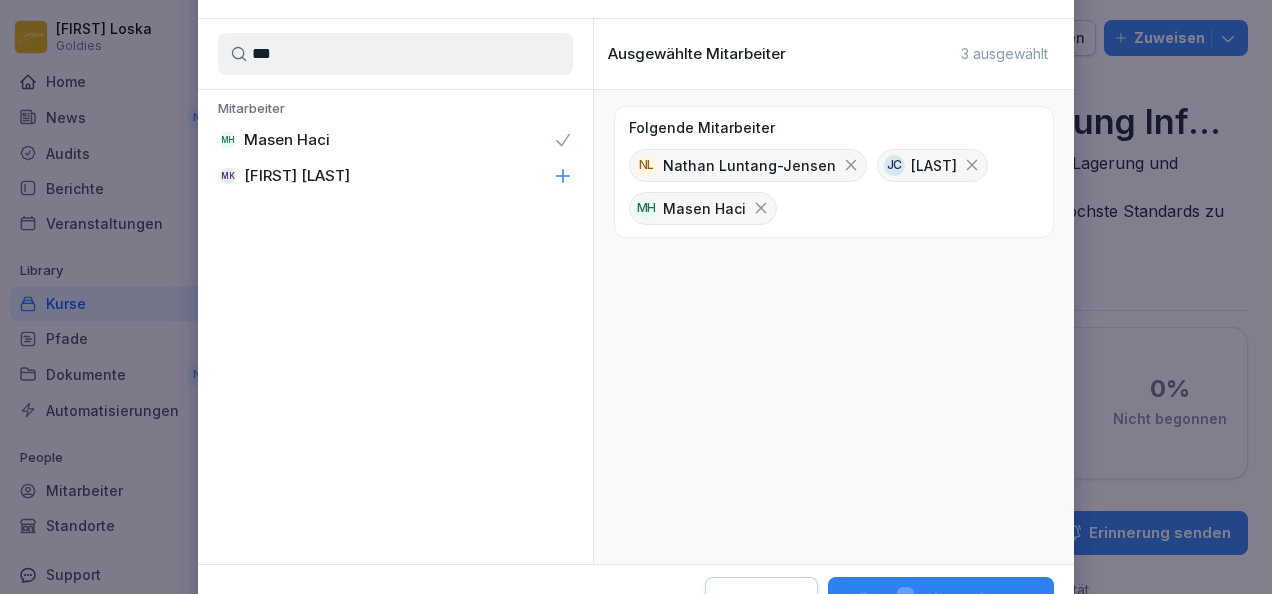 click on "Wähle  3  Mitarbeiter aus" at bounding box center [941, 600] 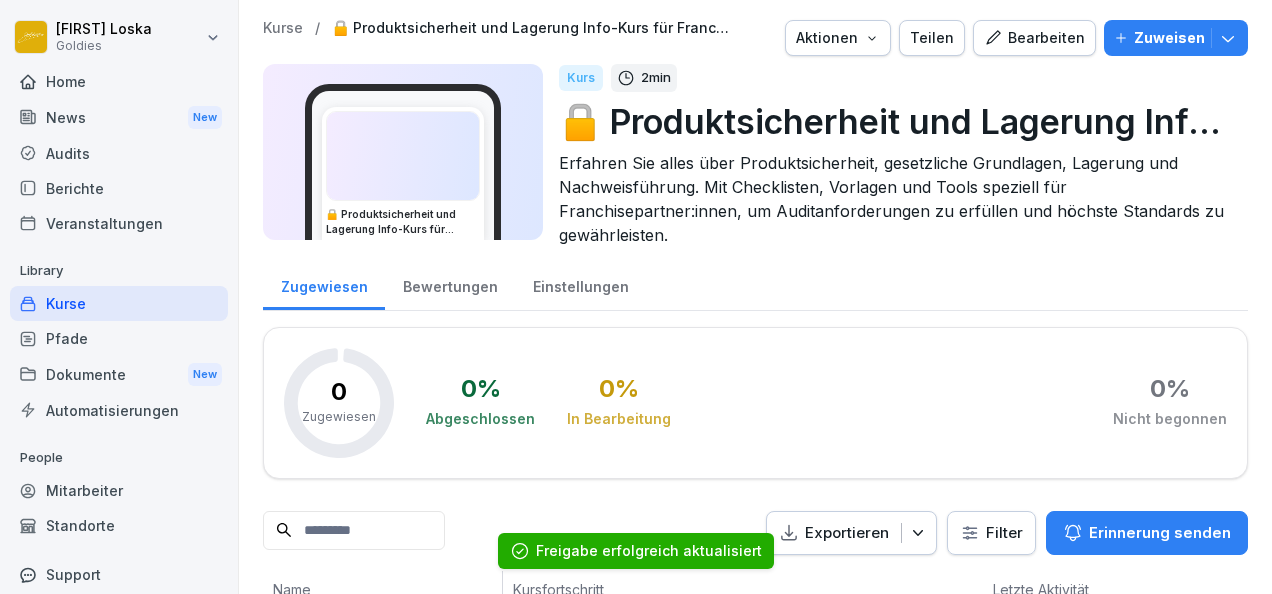 click on "Kurse" at bounding box center (119, 303) 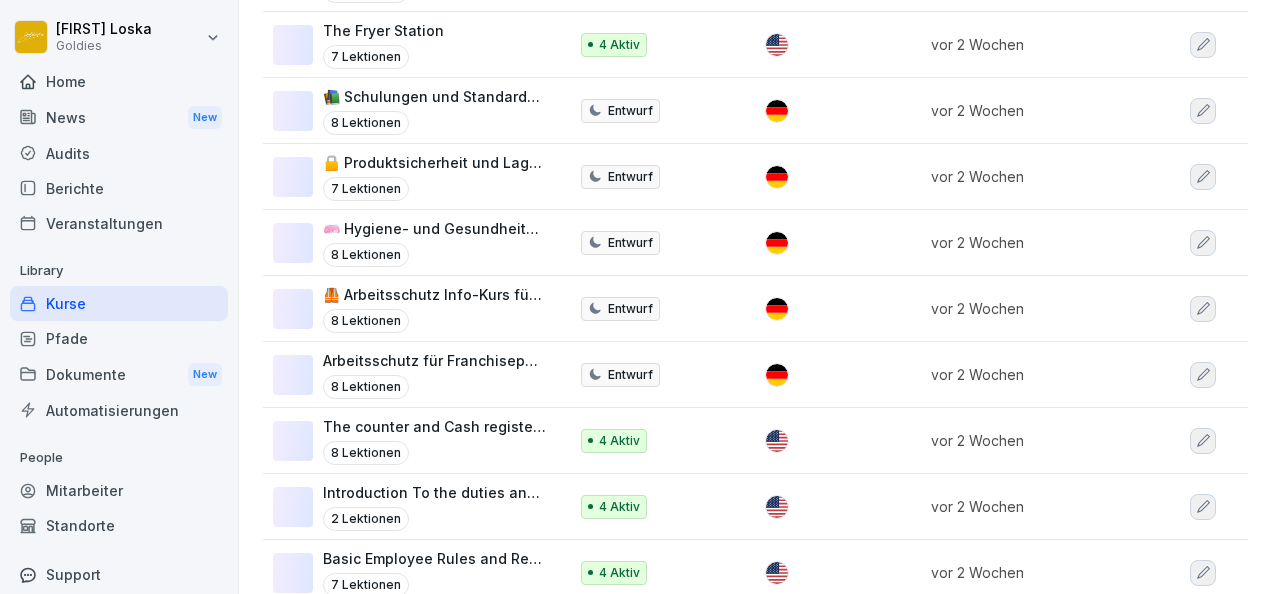 scroll, scrollTop: 818, scrollLeft: 0, axis: vertical 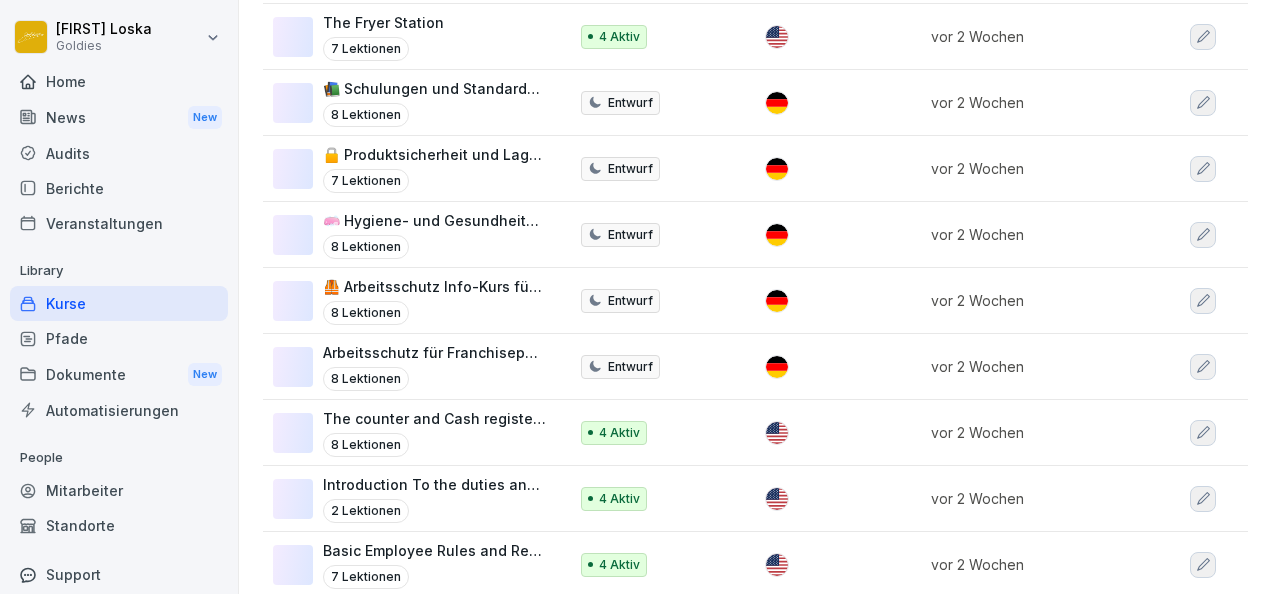 click on "🧼 Hygiene- und Gesundheitsstandards Info-Kurs für Franchisepartner:innen" at bounding box center [435, 220] 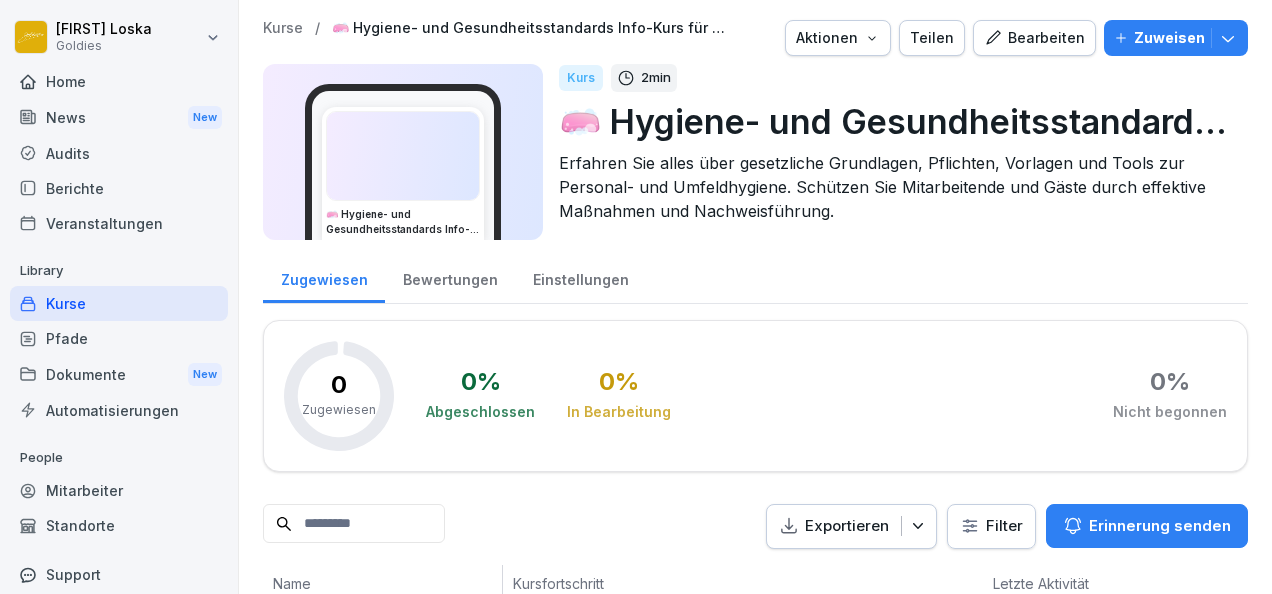 scroll, scrollTop: 0, scrollLeft: 0, axis: both 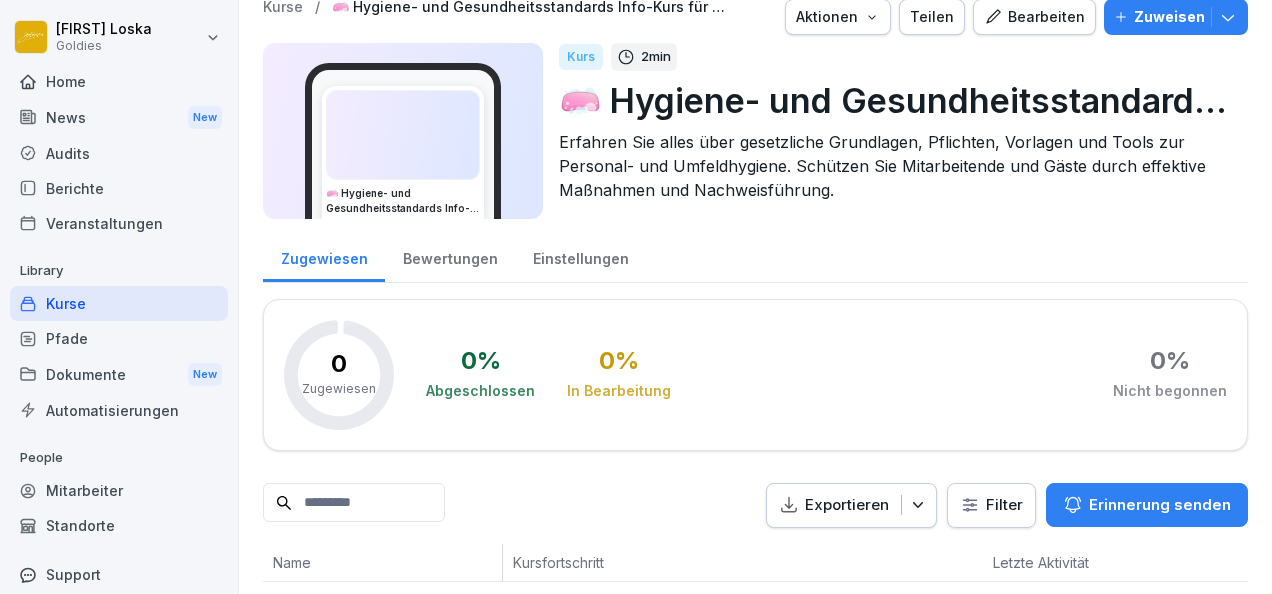 click on "Bearbeiten" at bounding box center [1034, 17] 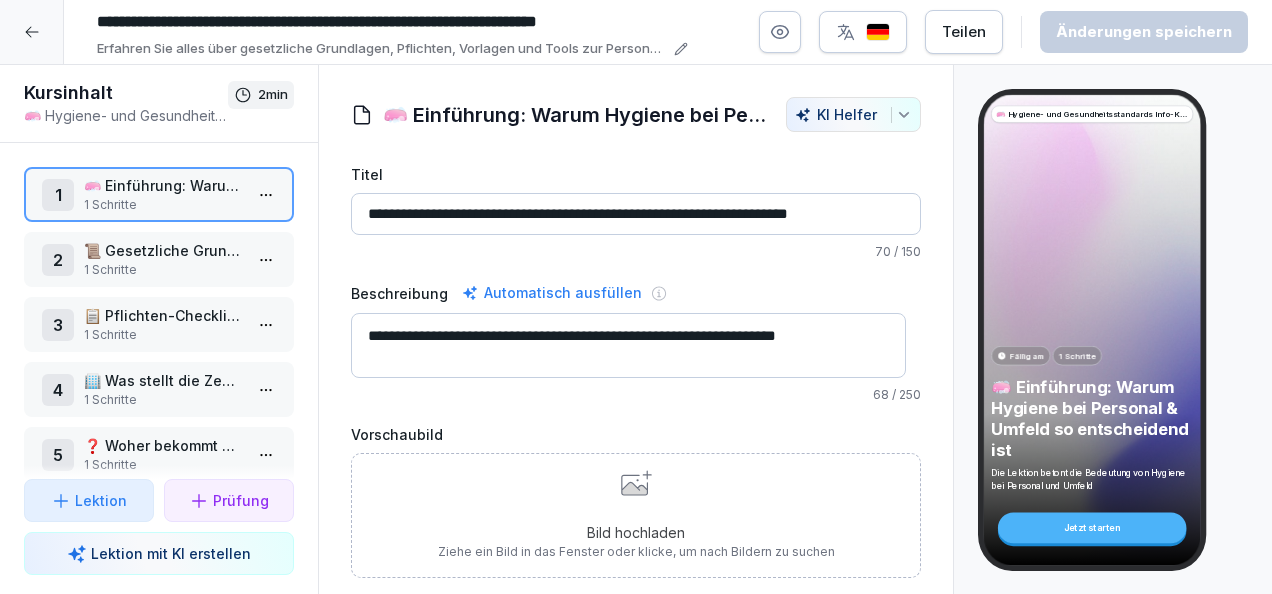 scroll, scrollTop: 39, scrollLeft: 0, axis: vertical 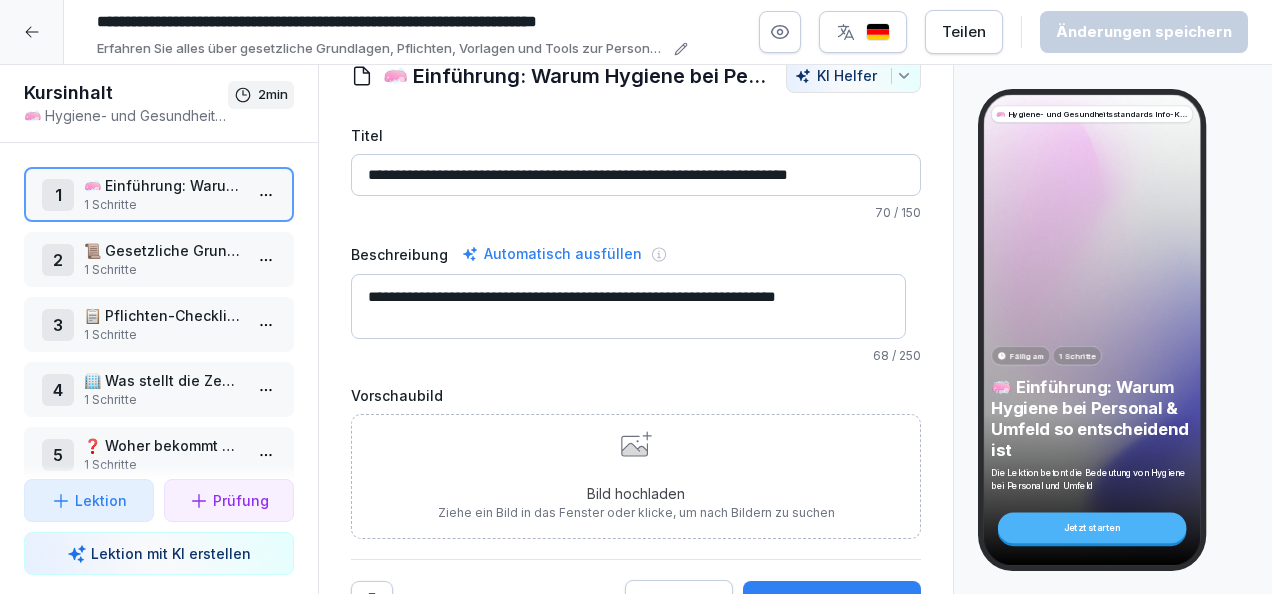click on "📜 Gesetzliche Grundlagen" at bounding box center [163, 250] 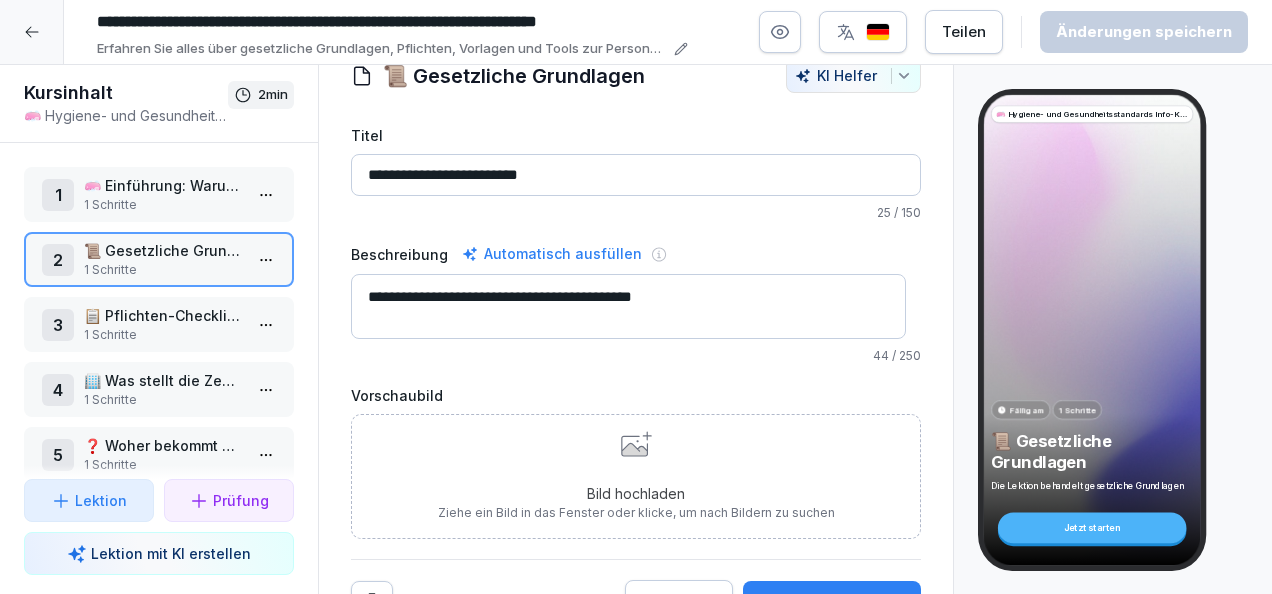 click on "1 Schritte" at bounding box center (163, 335) 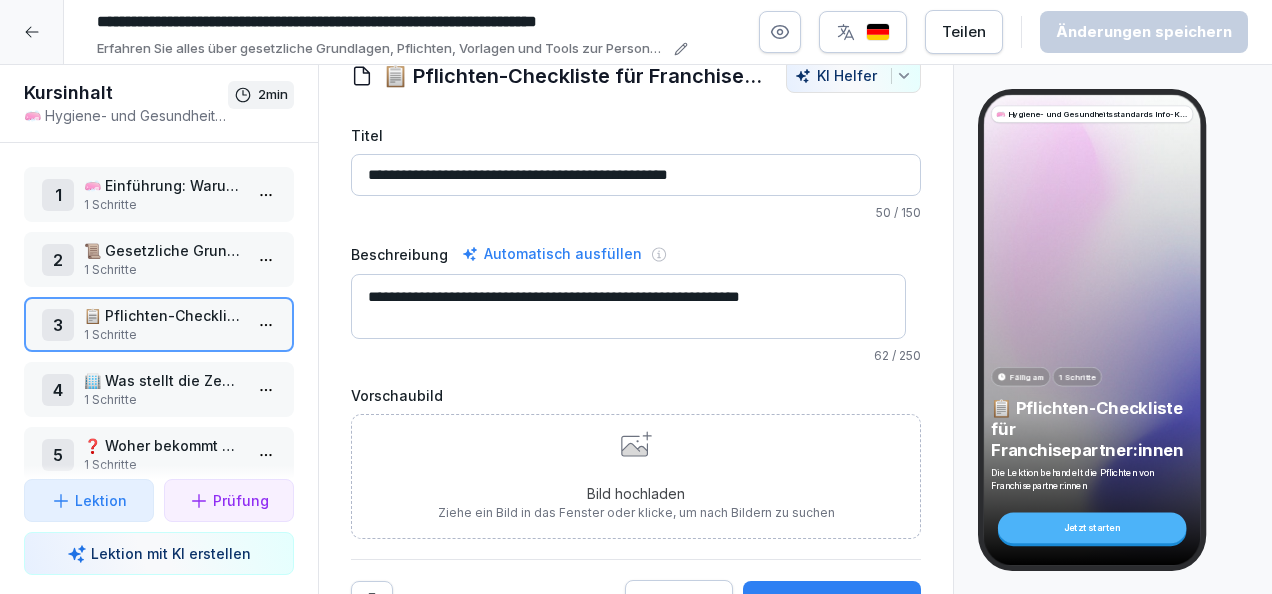 click on "**********" at bounding box center [636, 297] 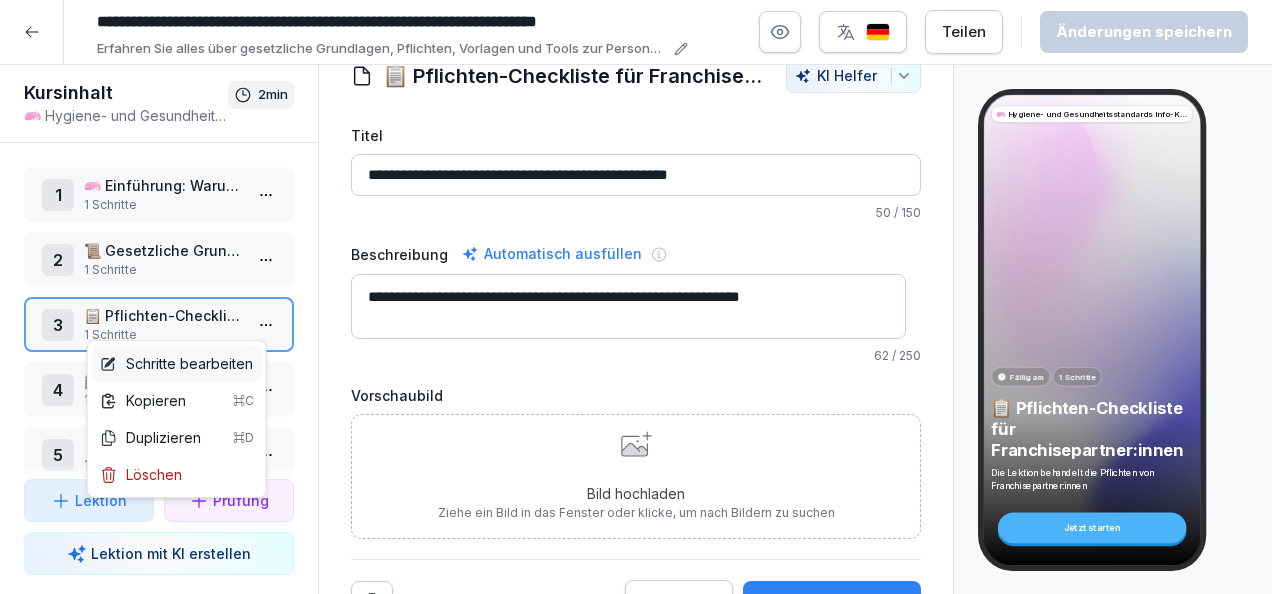 click on "Schritte bearbeiten" at bounding box center (176, 363) 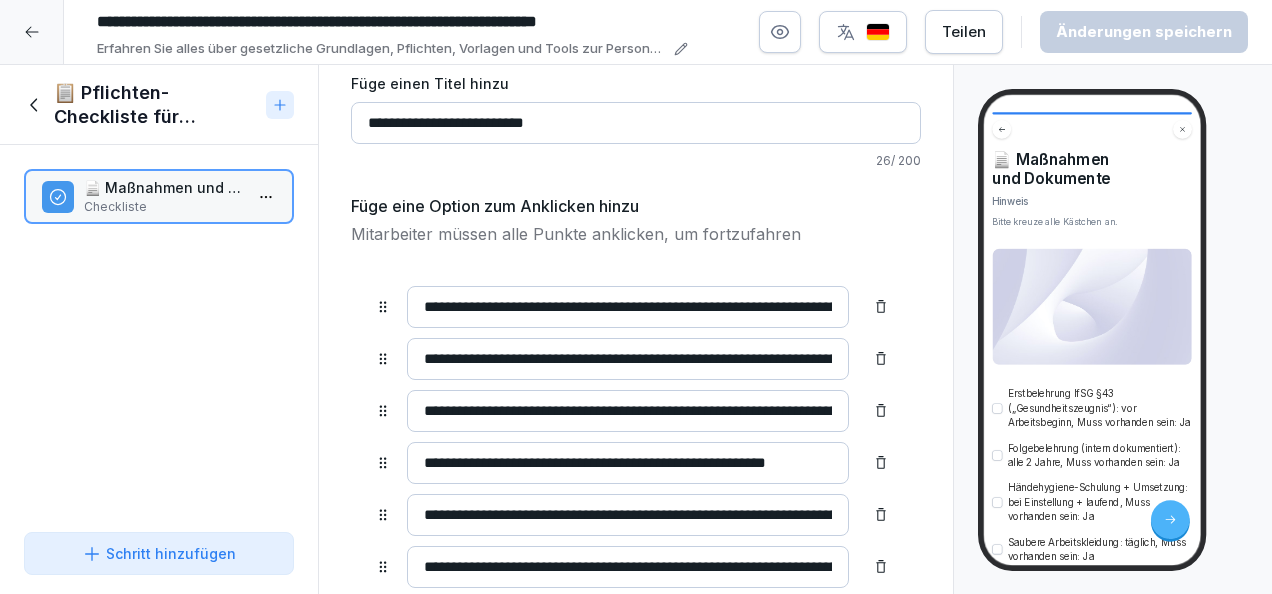 scroll, scrollTop: 80, scrollLeft: 0, axis: vertical 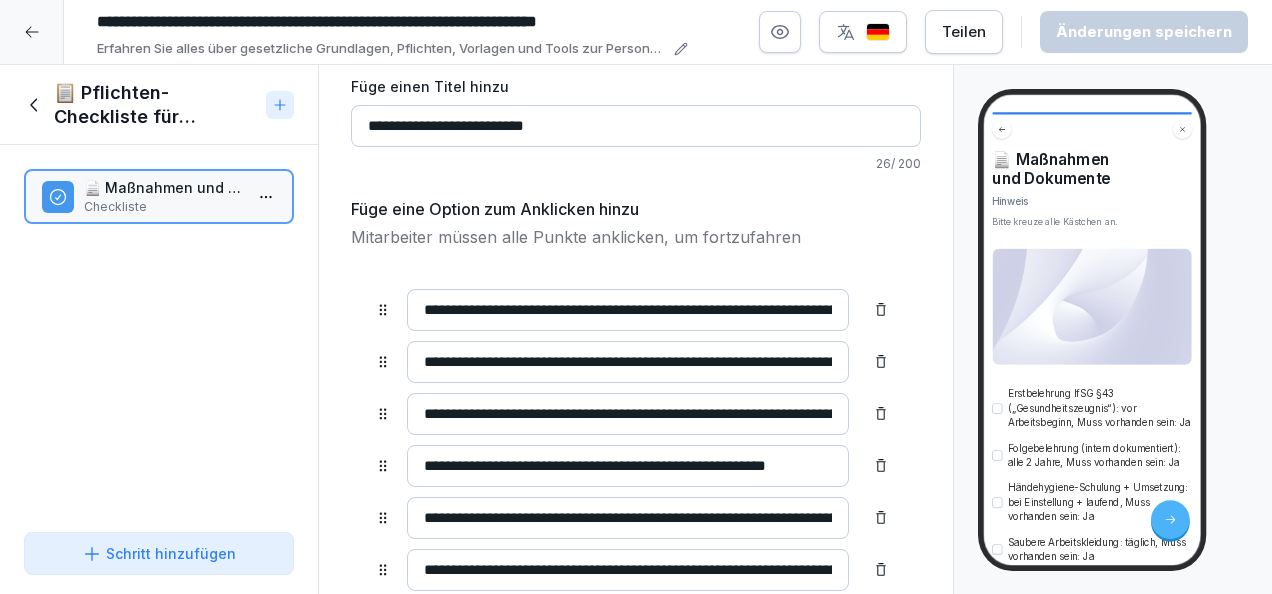 click 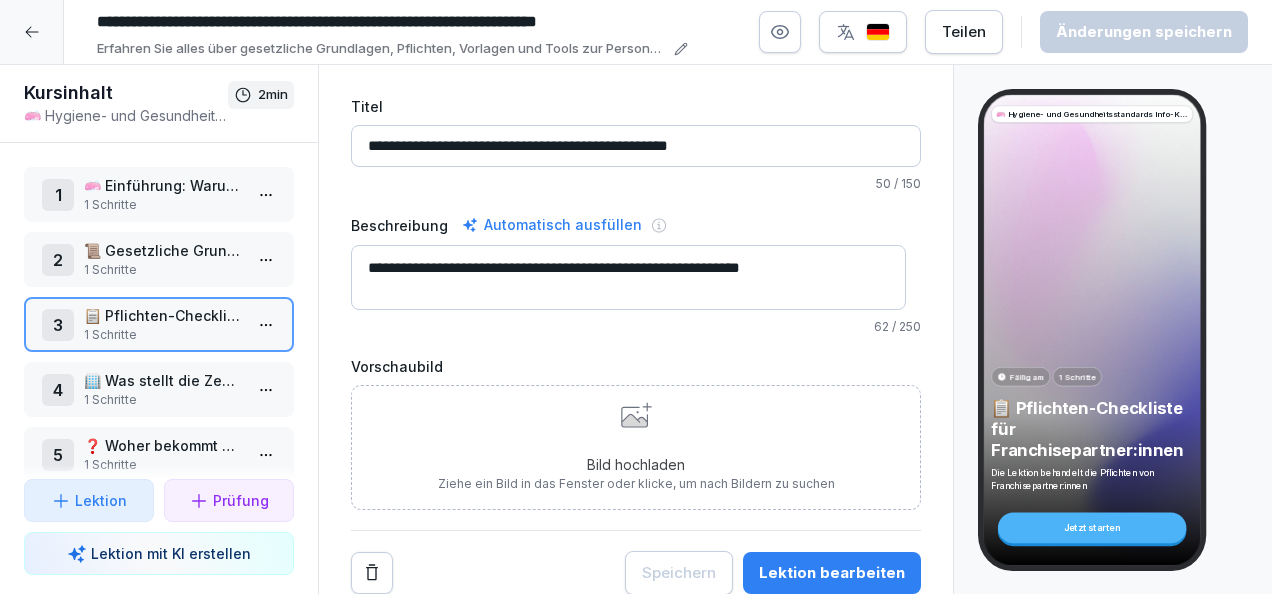 click on "1 Schritte" at bounding box center [163, 400] 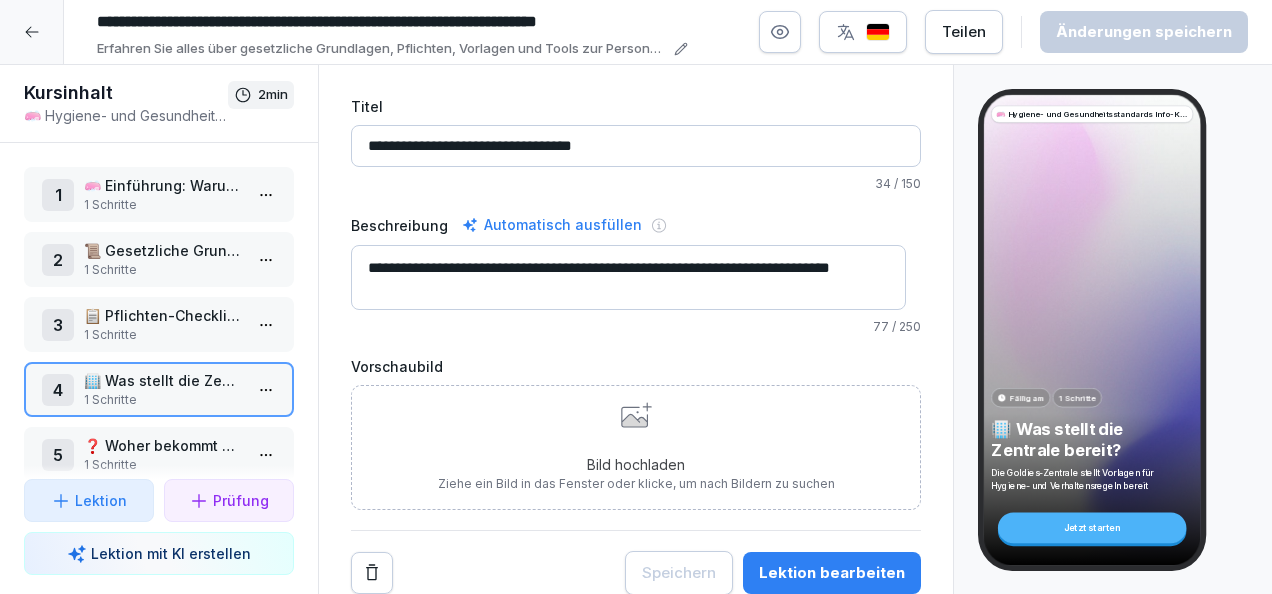 click on "**********" at bounding box center (636, 297) 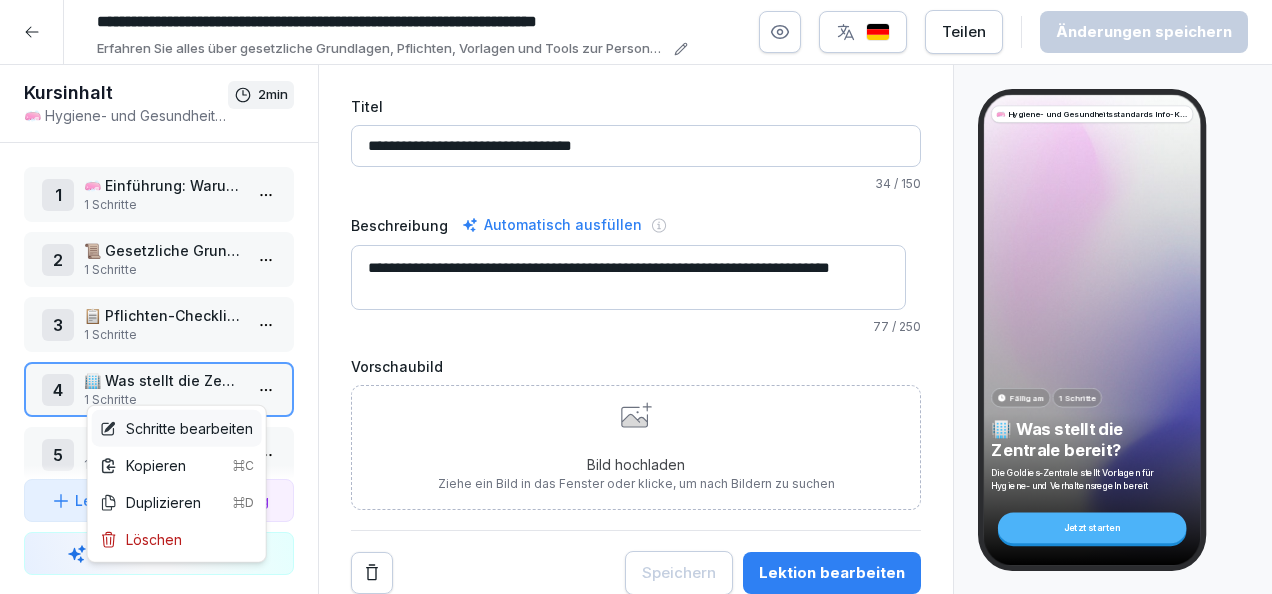 click on "Schritte bearbeiten" at bounding box center [177, 428] 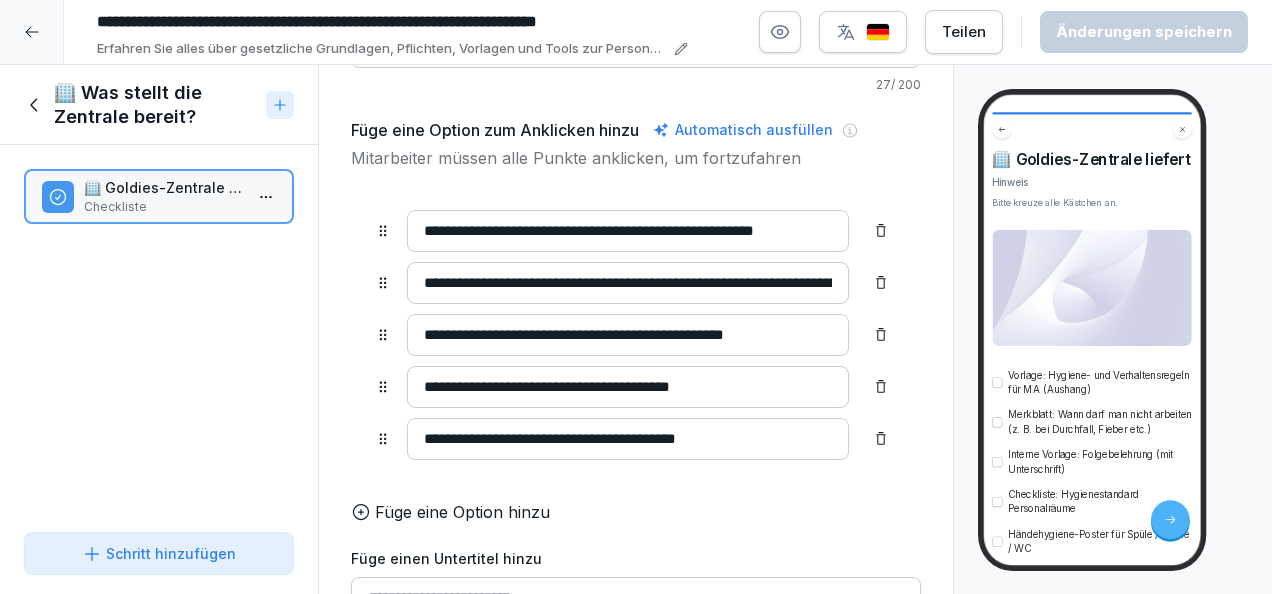 scroll, scrollTop: 162, scrollLeft: 0, axis: vertical 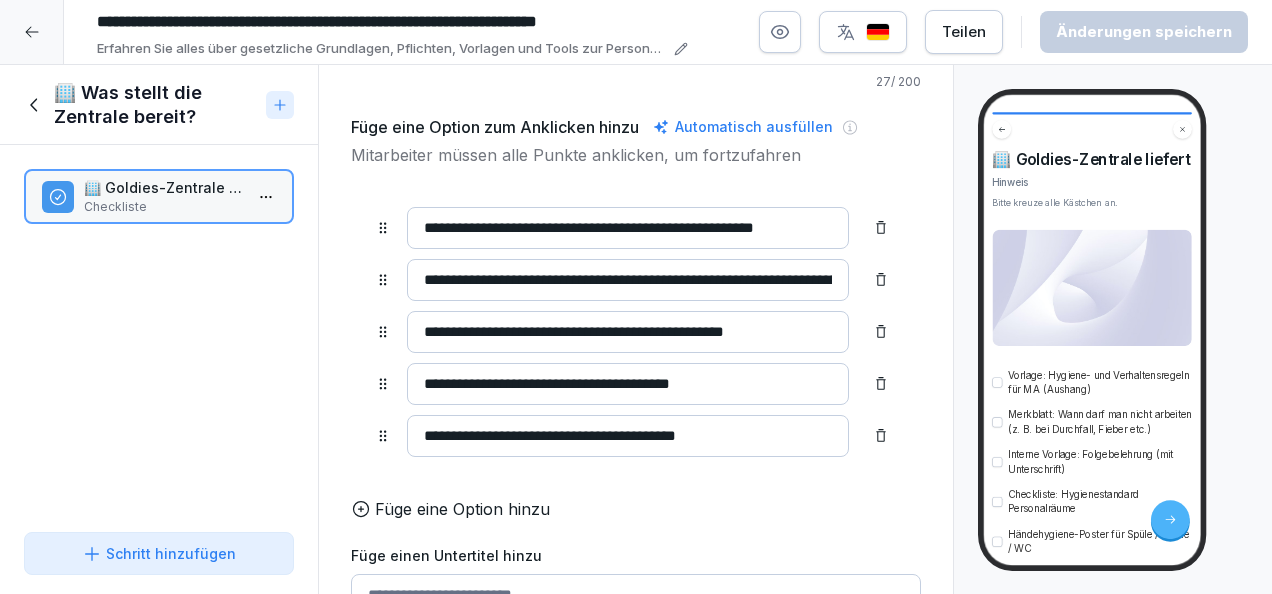 click 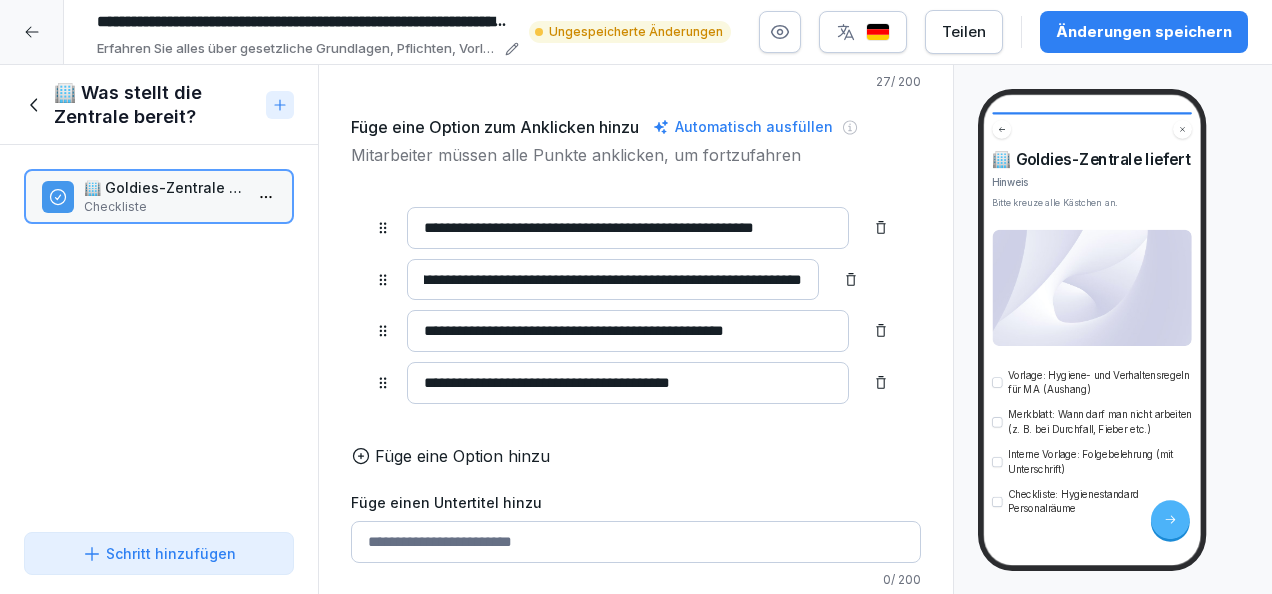 scroll, scrollTop: 0, scrollLeft: 130, axis: horizontal 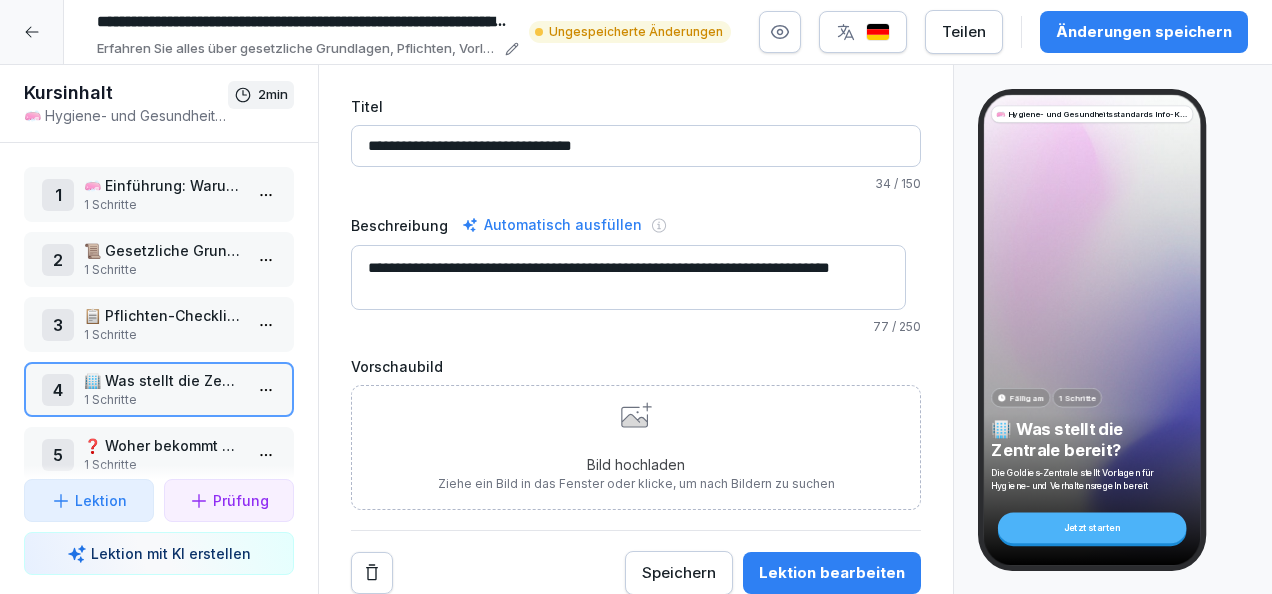 click on "Änderungen speichern" at bounding box center (1144, 32) 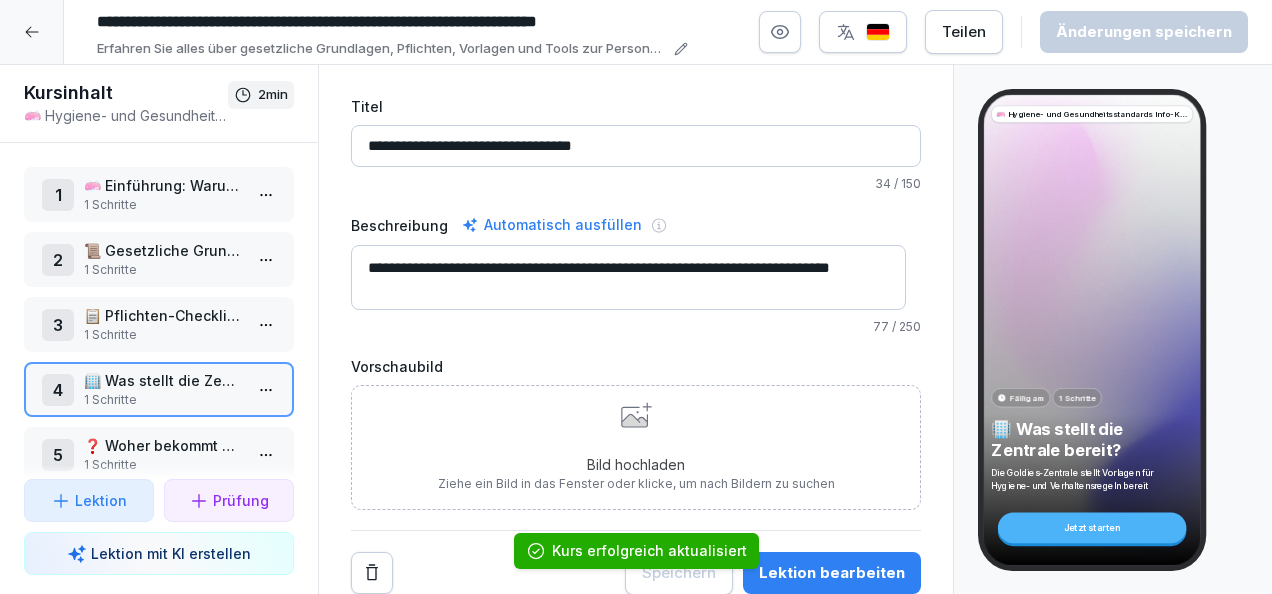click at bounding box center (32, 32) 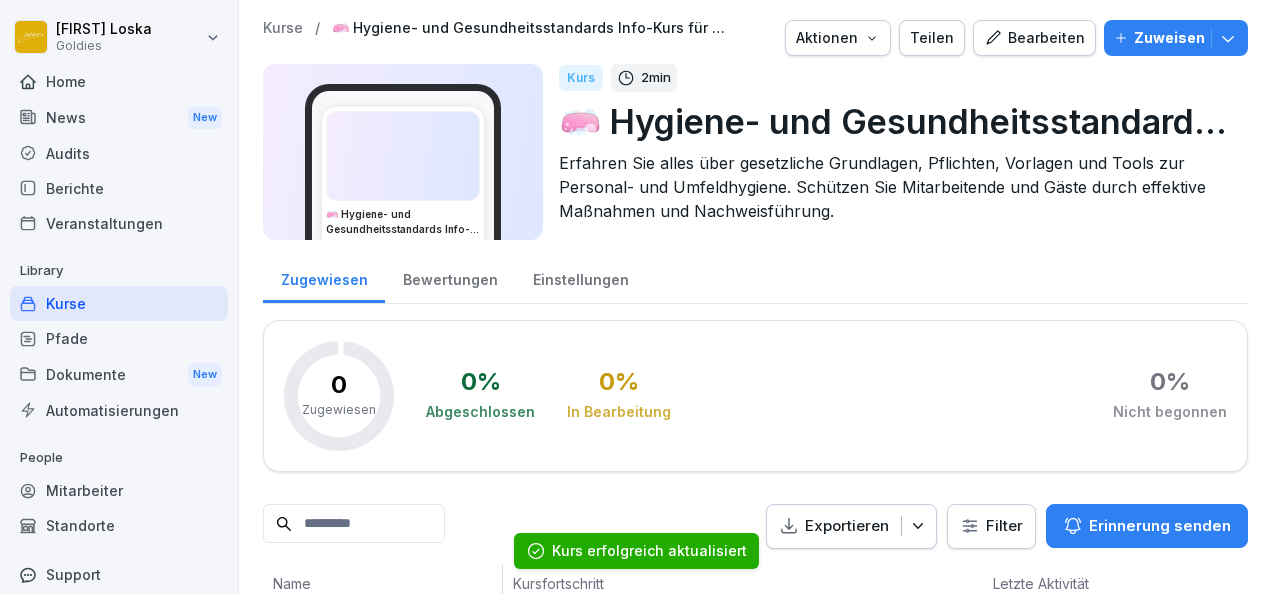 click on "Teilen" at bounding box center [932, 38] 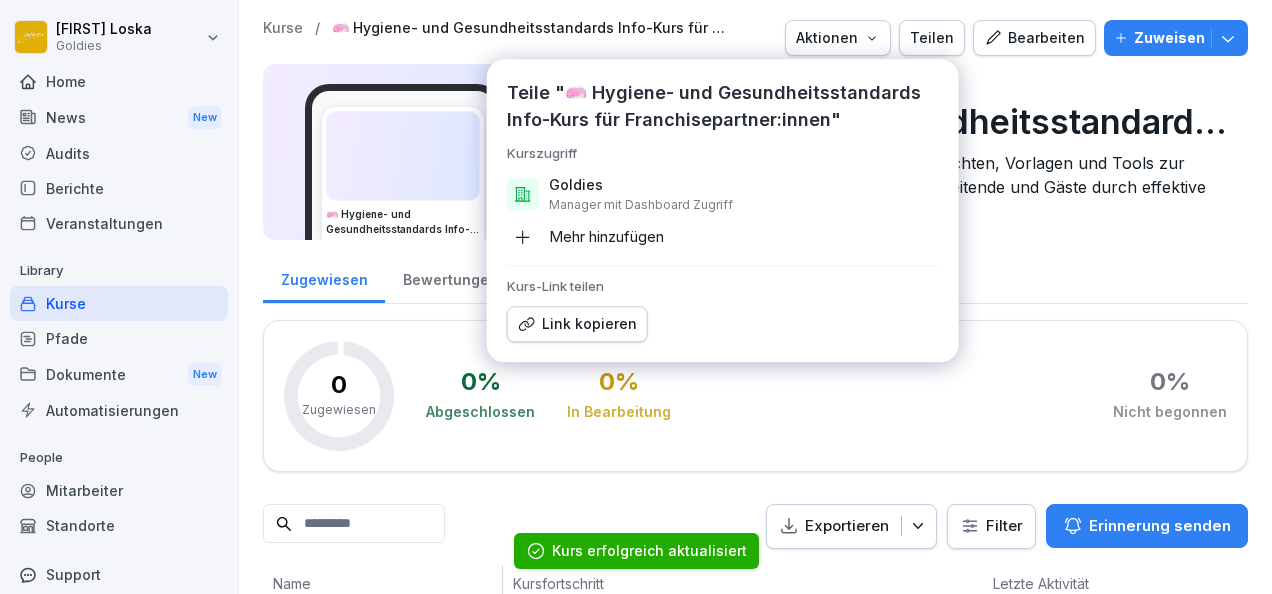 click on "Mehr hinzufügen" at bounding box center [585, 237] 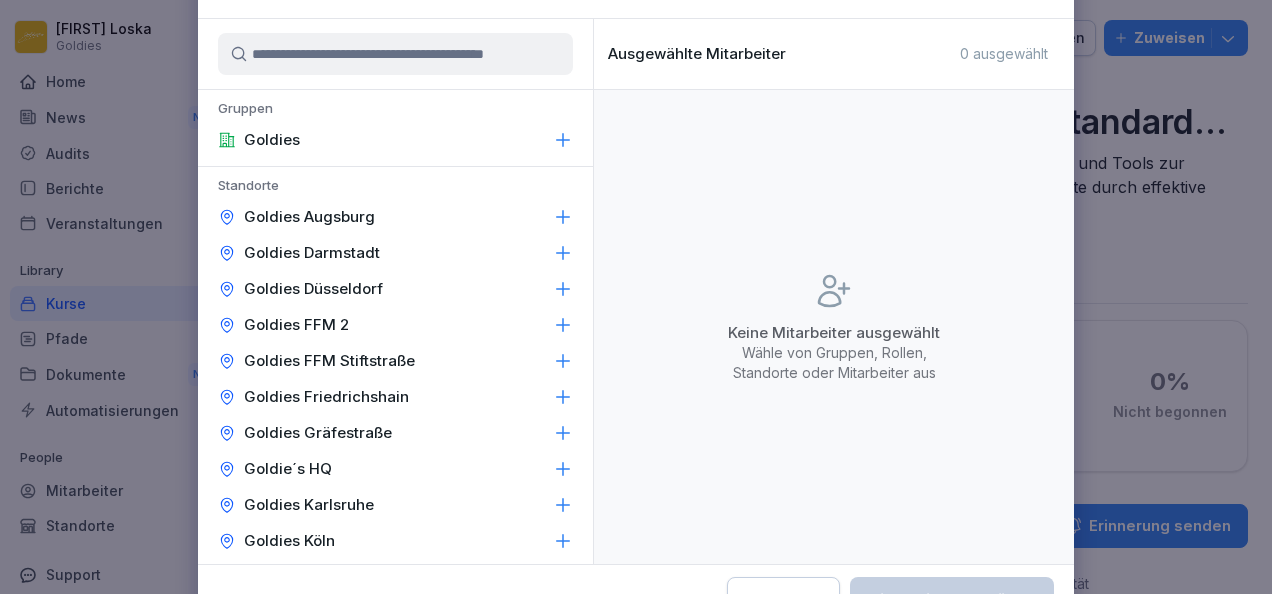 click on "Abbrechen" at bounding box center (783, 600) 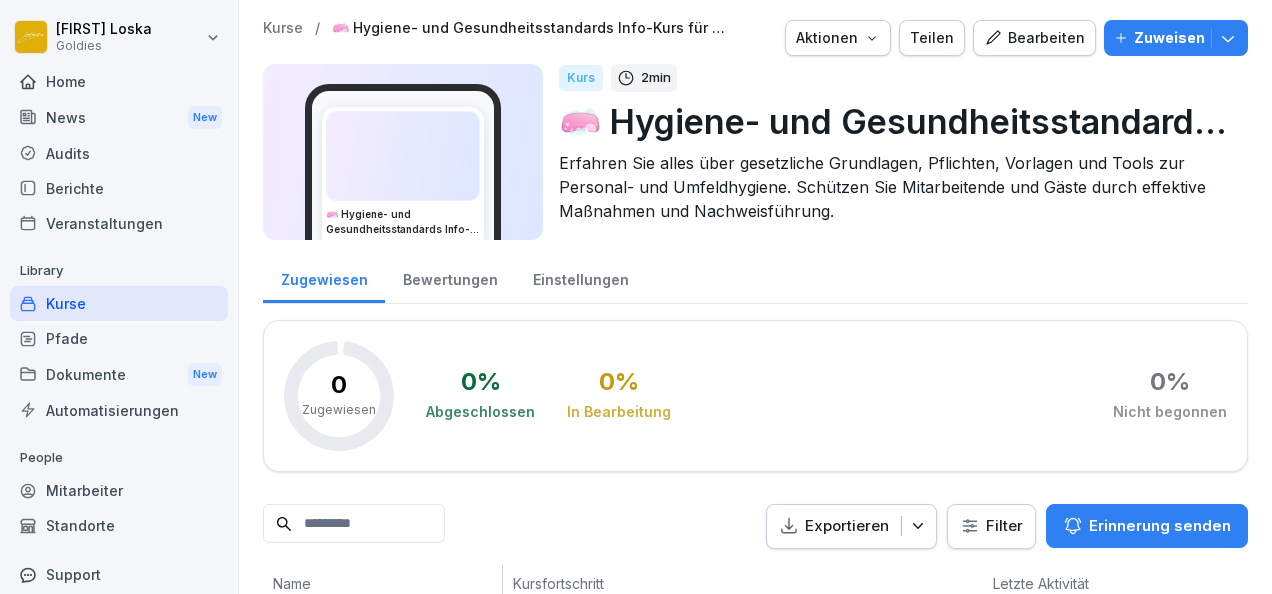 click on "Teilen" at bounding box center [932, 38] 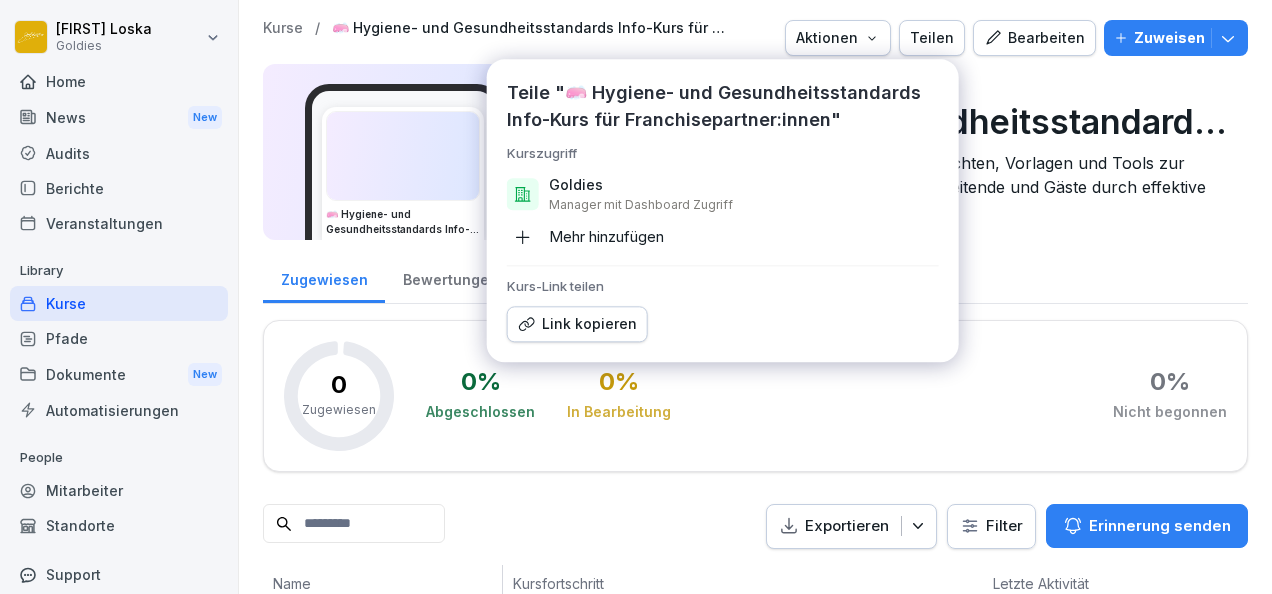 click on "Mehr hinzufügen" at bounding box center [585, 237] 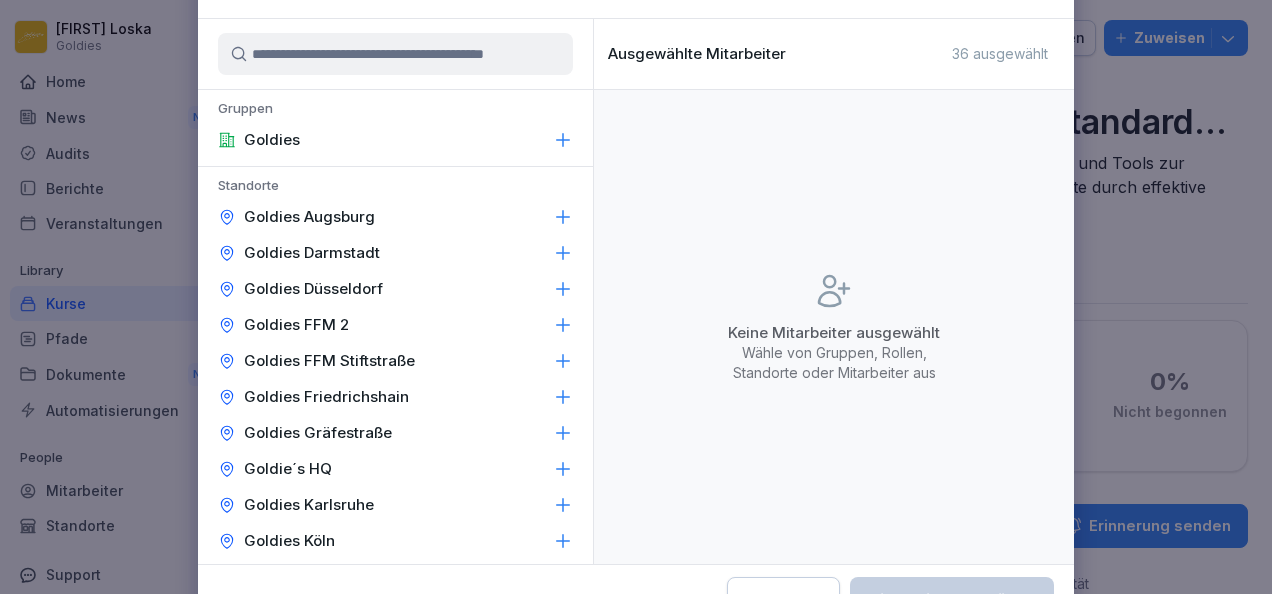 click at bounding box center [395, 54] 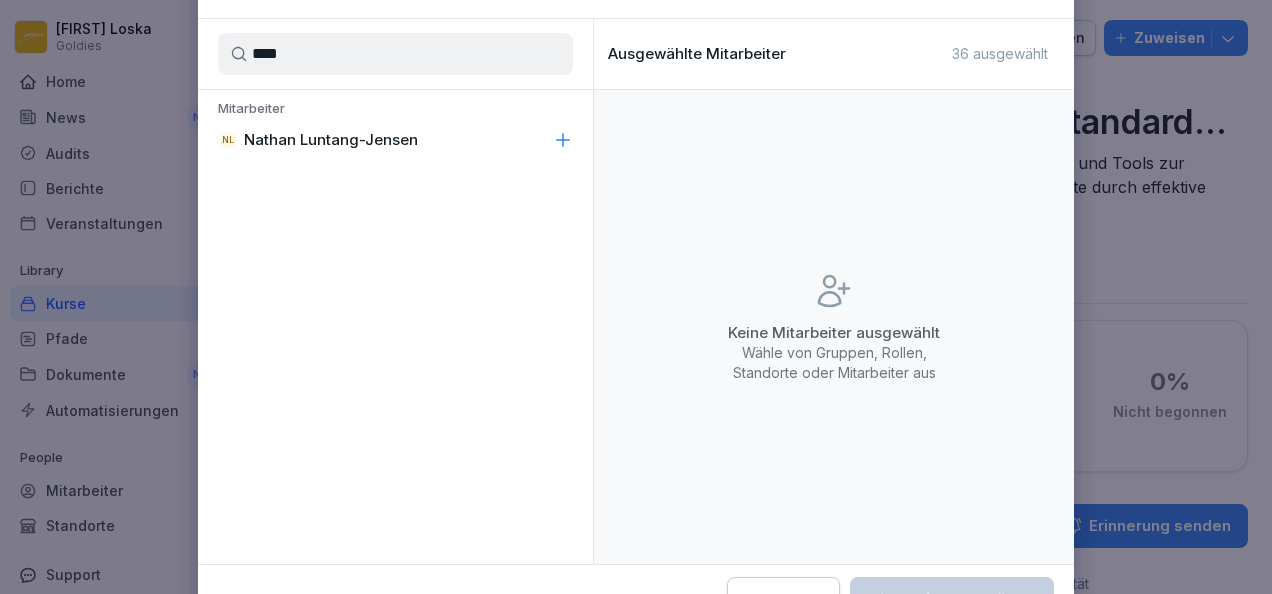 click 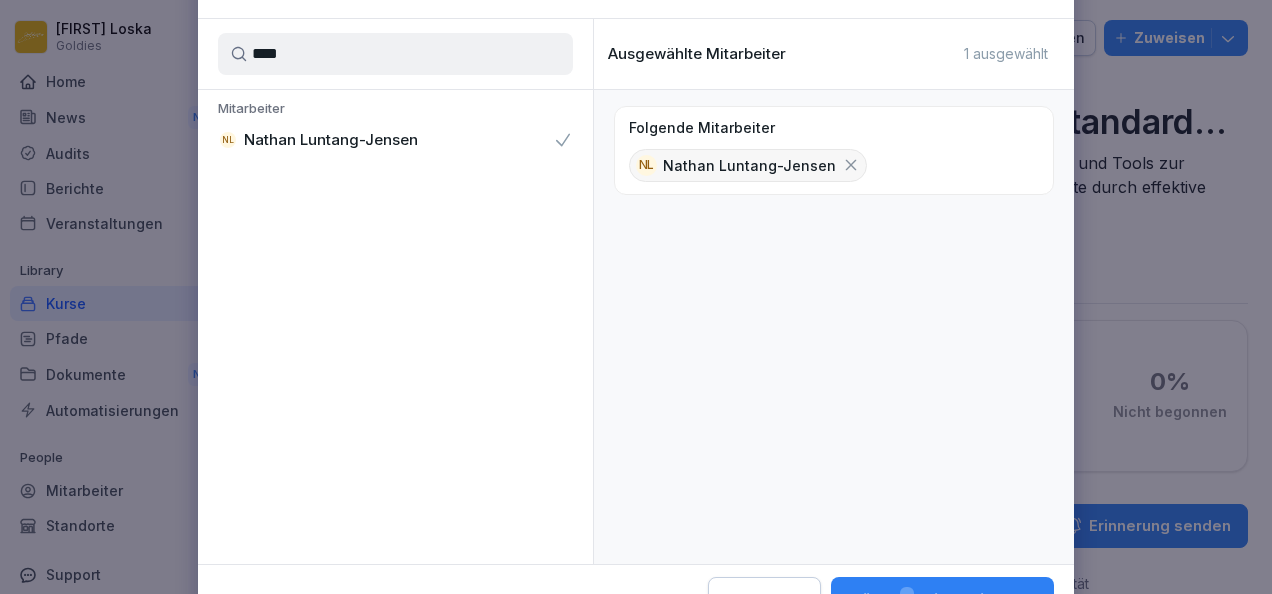 drag, startPoint x: 335, startPoint y: 58, endPoint x: 225, endPoint y: 59, distance: 110.00455 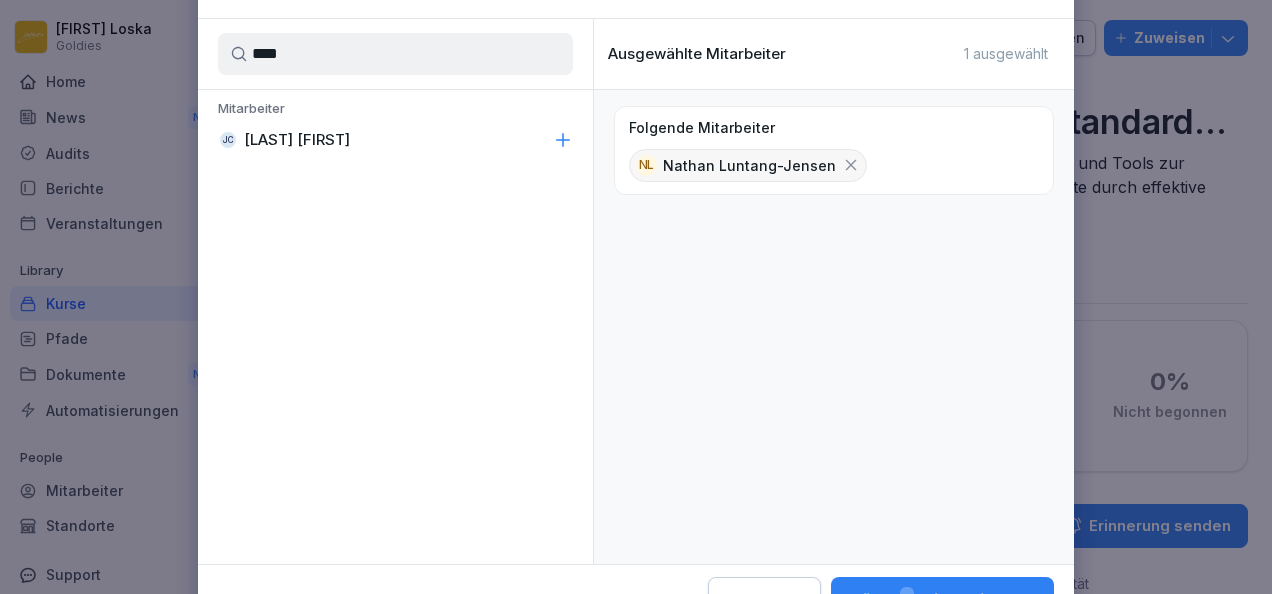 click on "JC Jasko Celebic" at bounding box center [395, 140] 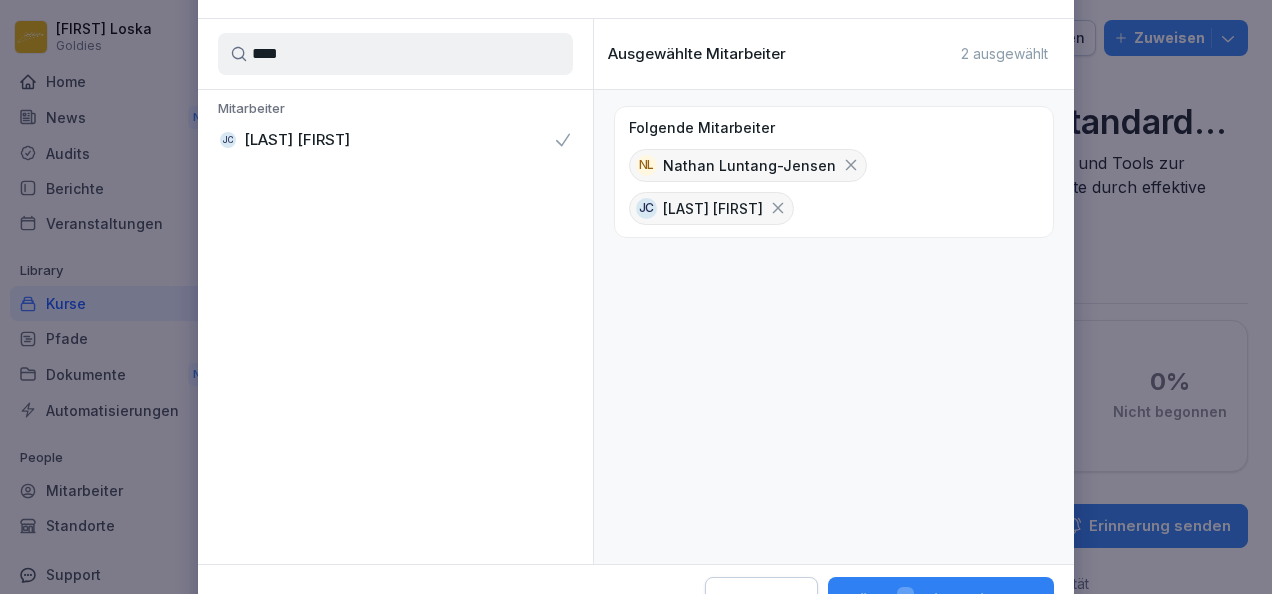 drag, startPoint x: 352, startPoint y: 42, endPoint x: 225, endPoint y: 40, distance: 127.01575 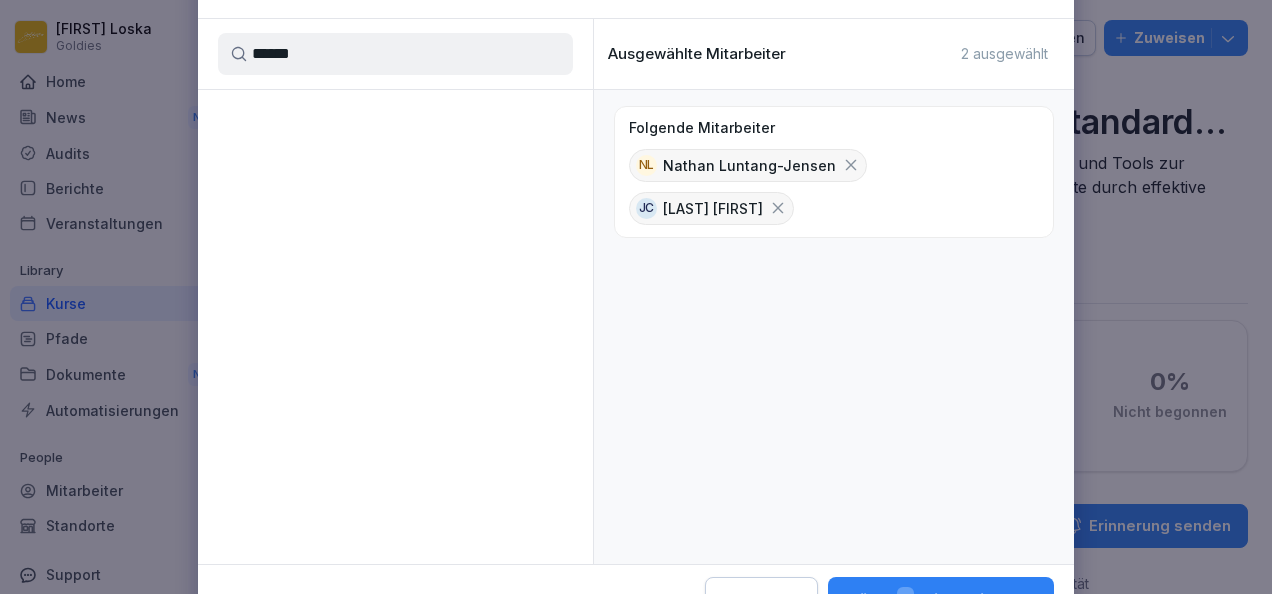 drag, startPoint x: 330, startPoint y: 62, endPoint x: 209, endPoint y: 44, distance: 122.33152 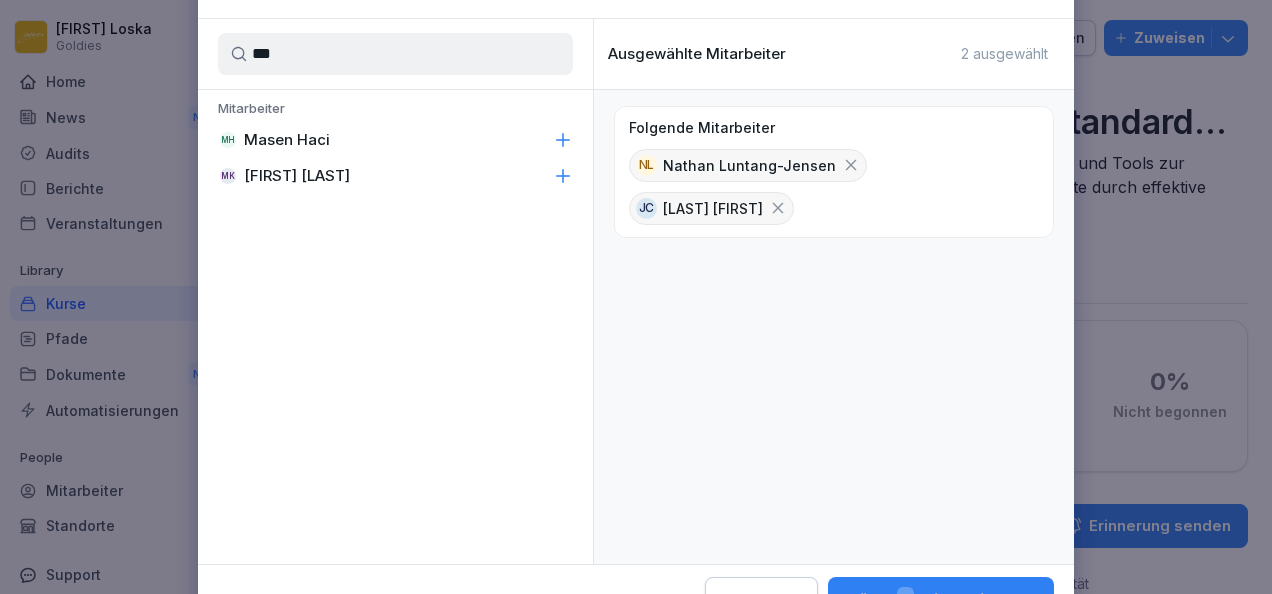 type on "***" 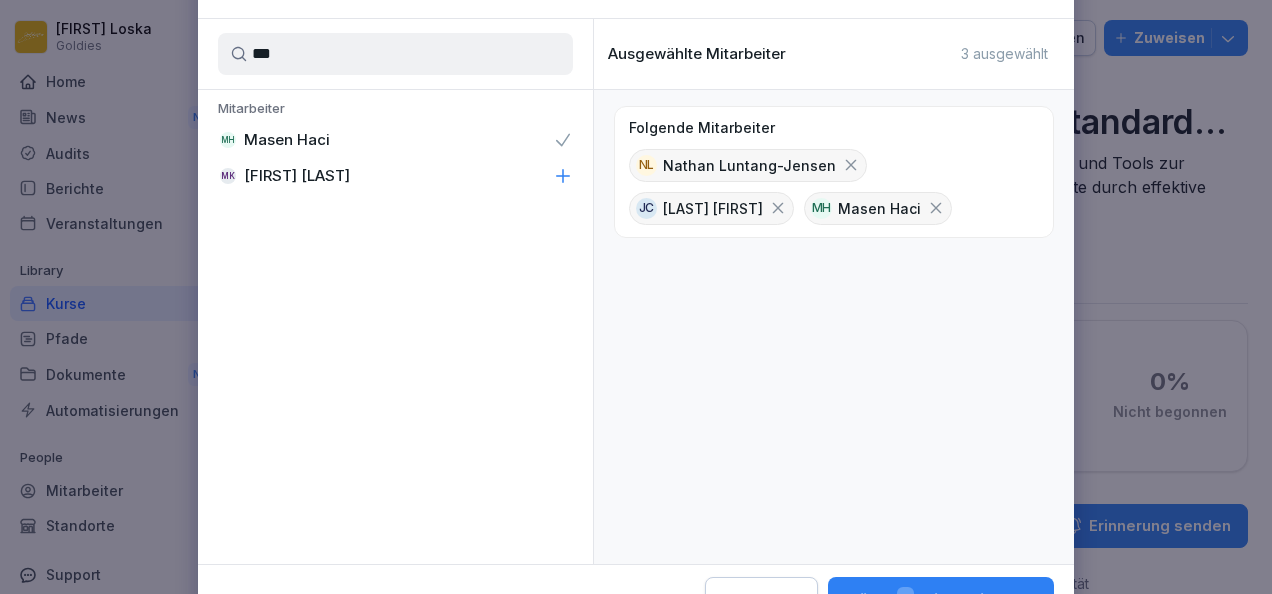 click on "Wähle  3  Mitarbeiter aus" at bounding box center (941, 600) 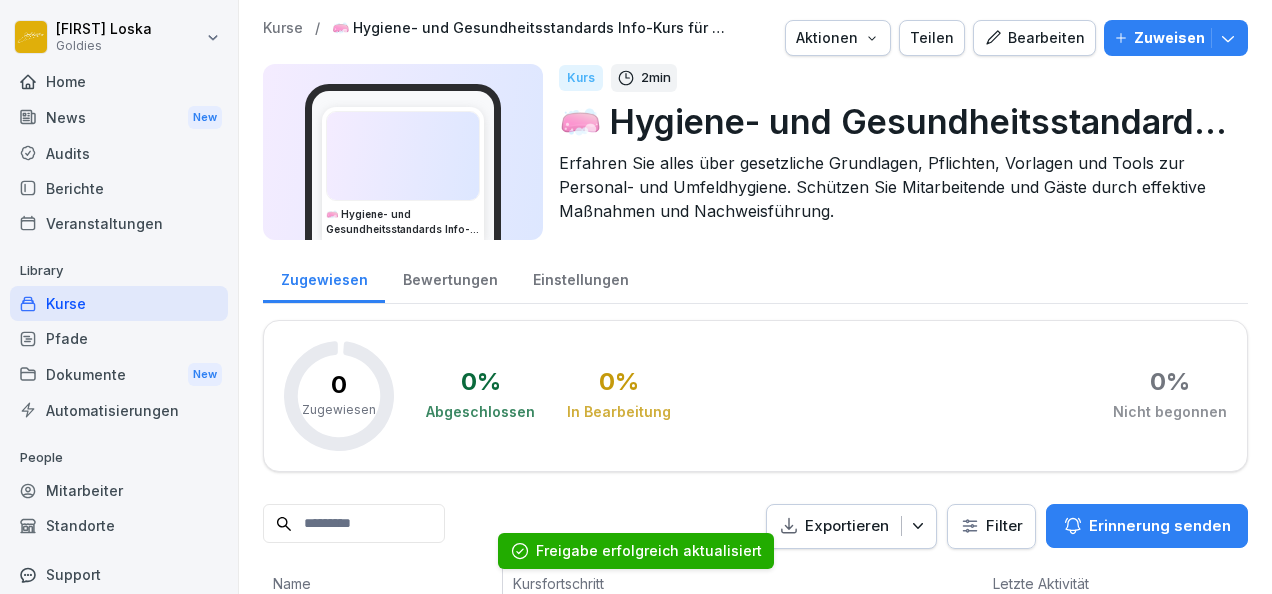 click on "Kurse" at bounding box center (119, 303) 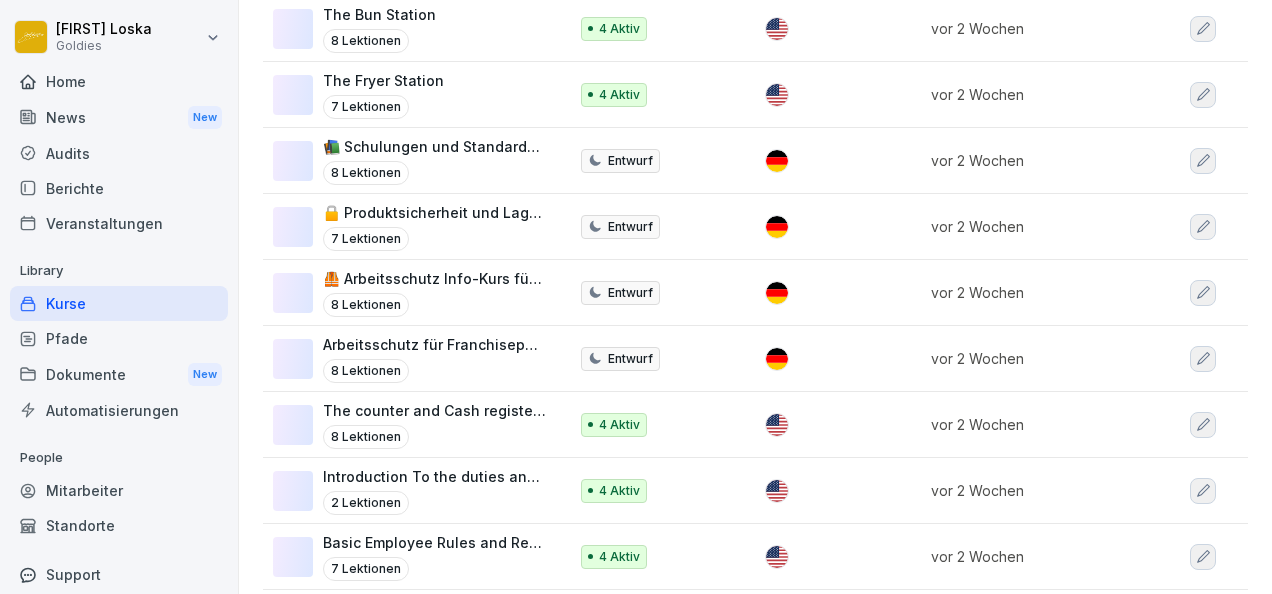 scroll, scrollTop: 828, scrollLeft: 0, axis: vertical 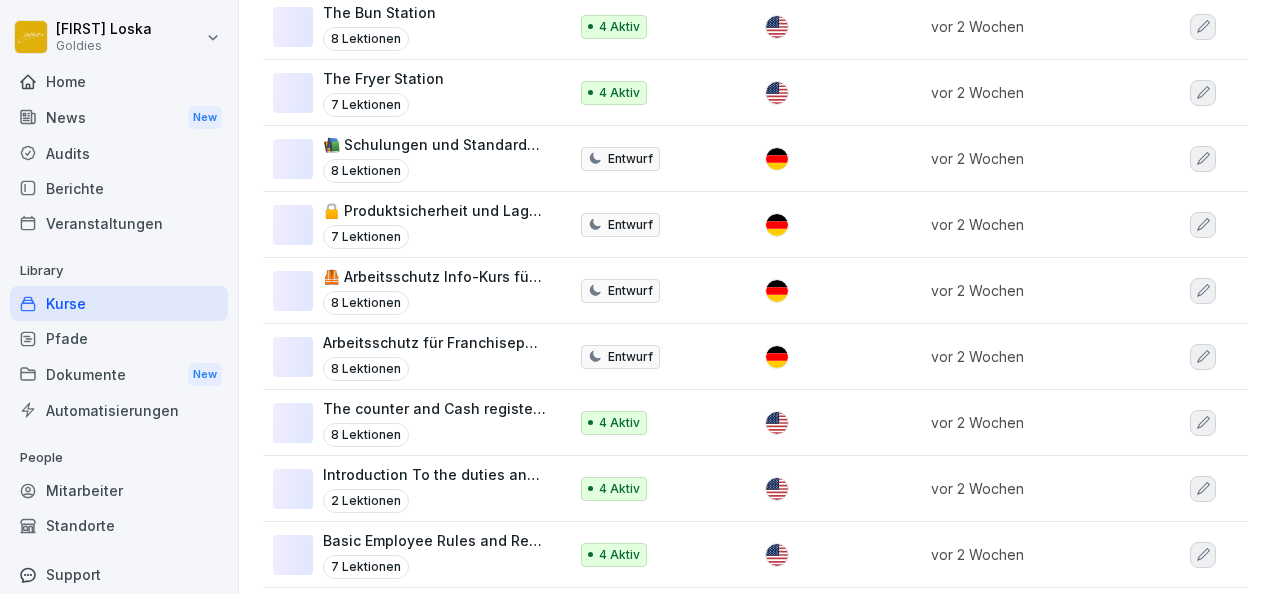 click on "🦺 Arbeitsschutz Info-Kurs für Franchisepartner:innen" at bounding box center [435, 276] 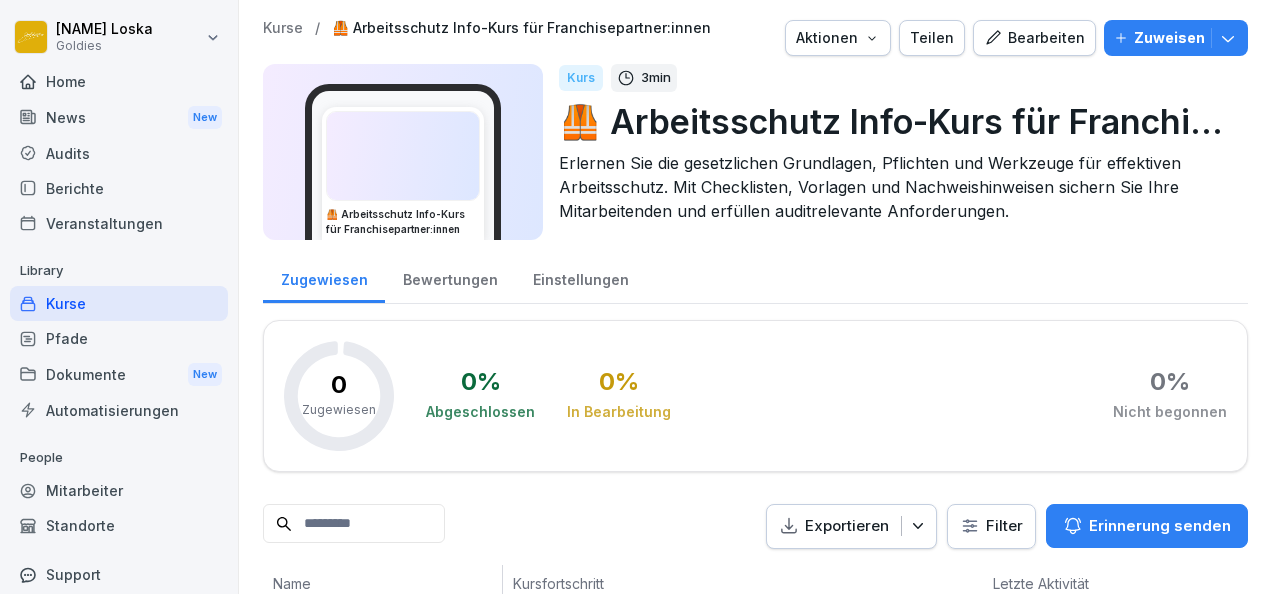 scroll, scrollTop: 0, scrollLeft: 0, axis: both 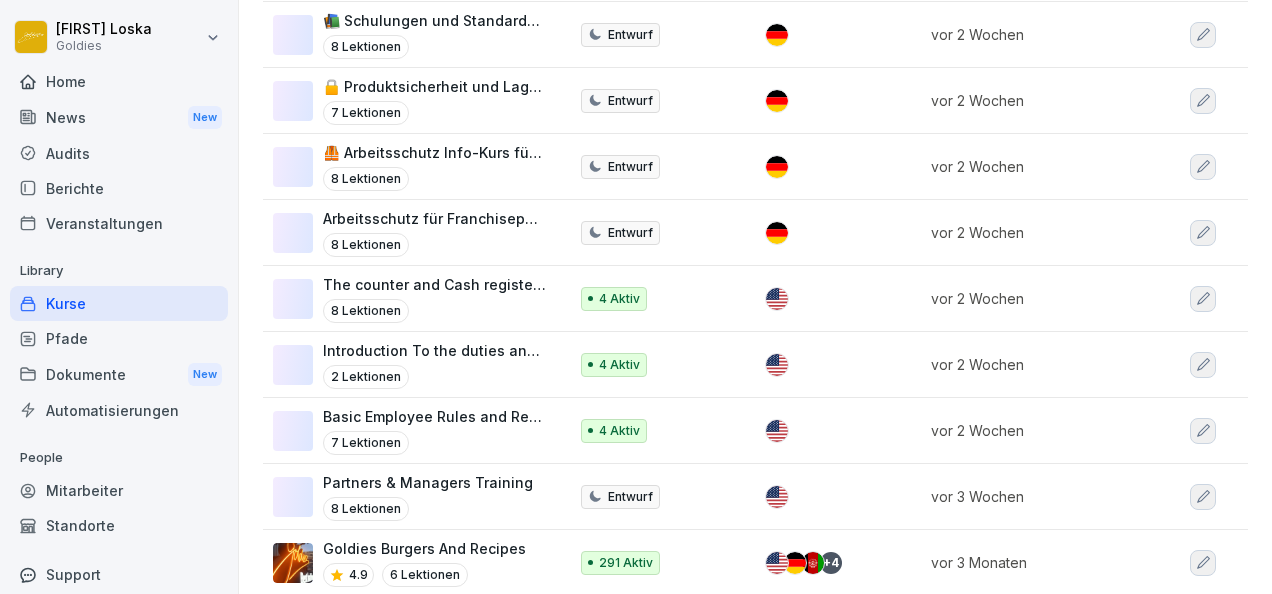 click on "Arbeitsschutz für Franchisepartner:innen" at bounding box center (435, 218) 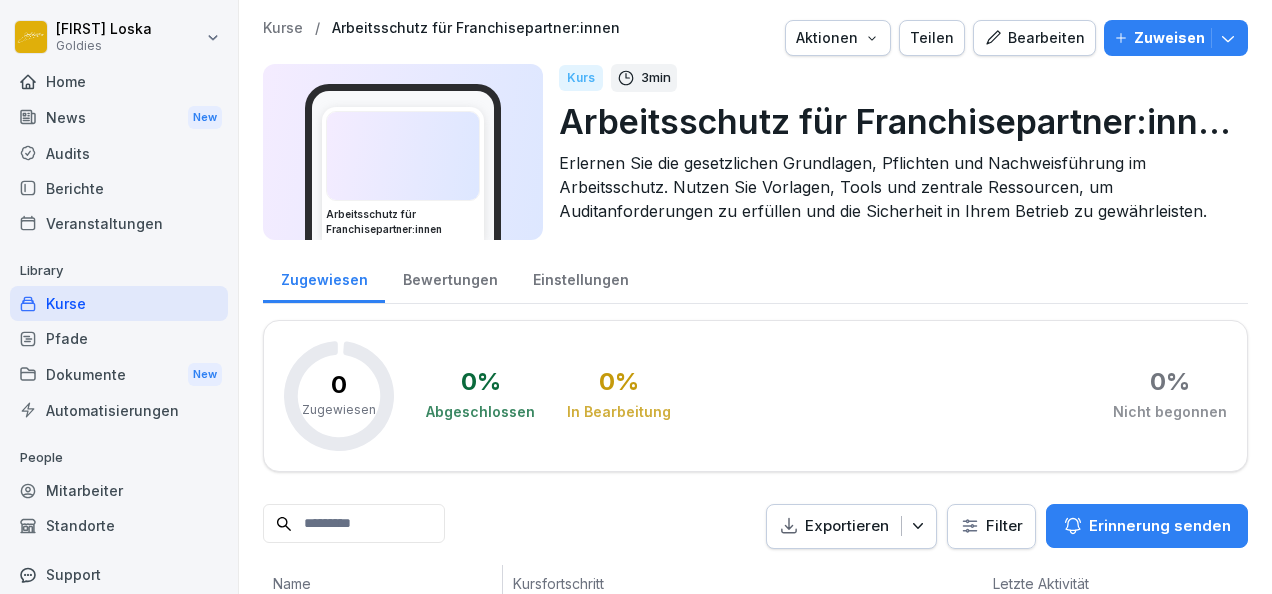 scroll, scrollTop: 0, scrollLeft: 0, axis: both 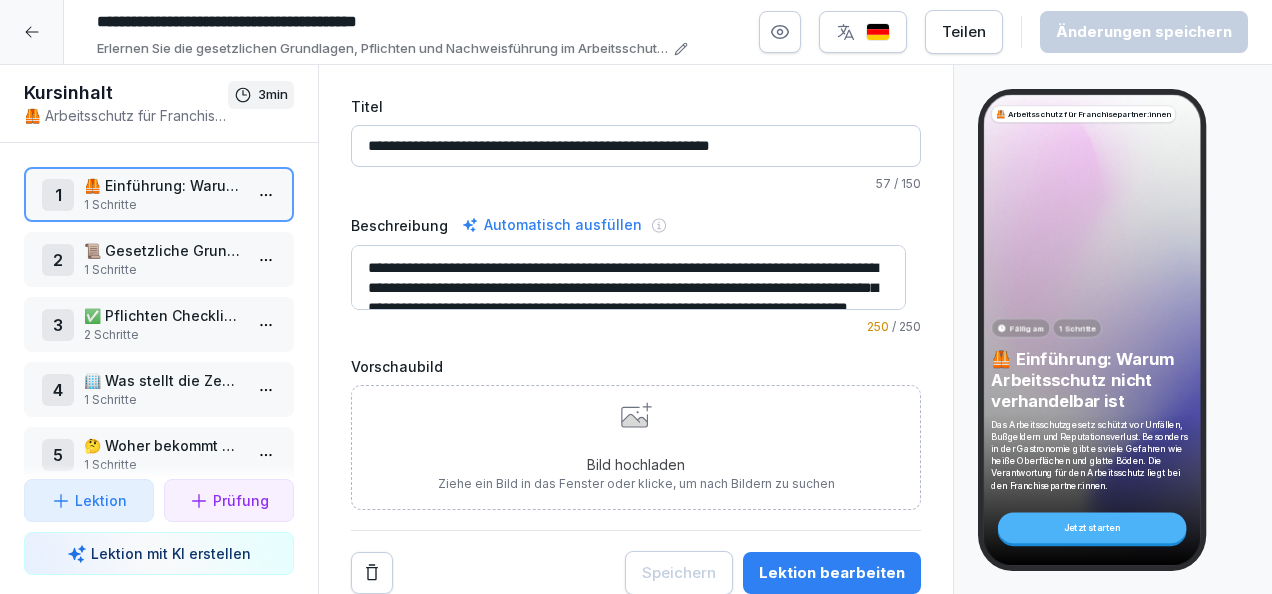 click on "📜 Gesetzliche Grundlagen" at bounding box center (163, 250) 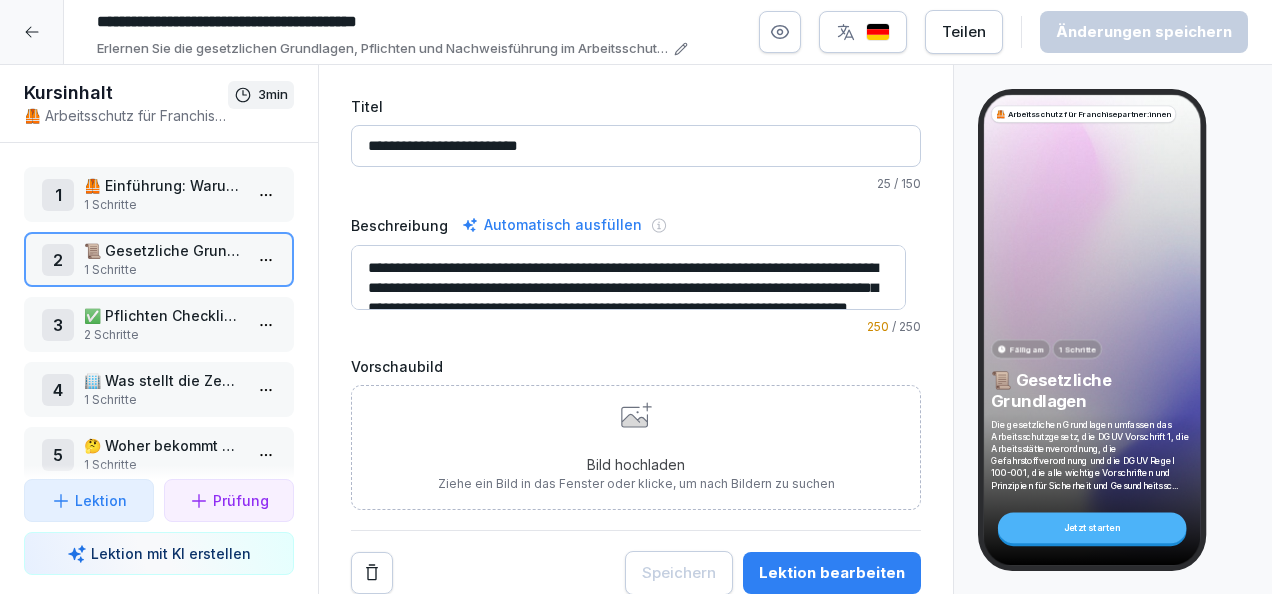 click on "2 Schritte" at bounding box center (163, 335) 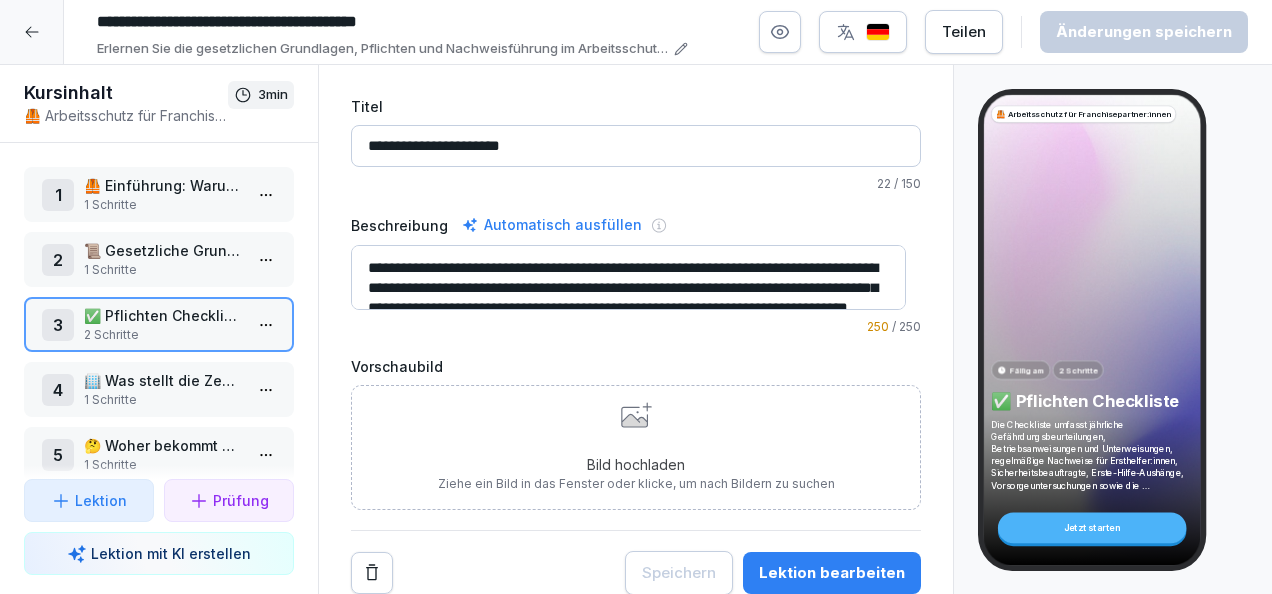 click on "🏢 Was stellt die Zentrale zur Verfügung" at bounding box center [163, 380] 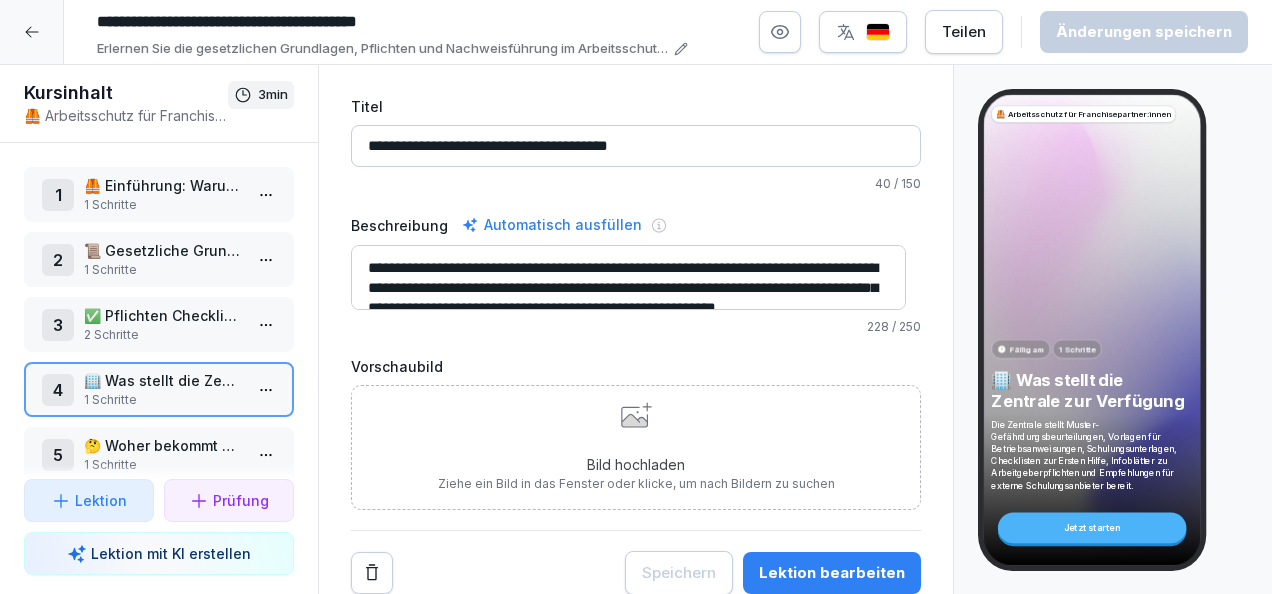 click on "Checkliste KI Helfer 40" at bounding box center (636, 297) 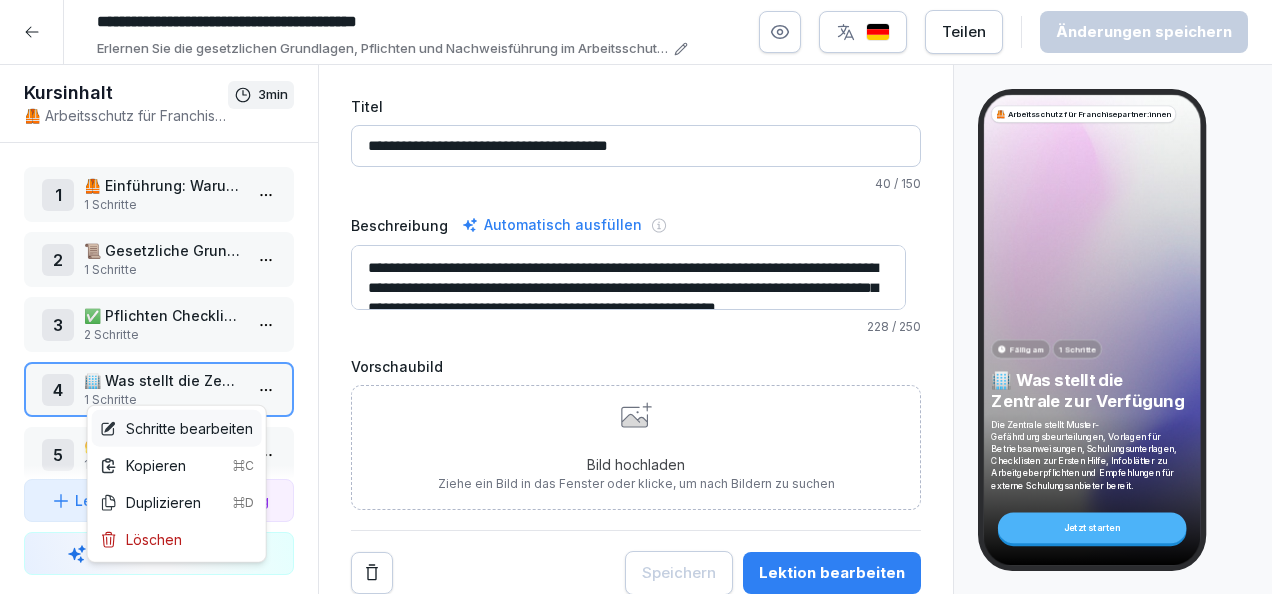 click on "Schritte bearbeiten" at bounding box center (176, 428) 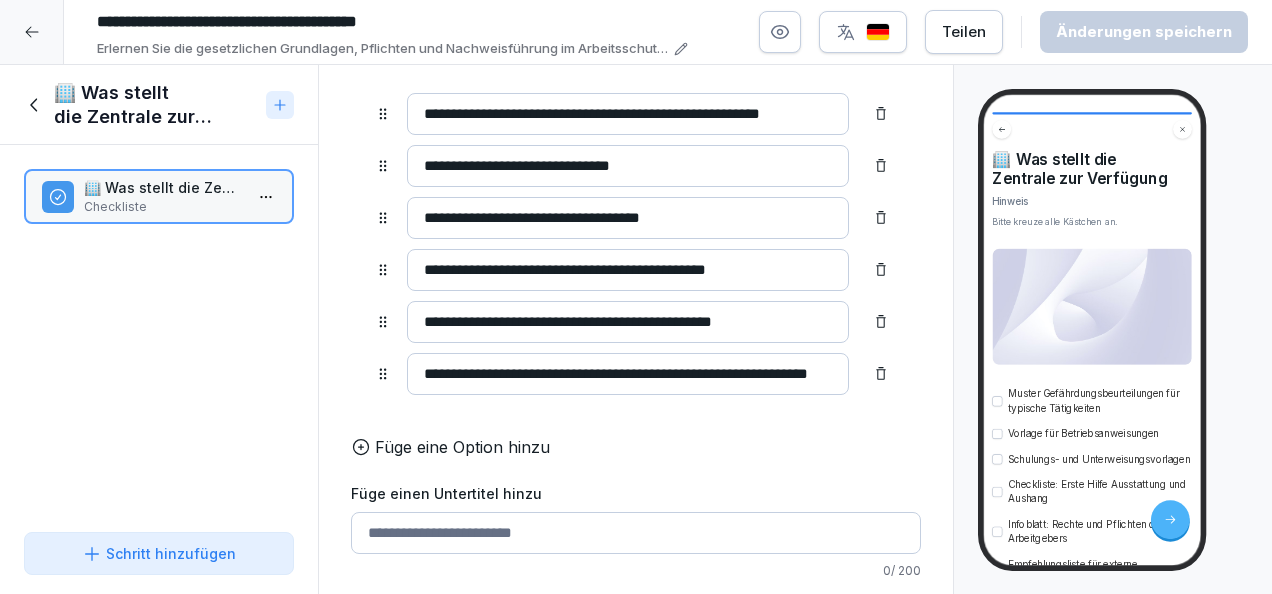 scroll, scrollTop: 278, scrollLeft: 0, axis: vertical 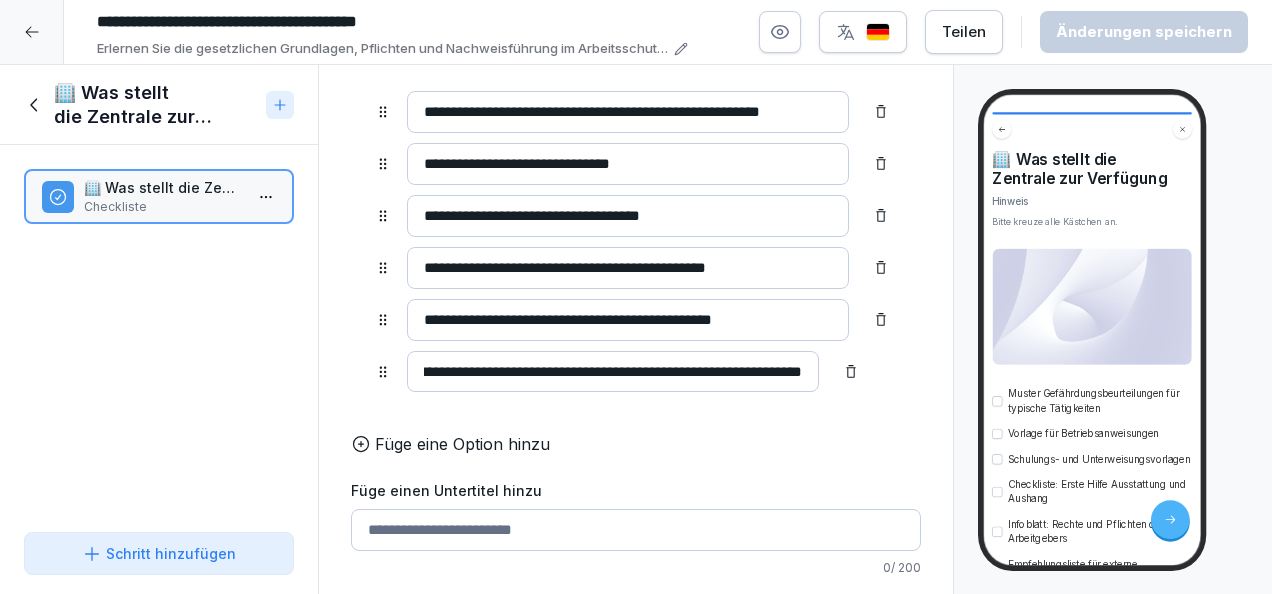 drag, startPoint x: 710, startPoint y: 358, endPoint x: 864, endPoint y: 377, distance: 155.16765 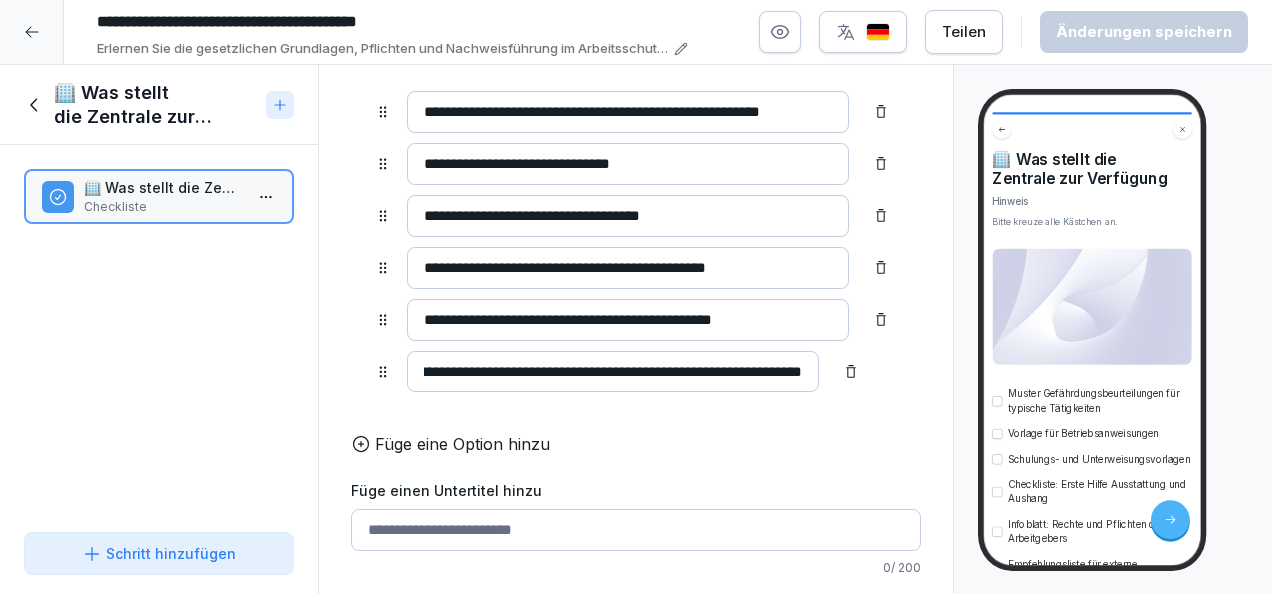 click on "**********" at bounding box center [636, 371] 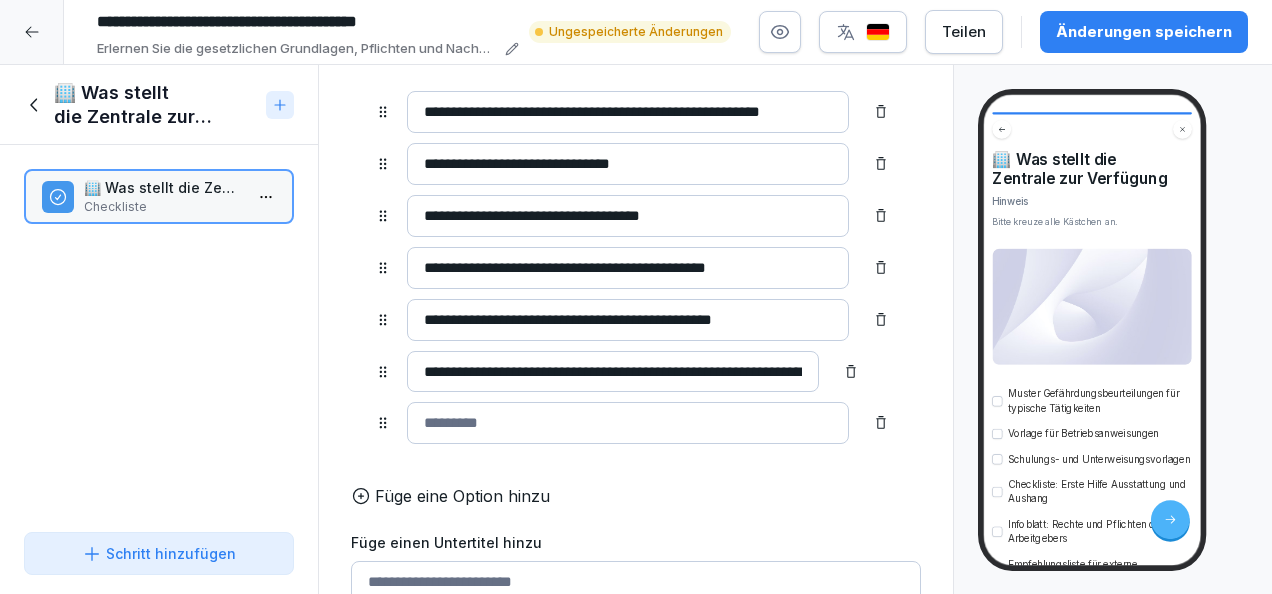 click at bounding box center [881, 423] 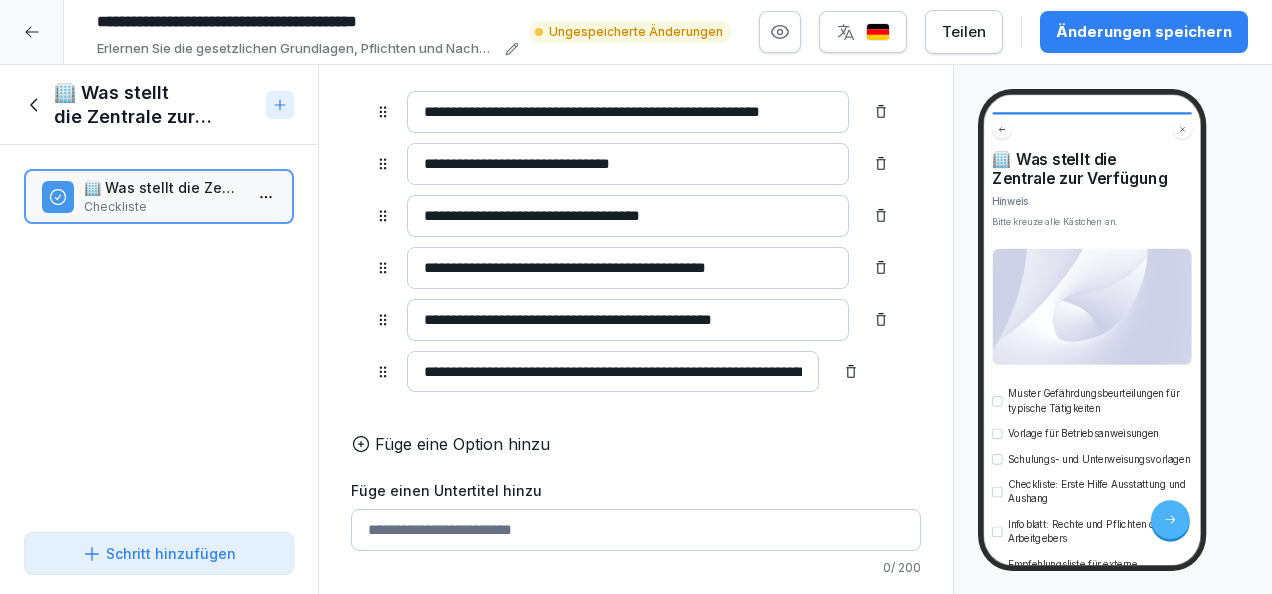 click on "Änderungen speichern" at bounding box center (1144, 32) 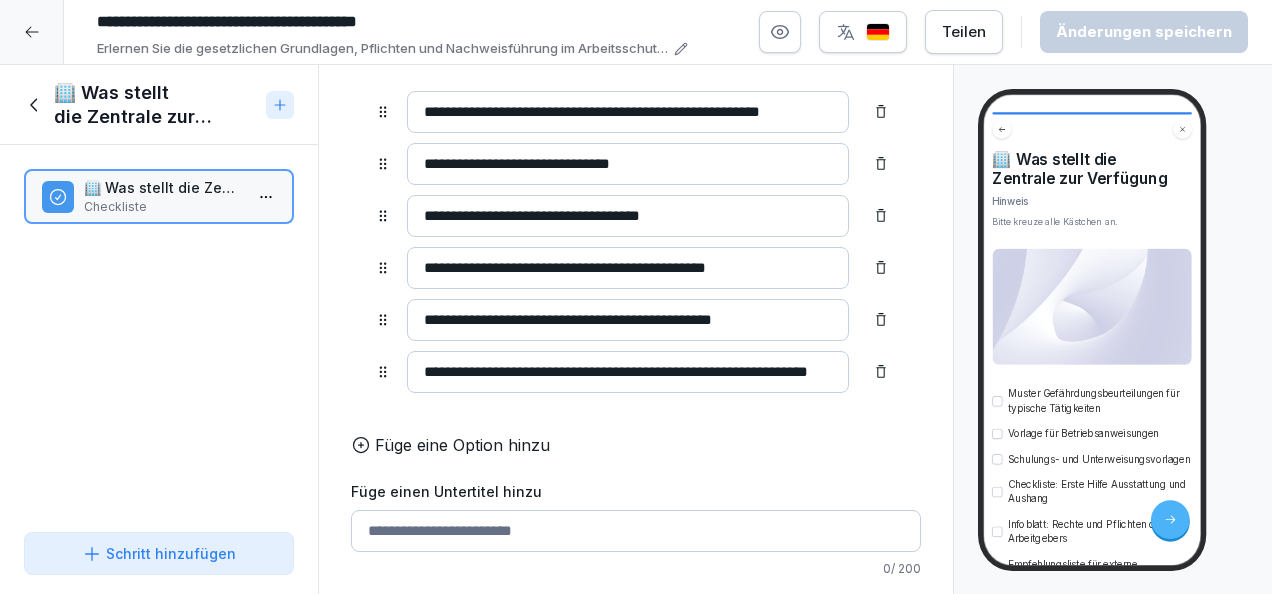 click 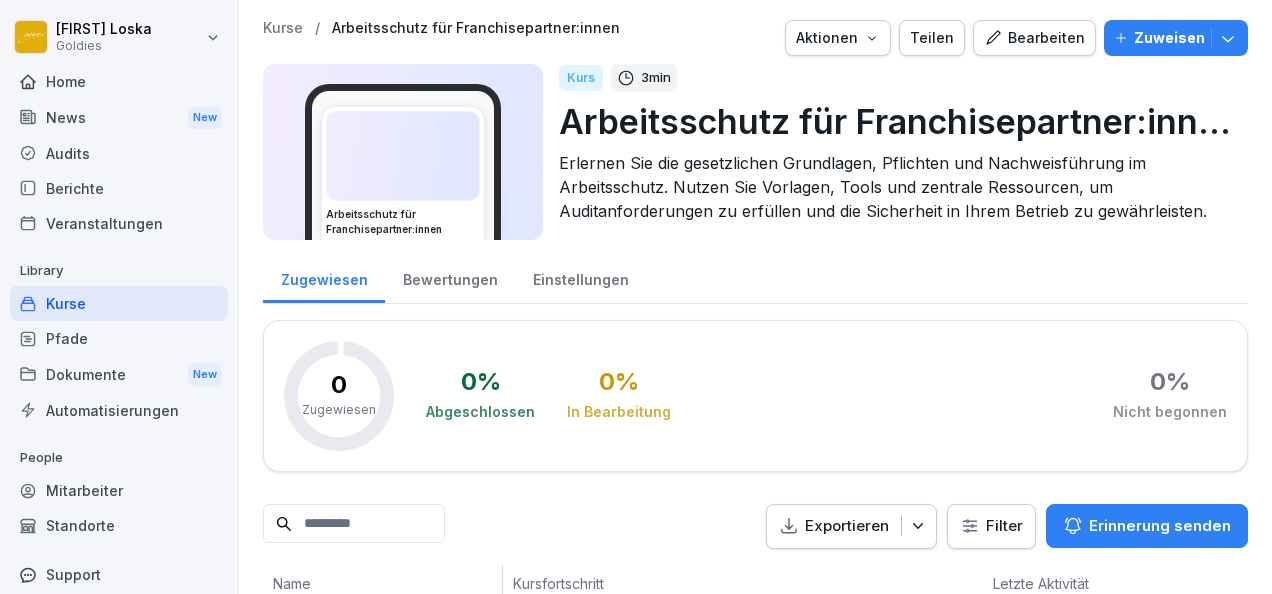 click on "Home" at bounding box center (119, 81) 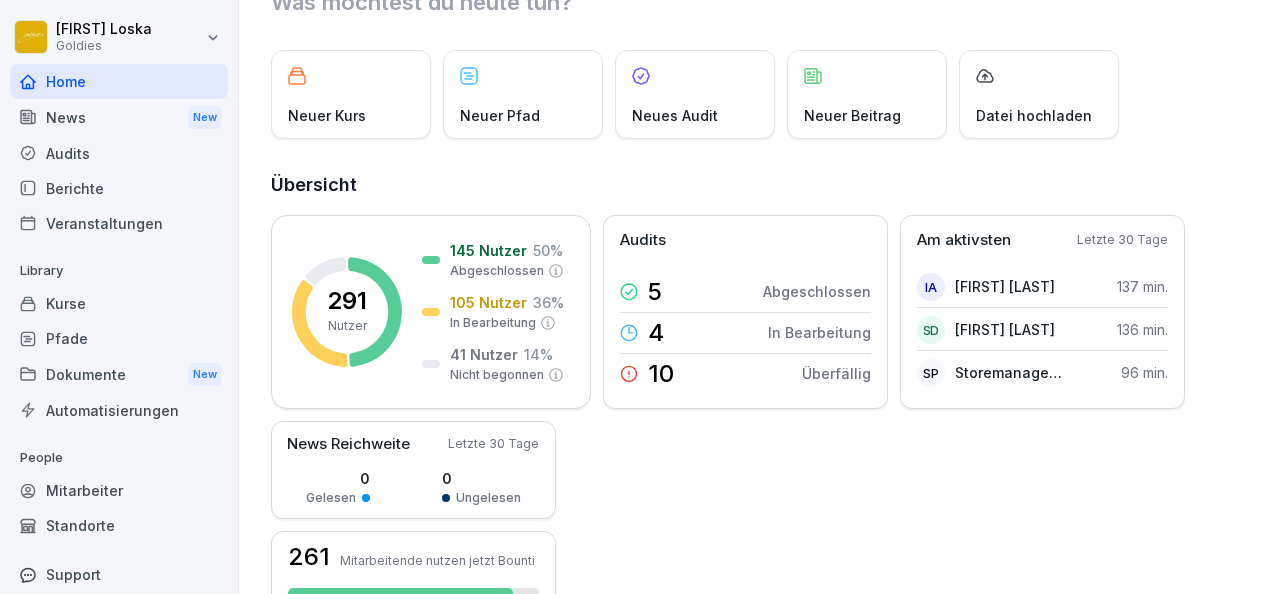 scroll, scrollTop: 83, scrollLeft: 0, axis: vertical 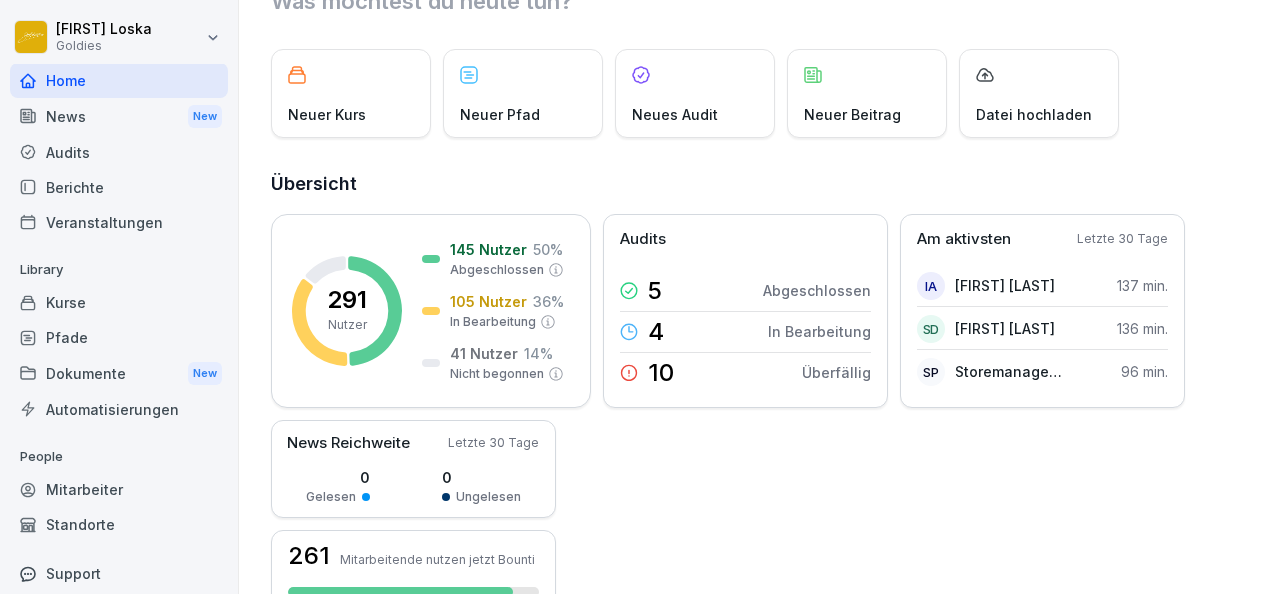 click on "Berichte" at bounding box center [119, 187] 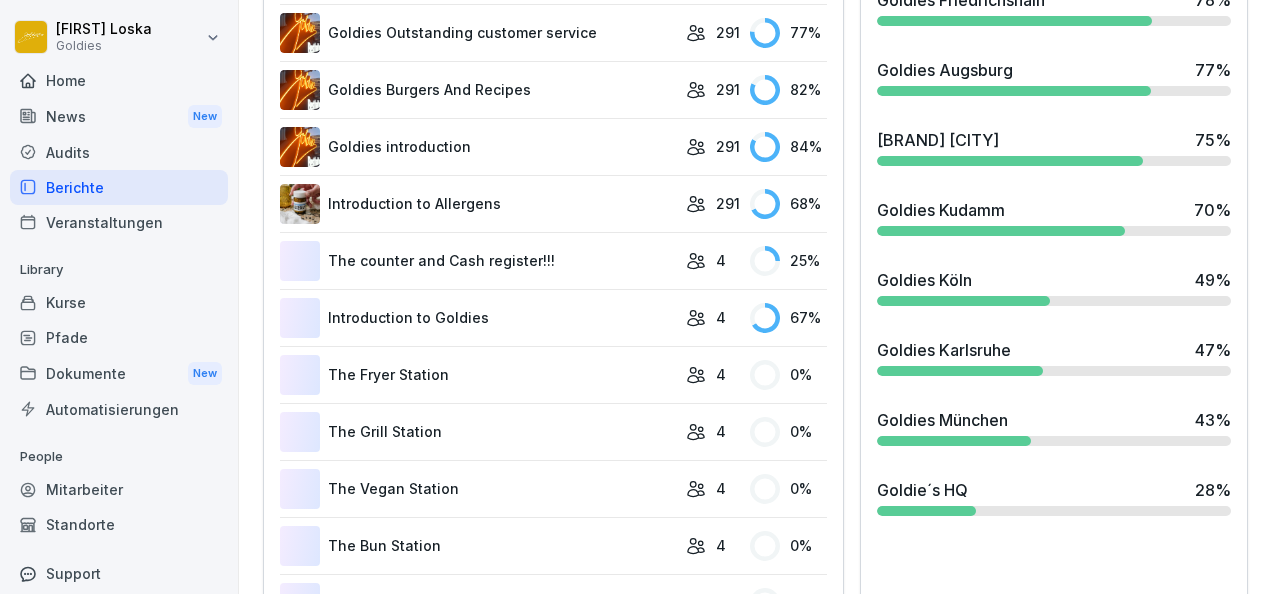 scroll, scrollTop: 1428, scrollLeft: 0, axis: vertical 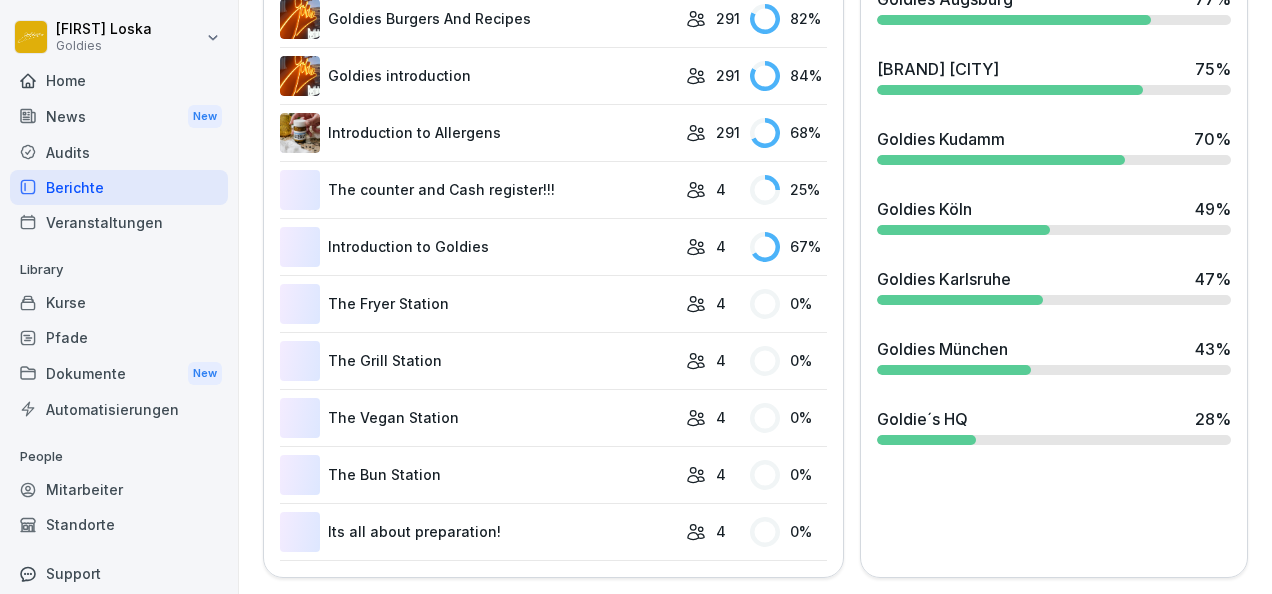 click on "Veranstaltungen" at bounding box center (119, 222) 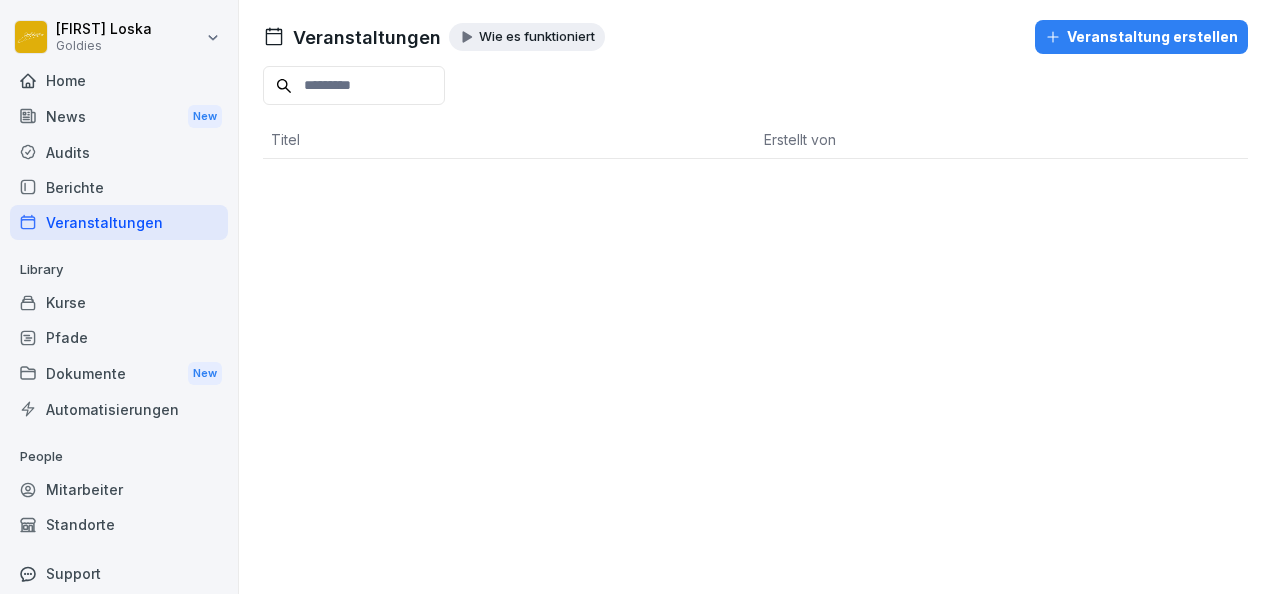 click on "News New" at bounding box center (119, 116) 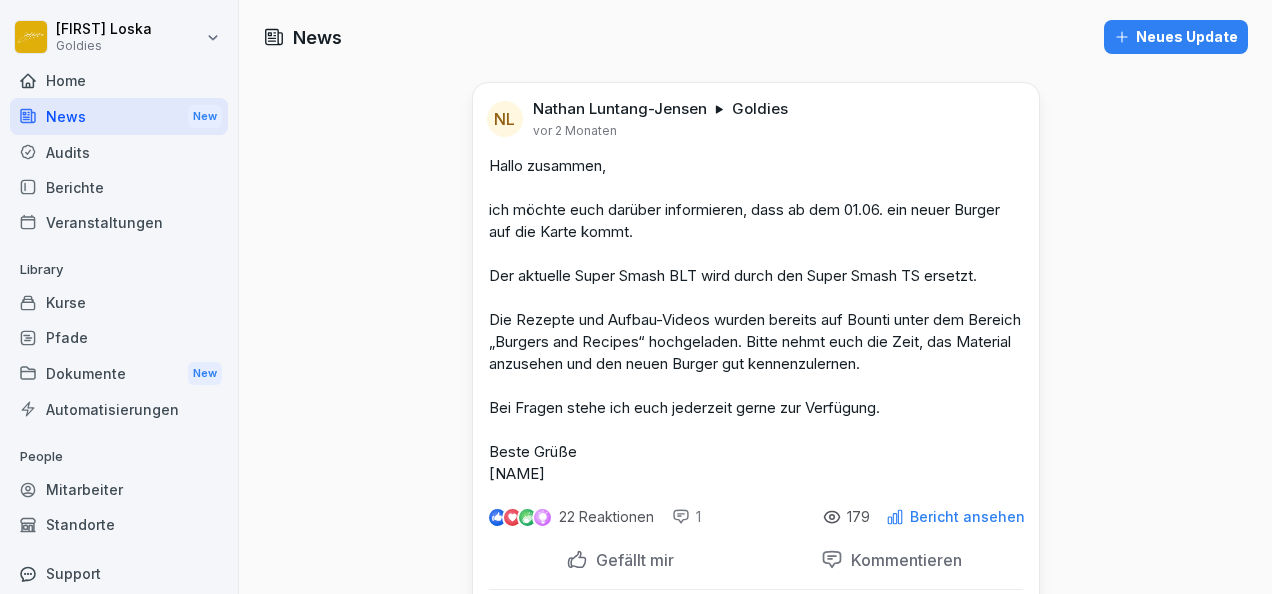 scroll, scrollTop: 49, scrollLeft: 0, axis: vertical 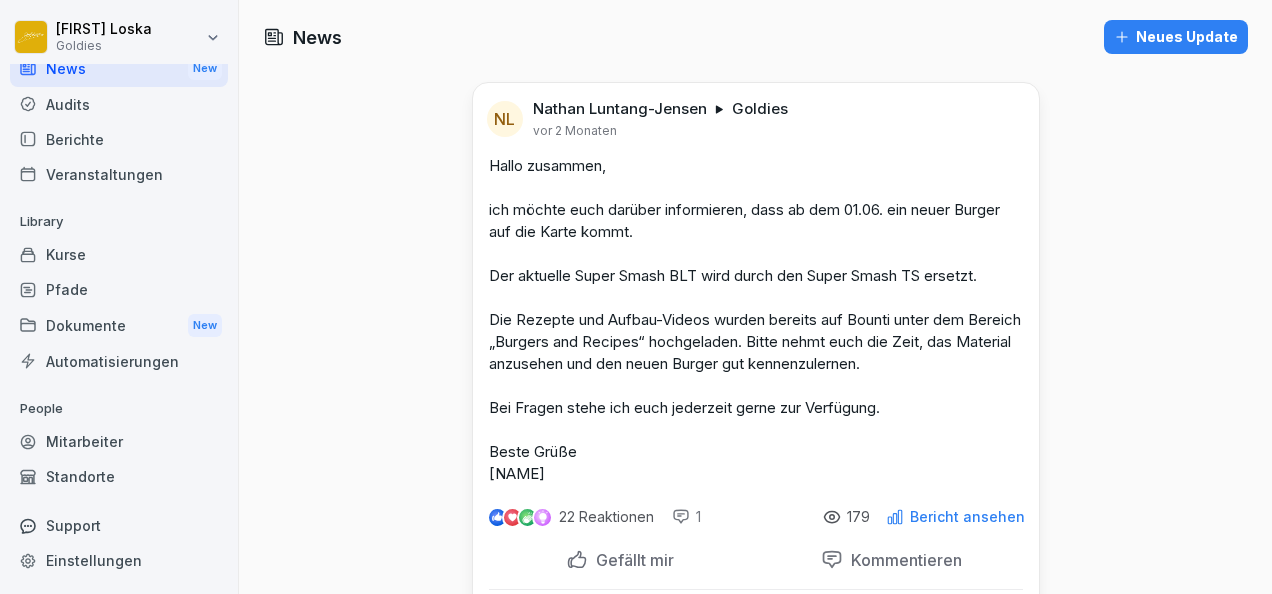 click on "Standorte" at bounding box center (119, 476) 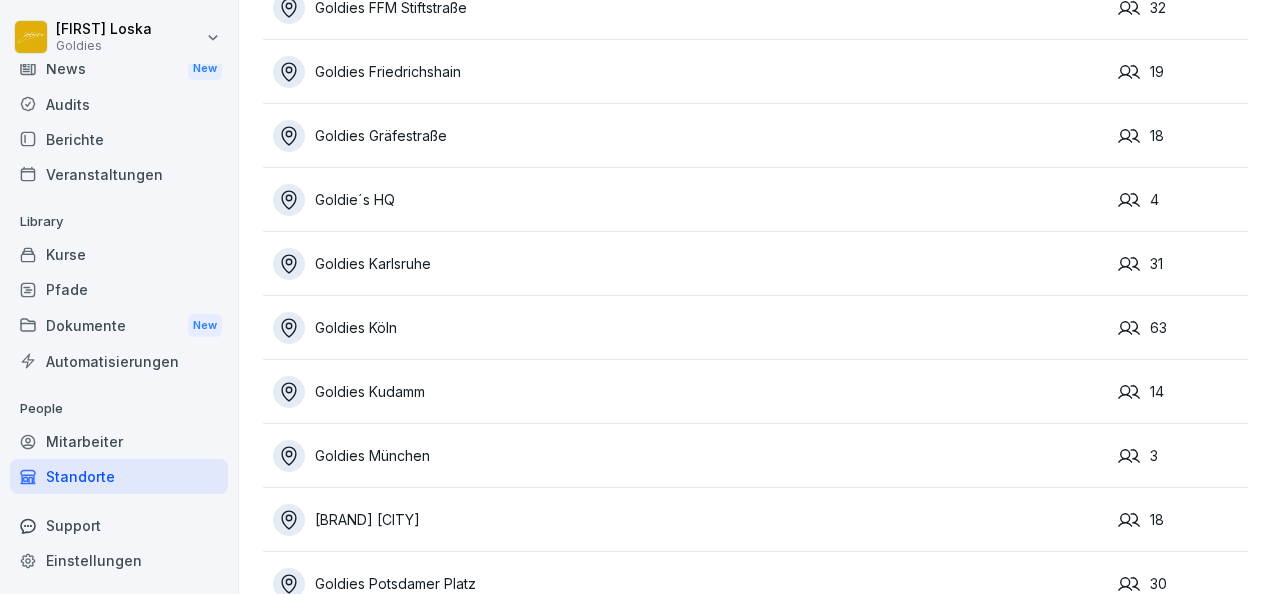 scroll, scrollTop: 385, scrollLeft: 0, axis: vertical 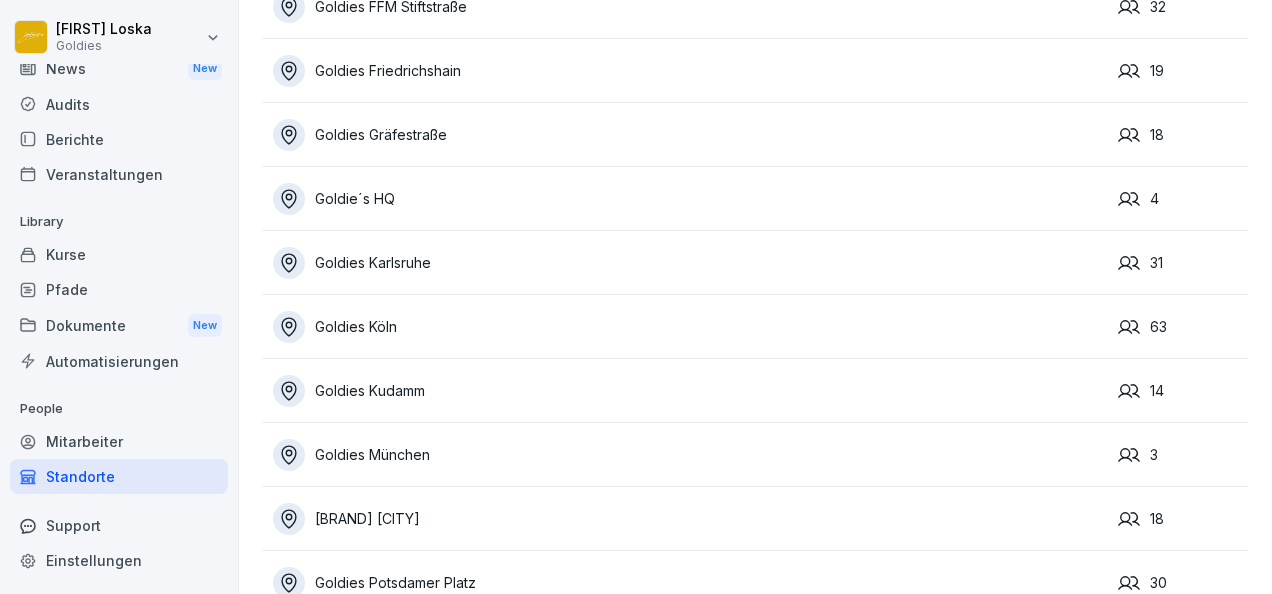 click on "Goldies Karlsruhe" at bounding box center (690, 263) 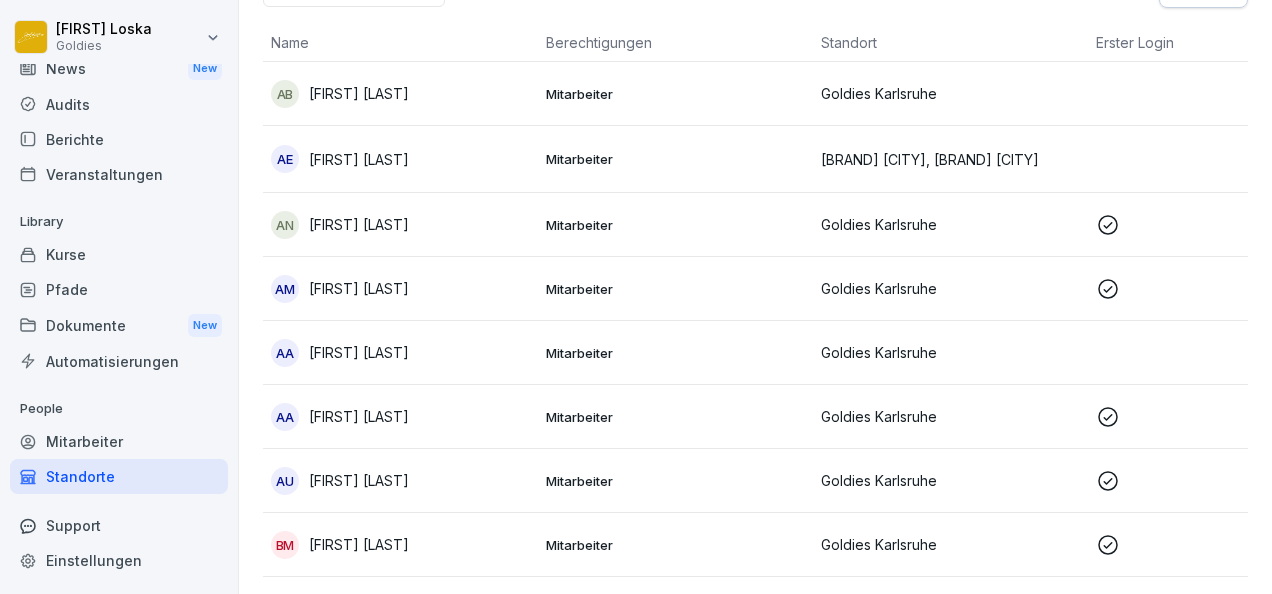 scroll, scrollTop: 232, scrollLeft: 0, axis: vertical 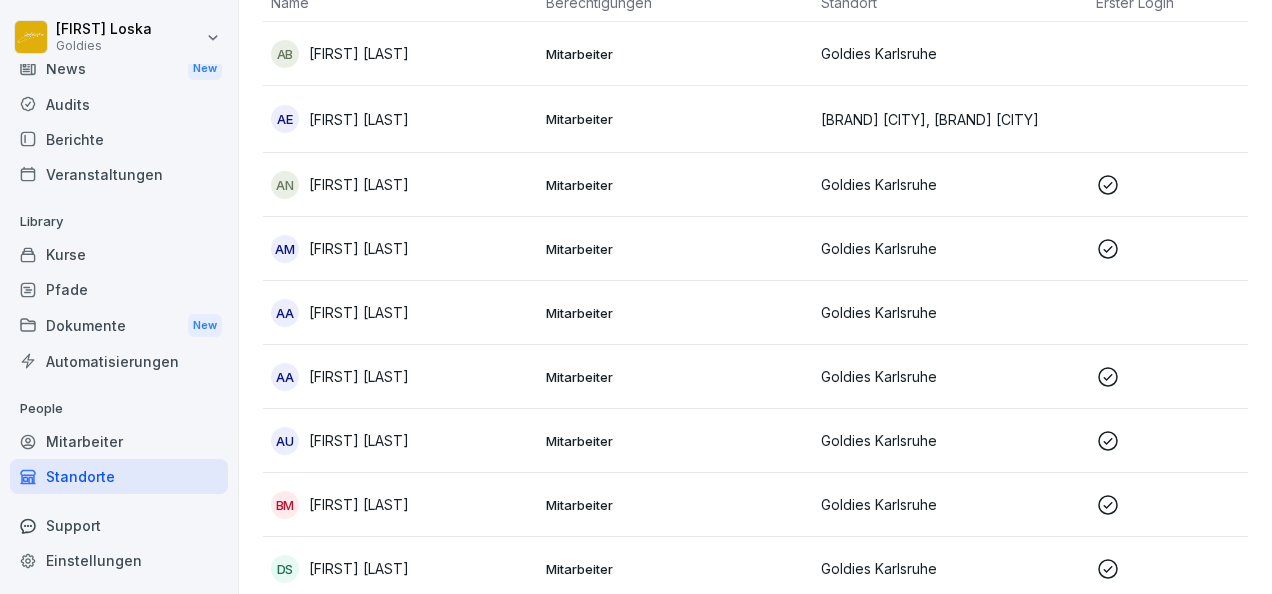 click on "Audits" at bounding box center [119, 104] 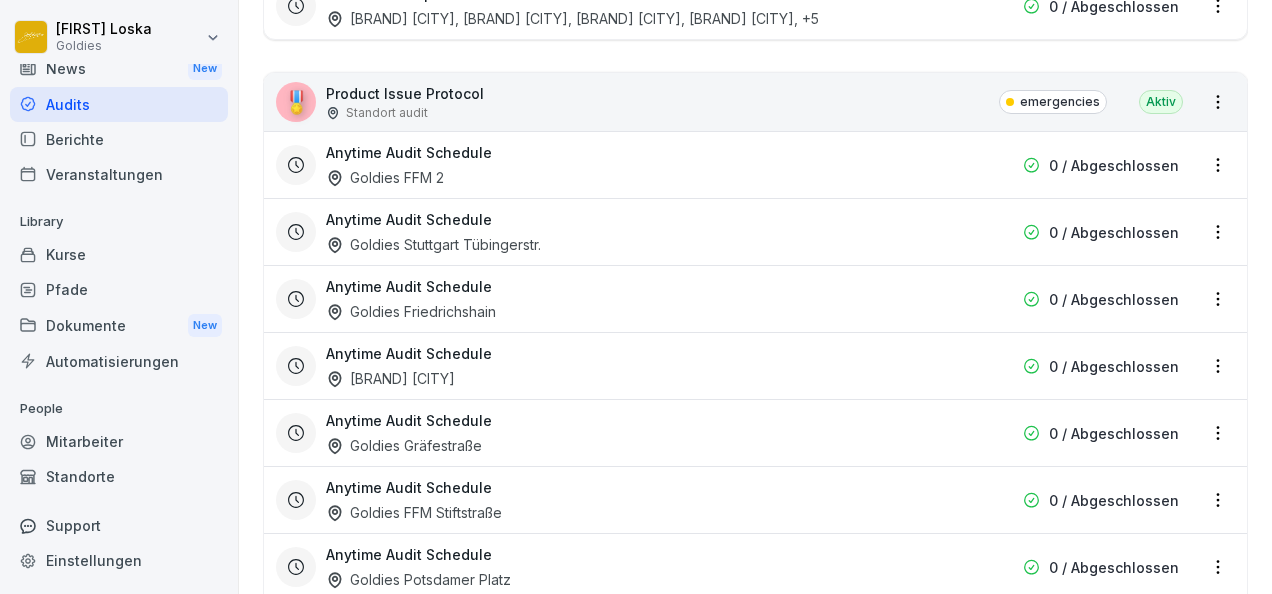 scroll, scrollTop: 2908, scrollLeft: 0, axis: vertical 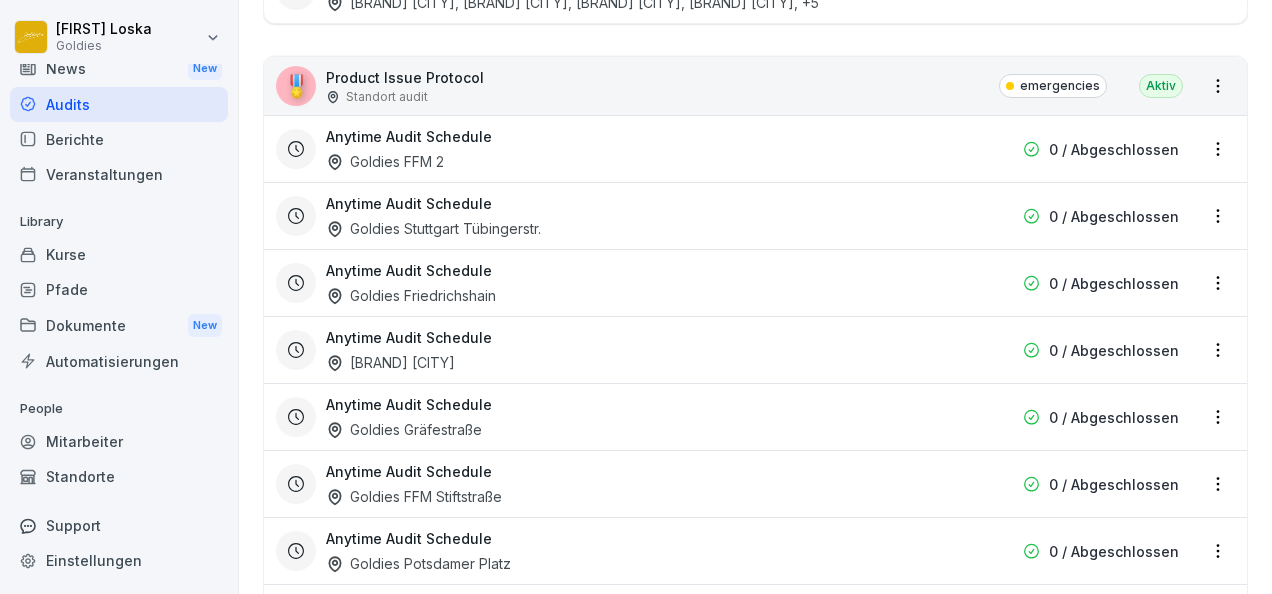 click on "Product Issue Protocol" at bounding box center (405, 77) 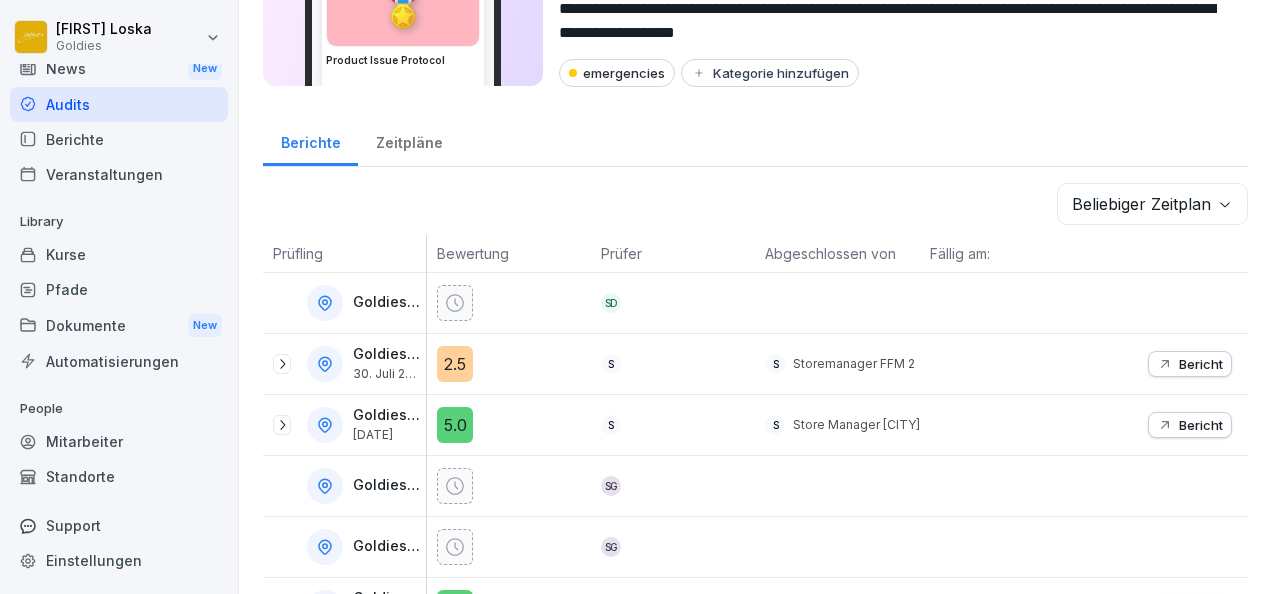 scroll, scrollTop: 0, scrollLeft: 0, axis: both 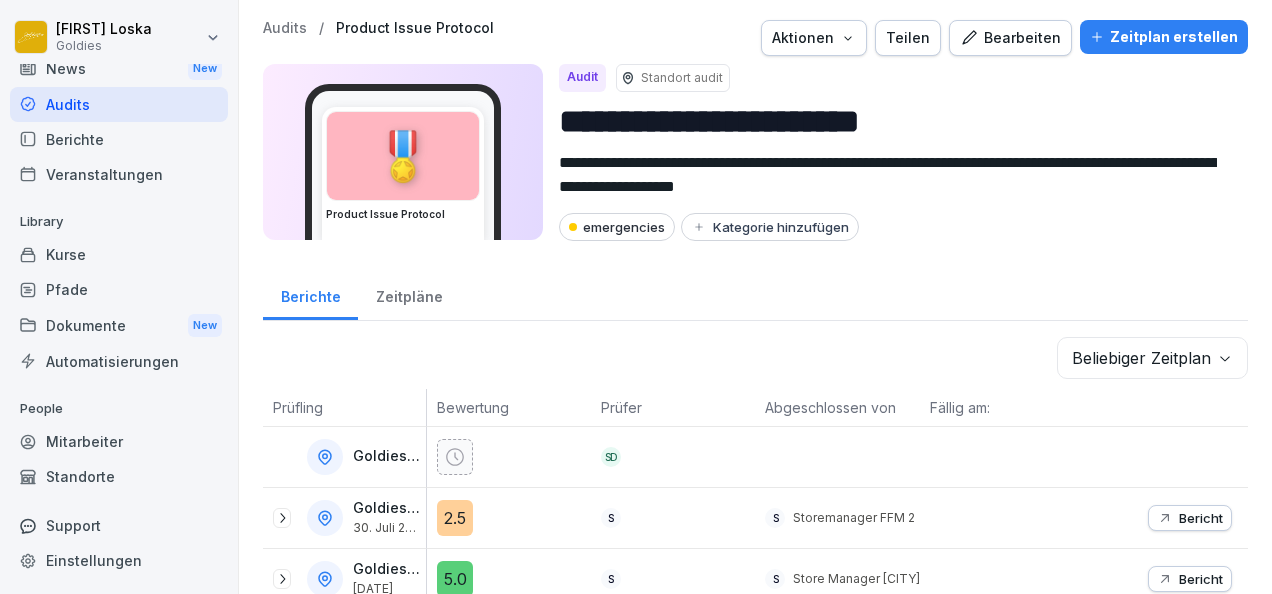 click on "Bearbeiten" at bounding box center [1010, 38] 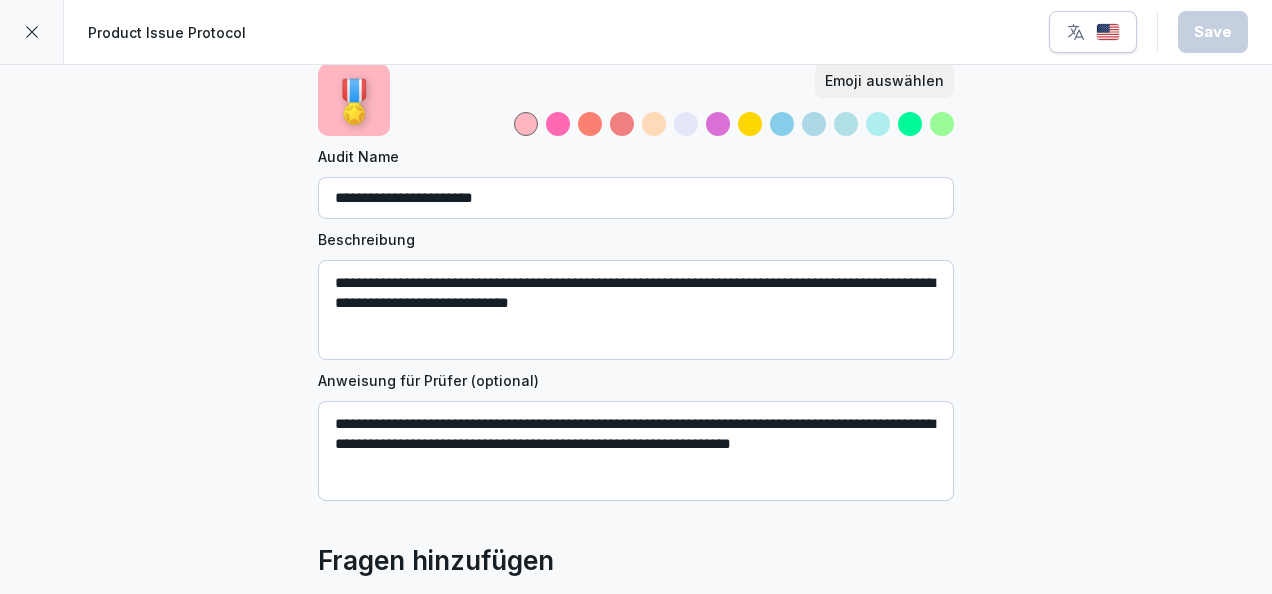 scroll, scrollTop: 0, scrollLeft: 0, axis: both 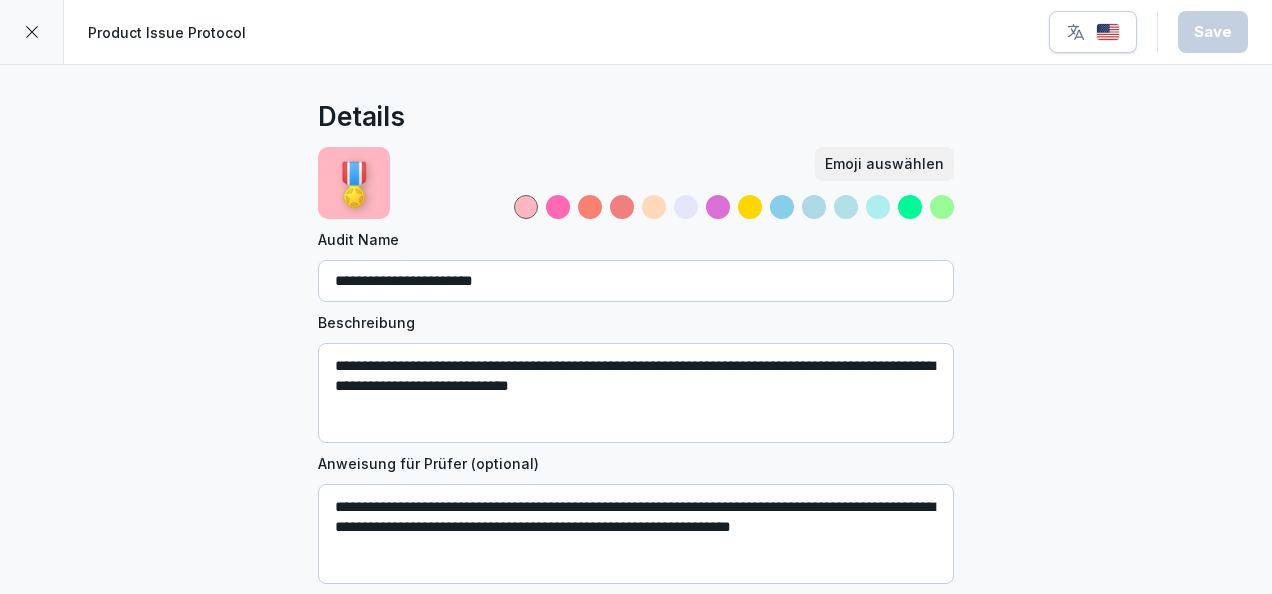 click at bounding box center (1093, 32) 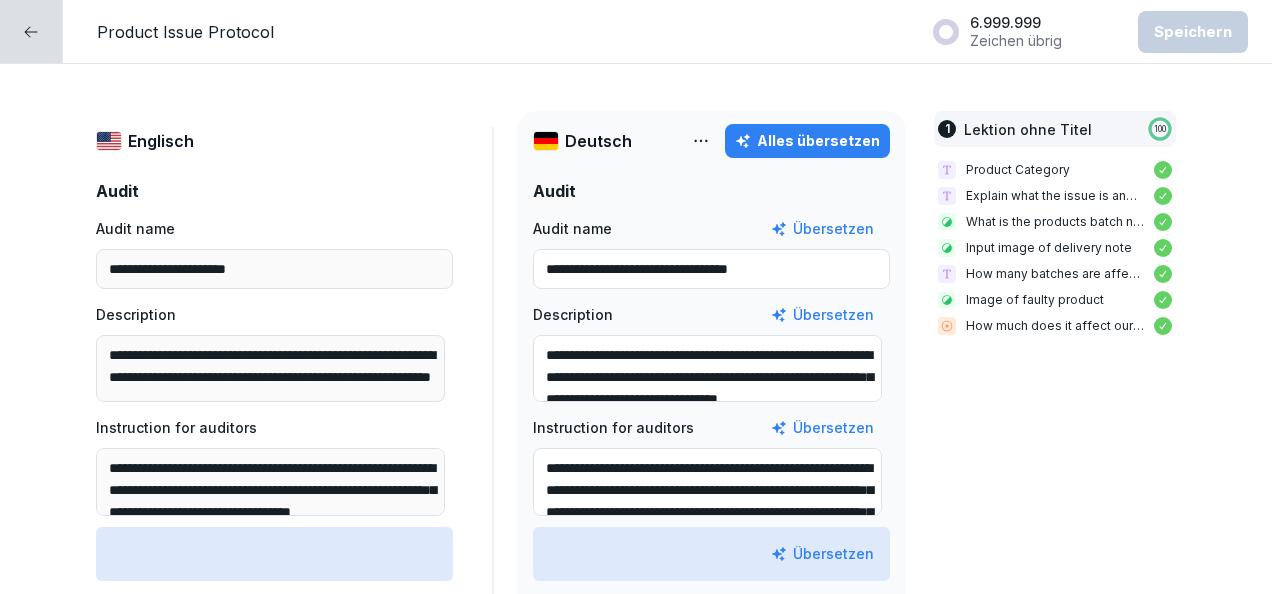 scroll, scrollTop: 105, scrollLeft: 0, axis: vertical 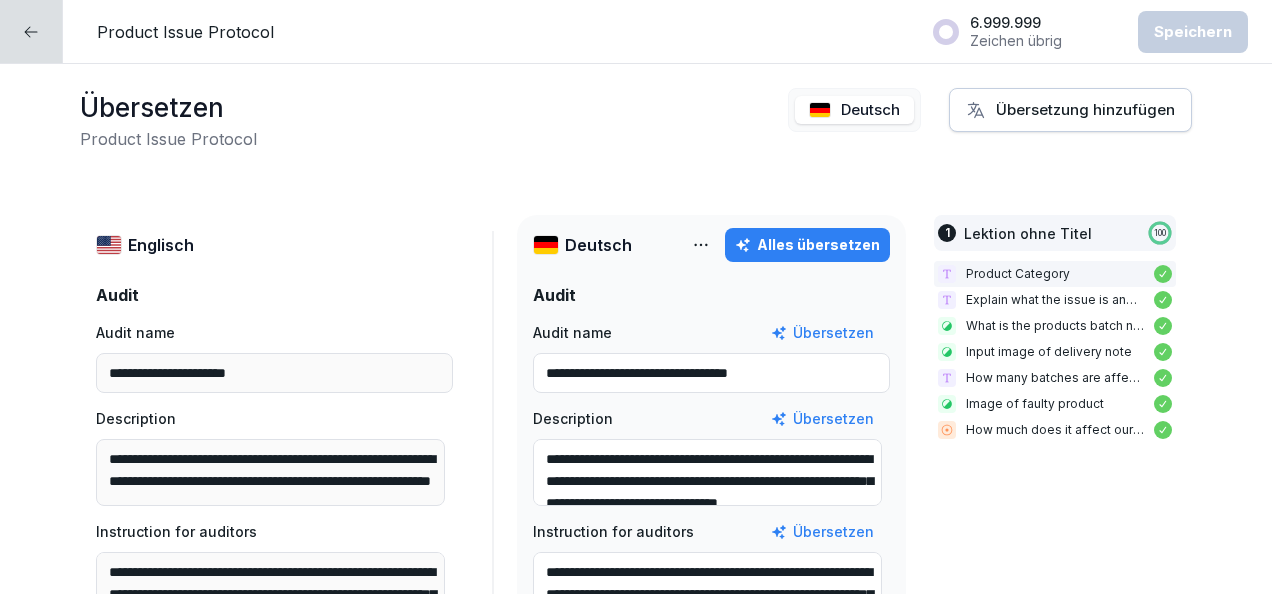 click 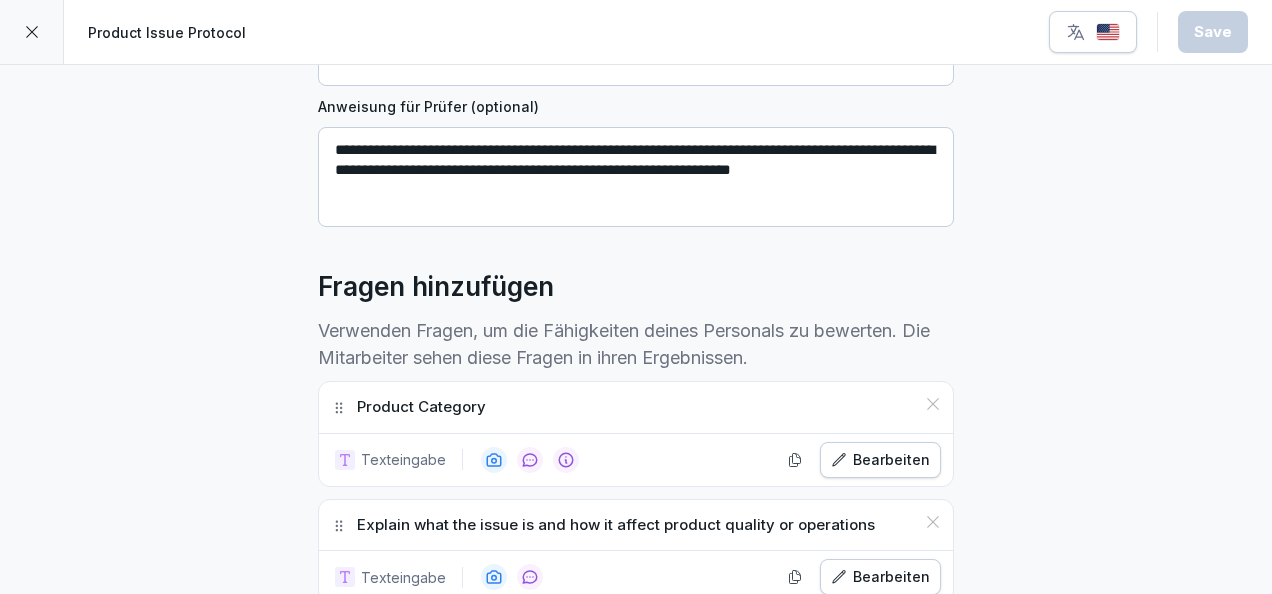 scroll, scrollTop: 0, scrollLeft: 0, axis: both 